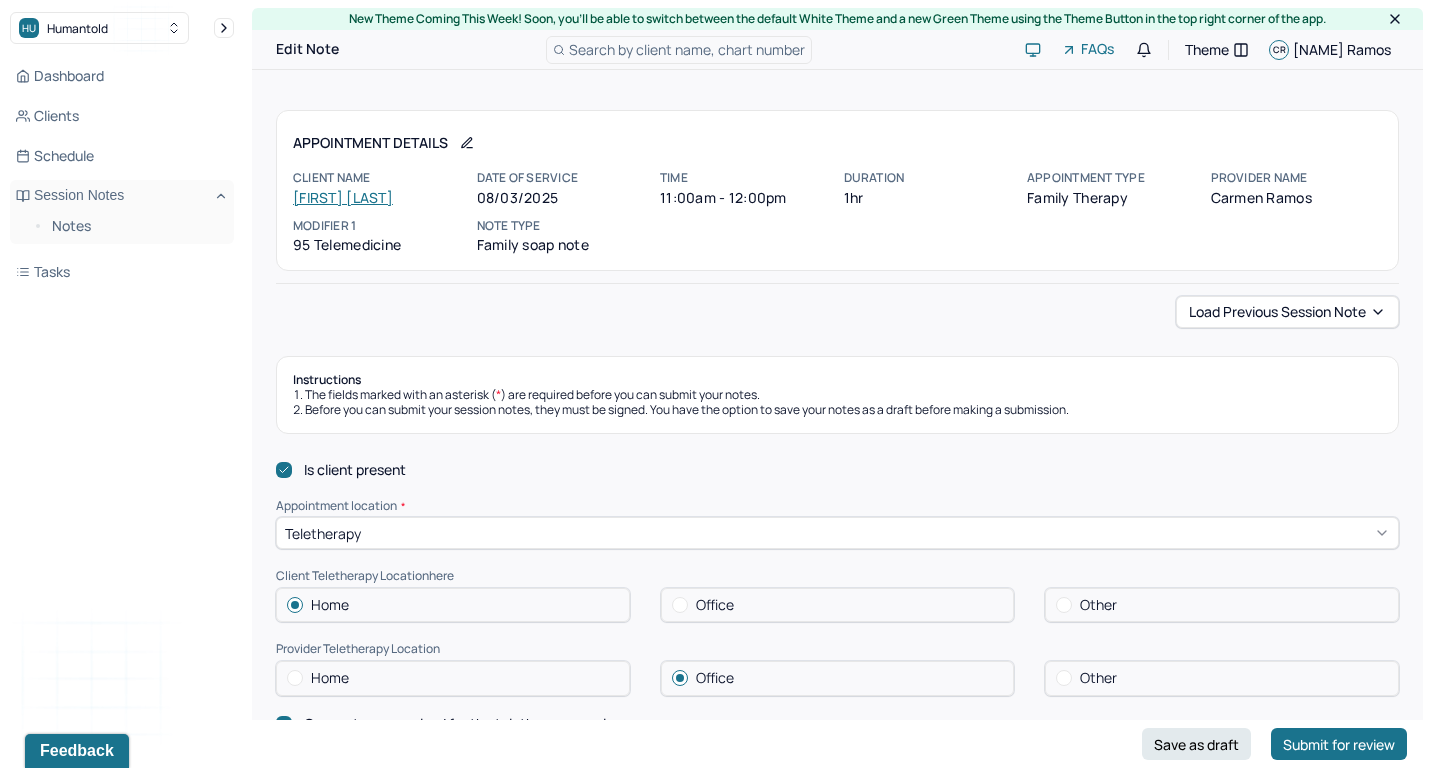 scroll, scrollTop: 0, scrollLeft: 0, axis: both 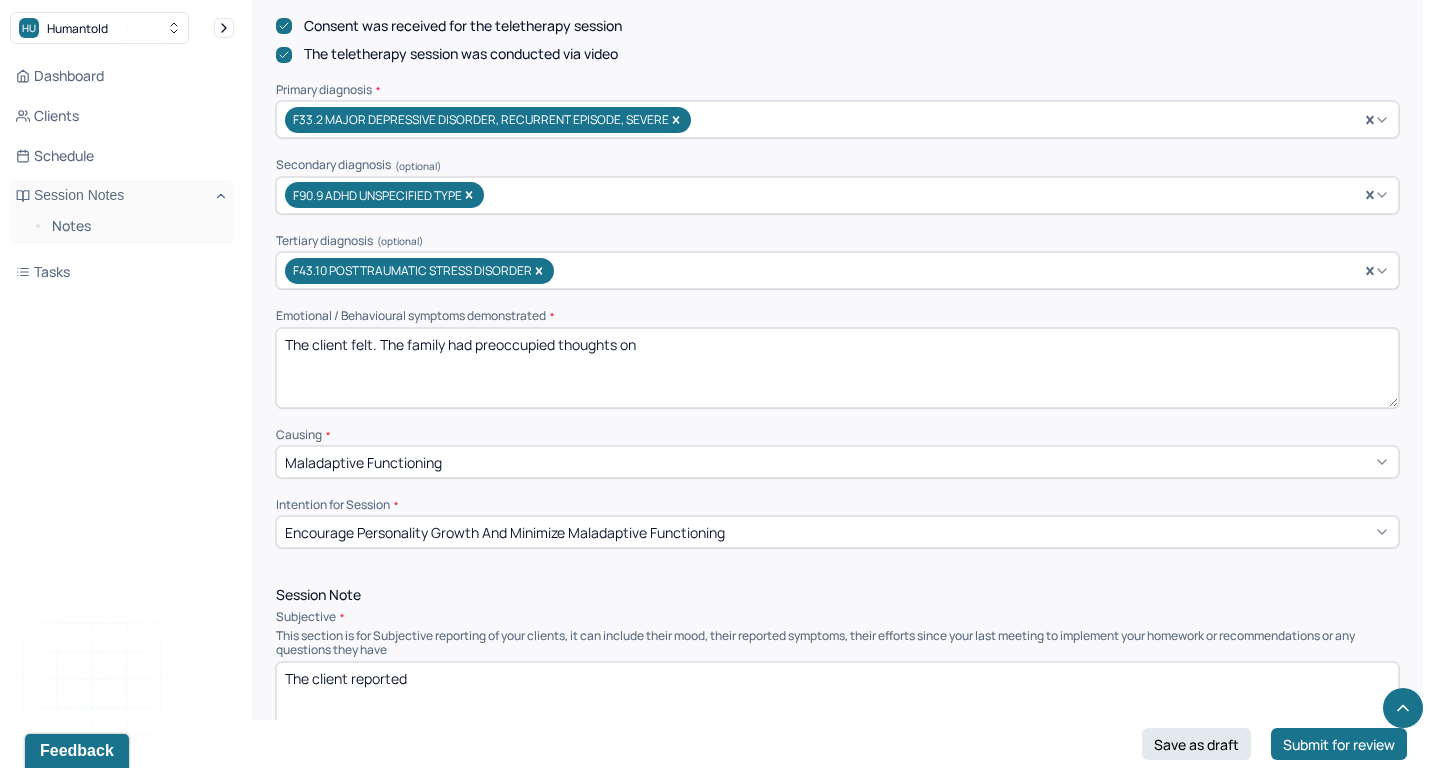 click on "The client felt. The family had preoccupied thoughts on" at bounding box center (837, 368) 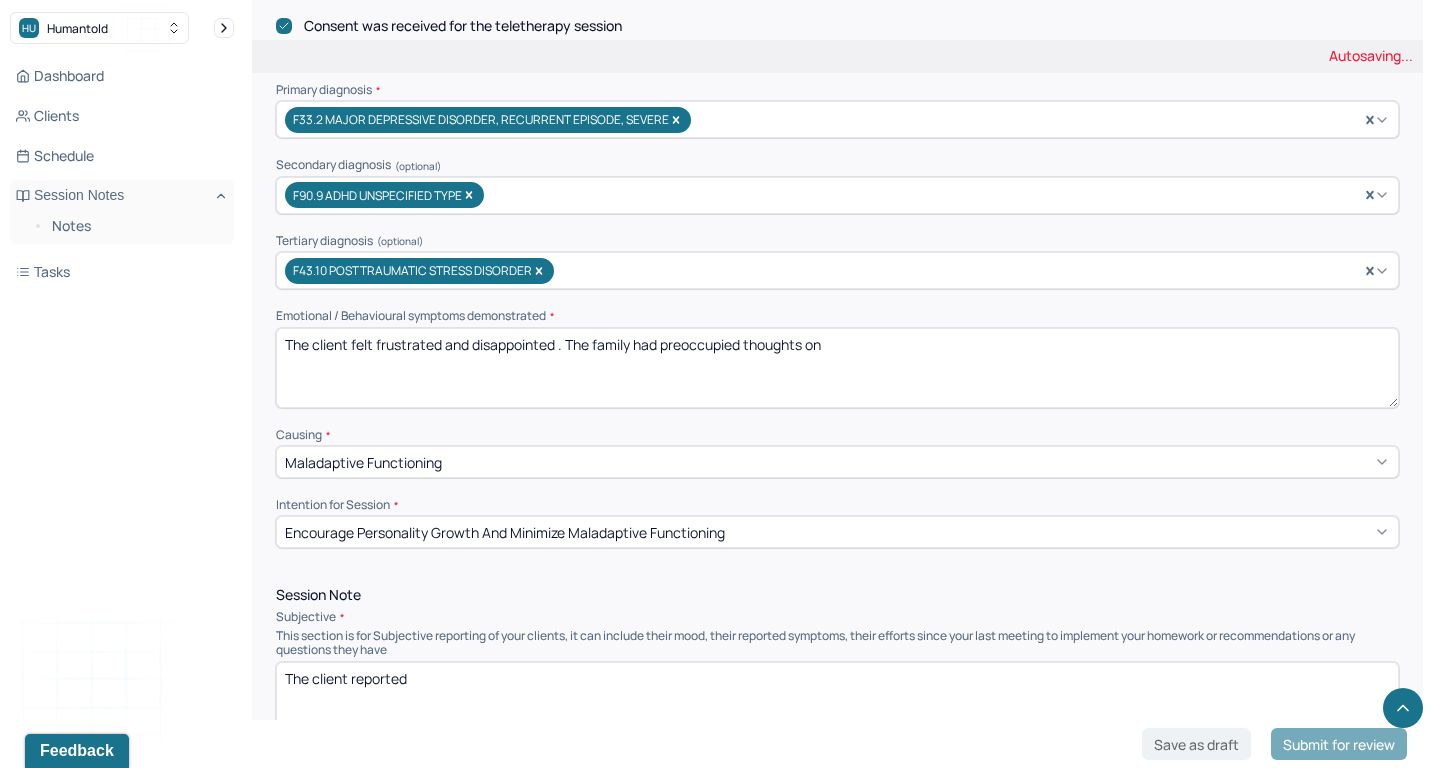 click on "The client felt frustrated . The family had preoccupied thoughts on" at bounding box center (837, 368) 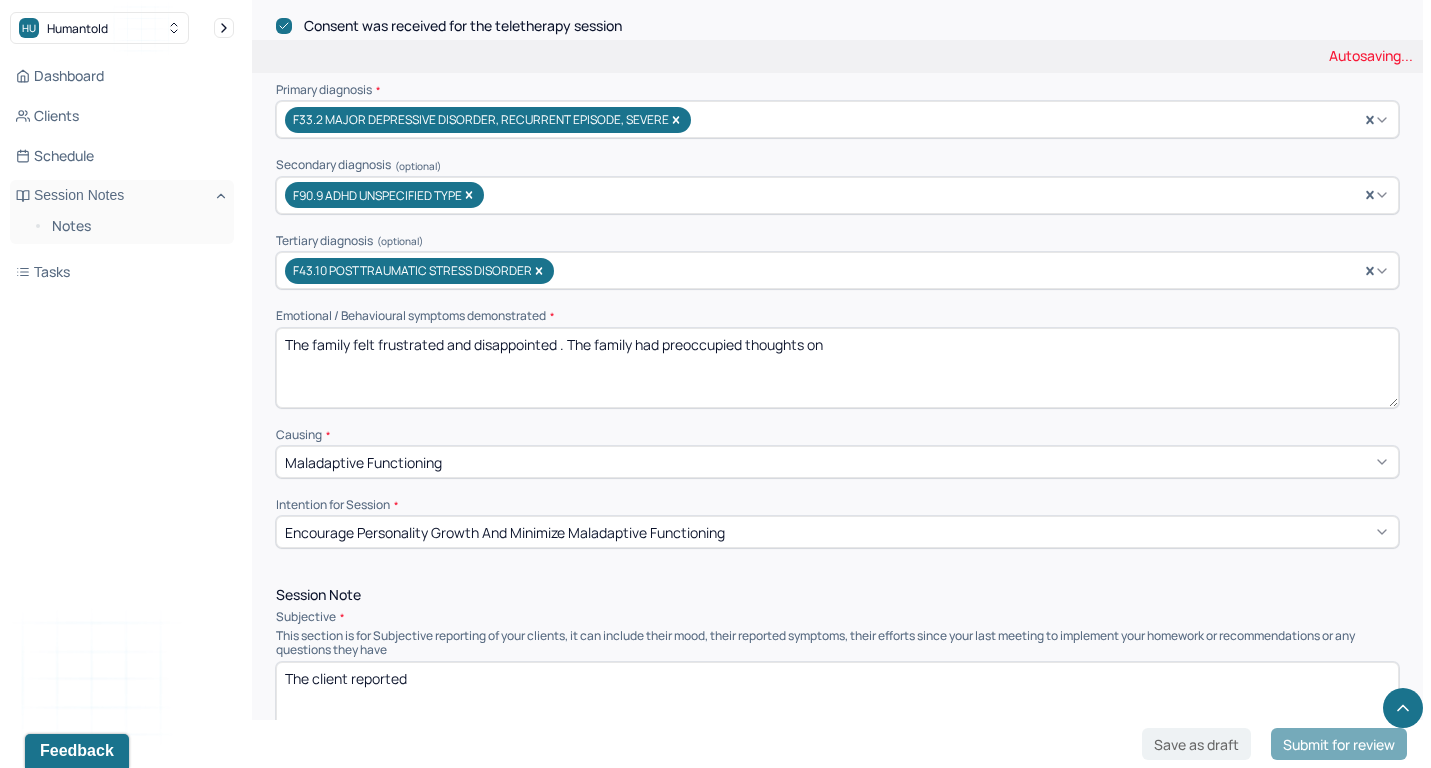click on "The client felt frustrated and disappointed . The family had preoccupied thoughts on" at bounding box center (837, 368) 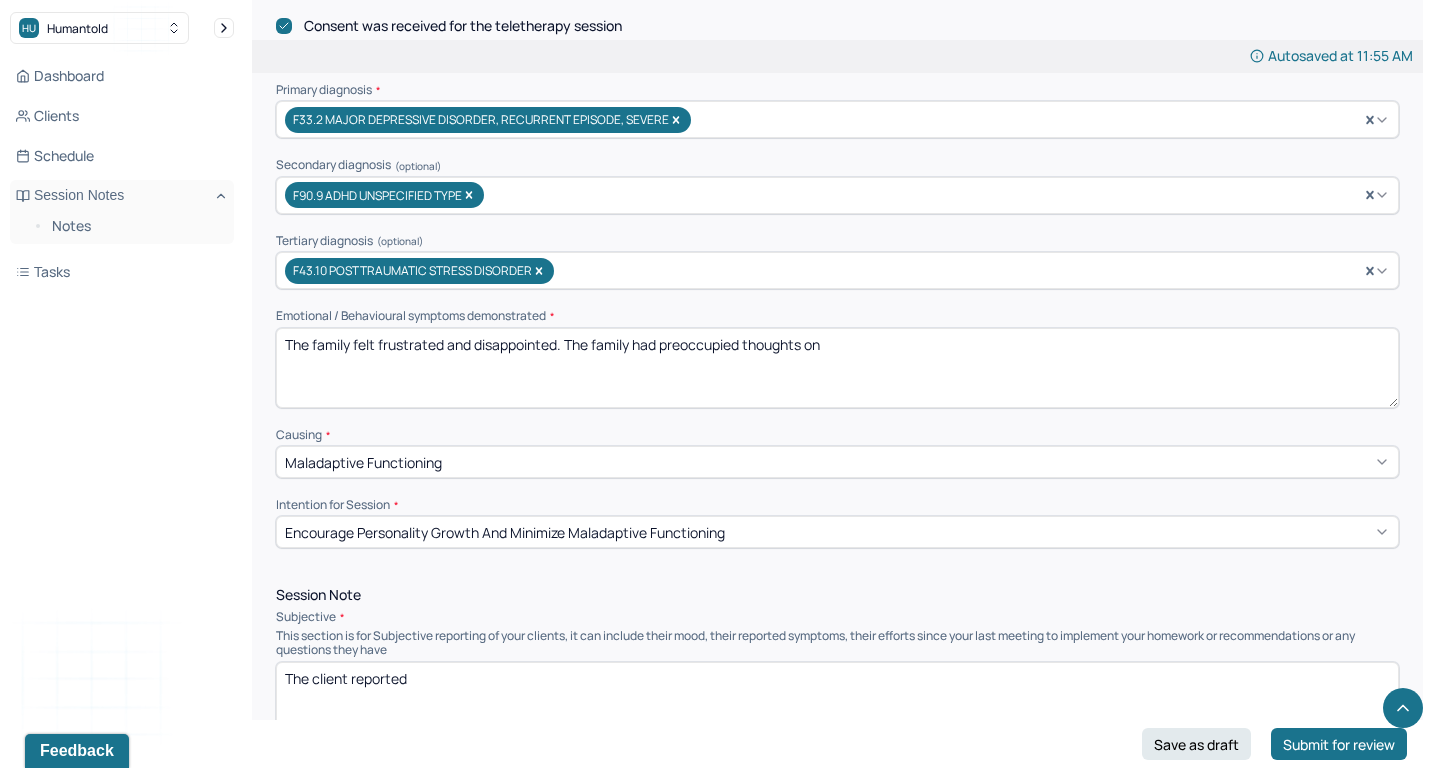 drag, startPoint x: 560, startPoint y: 326, endPoint x: 898, endPoint y: 329, distance: 338.0133 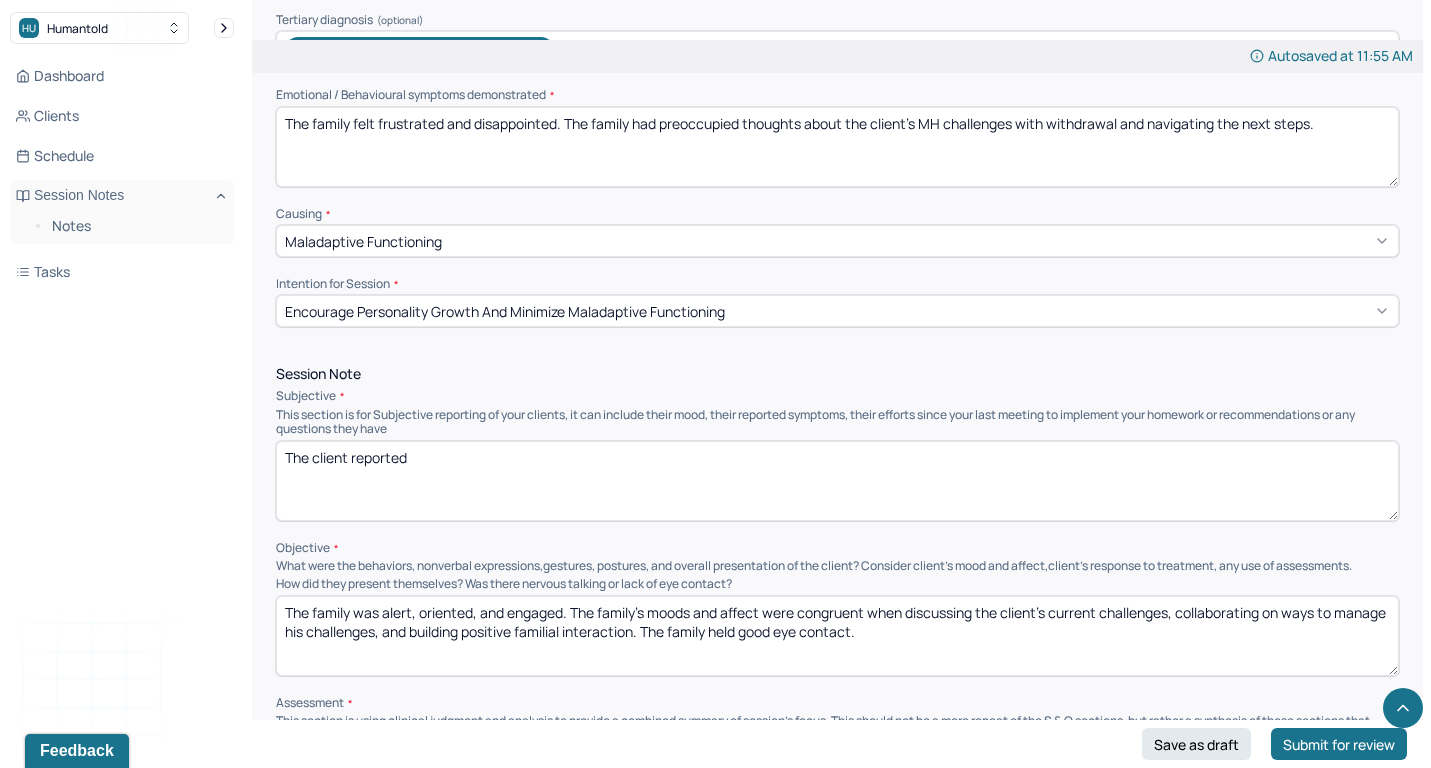 scroll, scrollTop: 943, scrollLeft: 0, axis: vertical 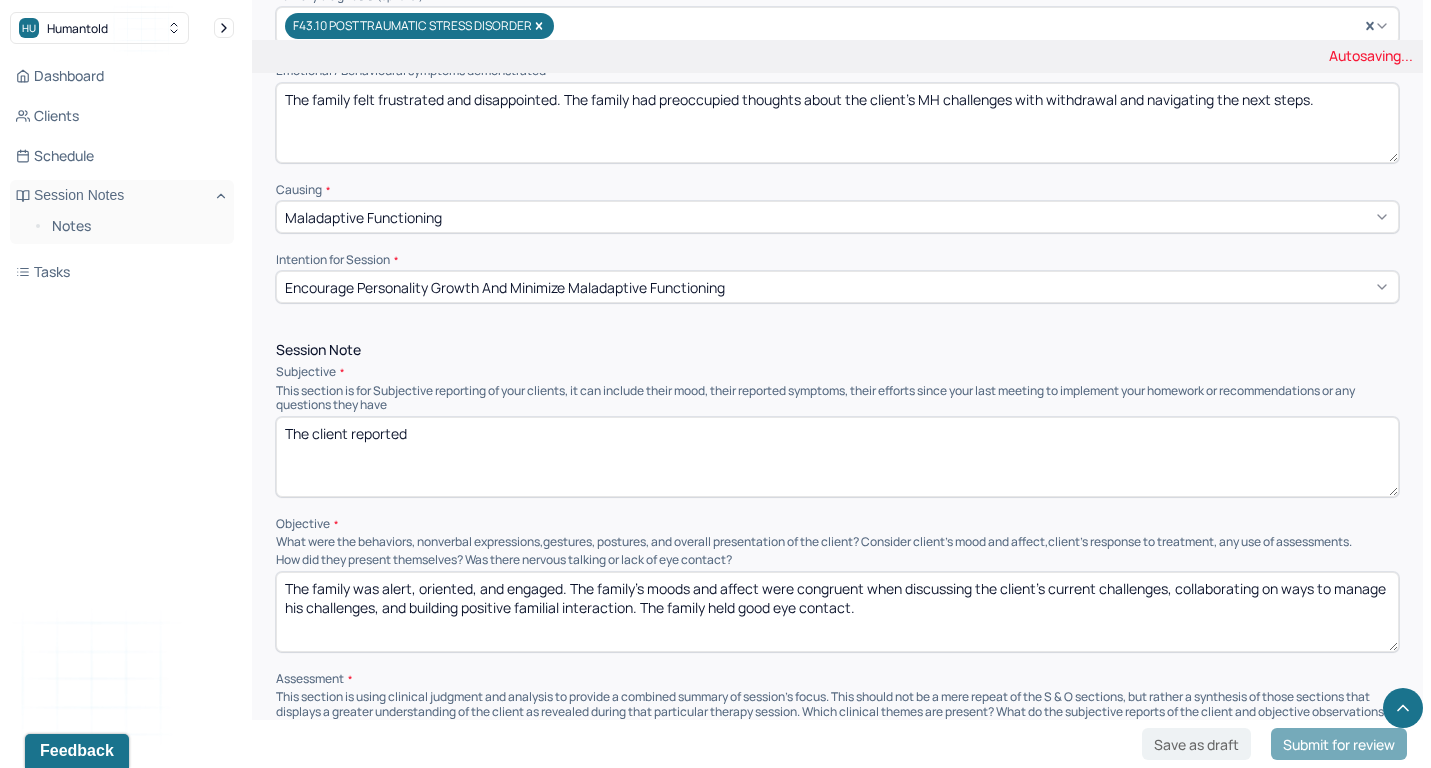 type on "The family felt frustrated and disappointed. The family had preoccupied thoughts about the client's MH challenges with withdrawal and navigating the next steps." 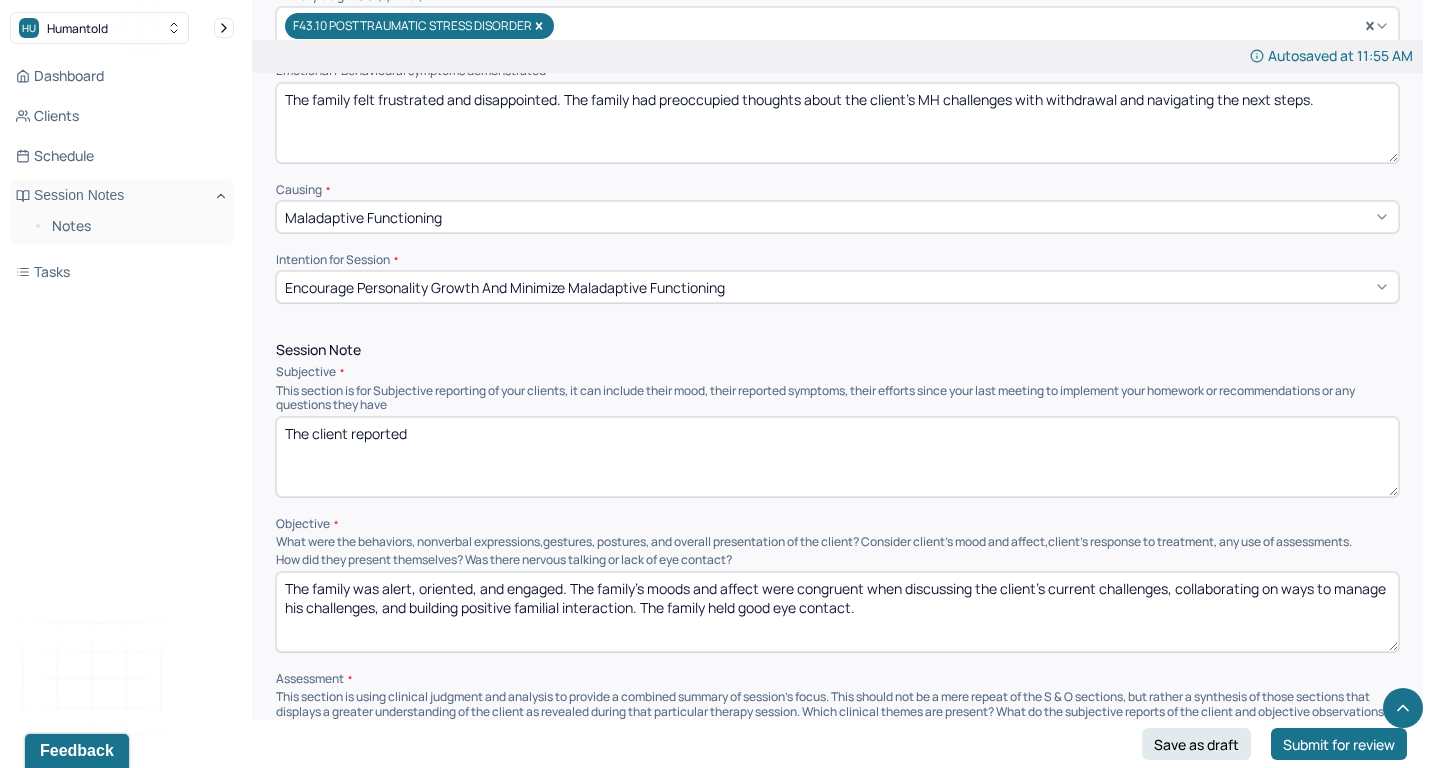 click on "The client reported" at bounding box center (837, 457) 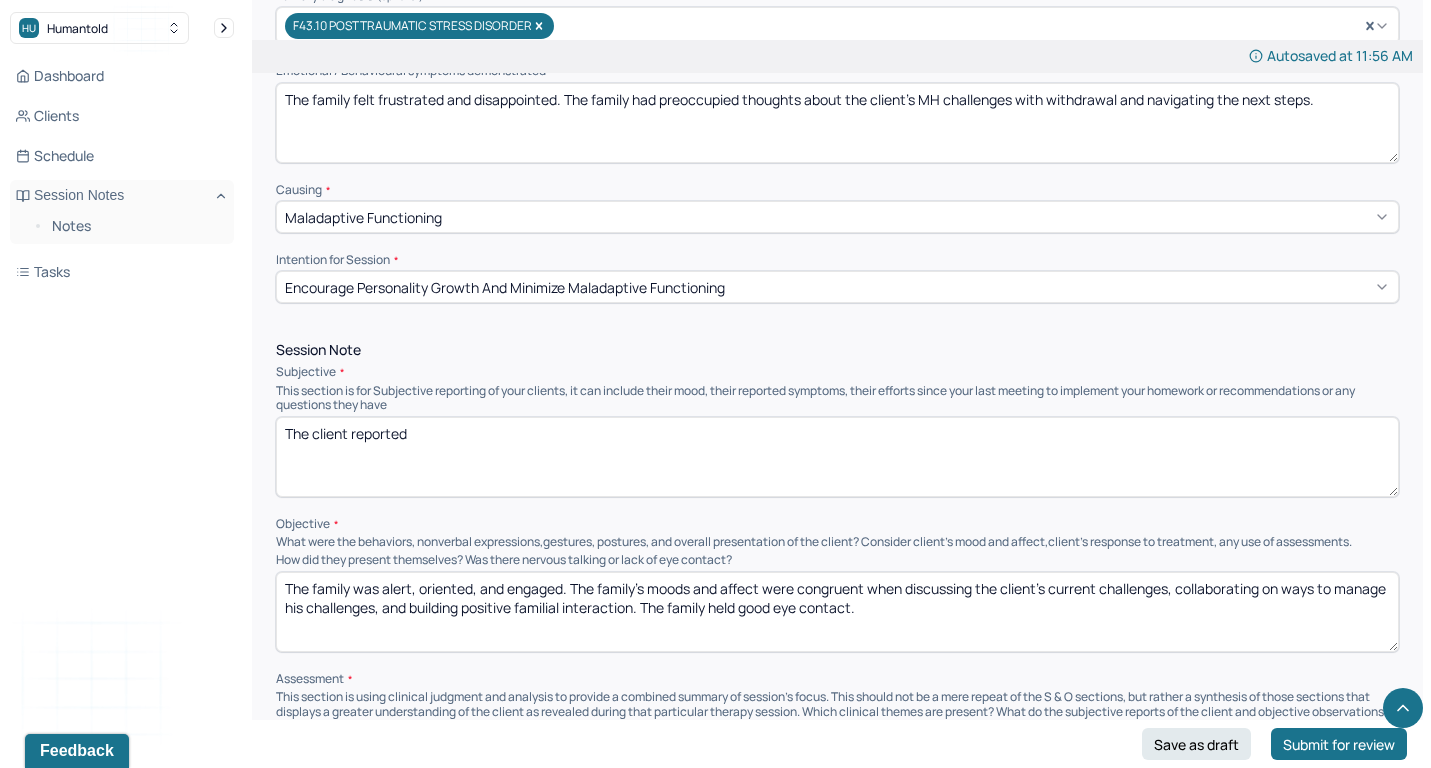 paste on "that although he still feels stable, he has been feeling frustrated by how professionals in the mental health field prioritize stability over progress. He expressed that the lack of change in his GABA pentin withdrawal has affected his ability to attend to other responsibilities. The client's parents reported feeling similar frustrations, but the client's mother expressed concern for how the situation would affect the client's anxiety and depression." 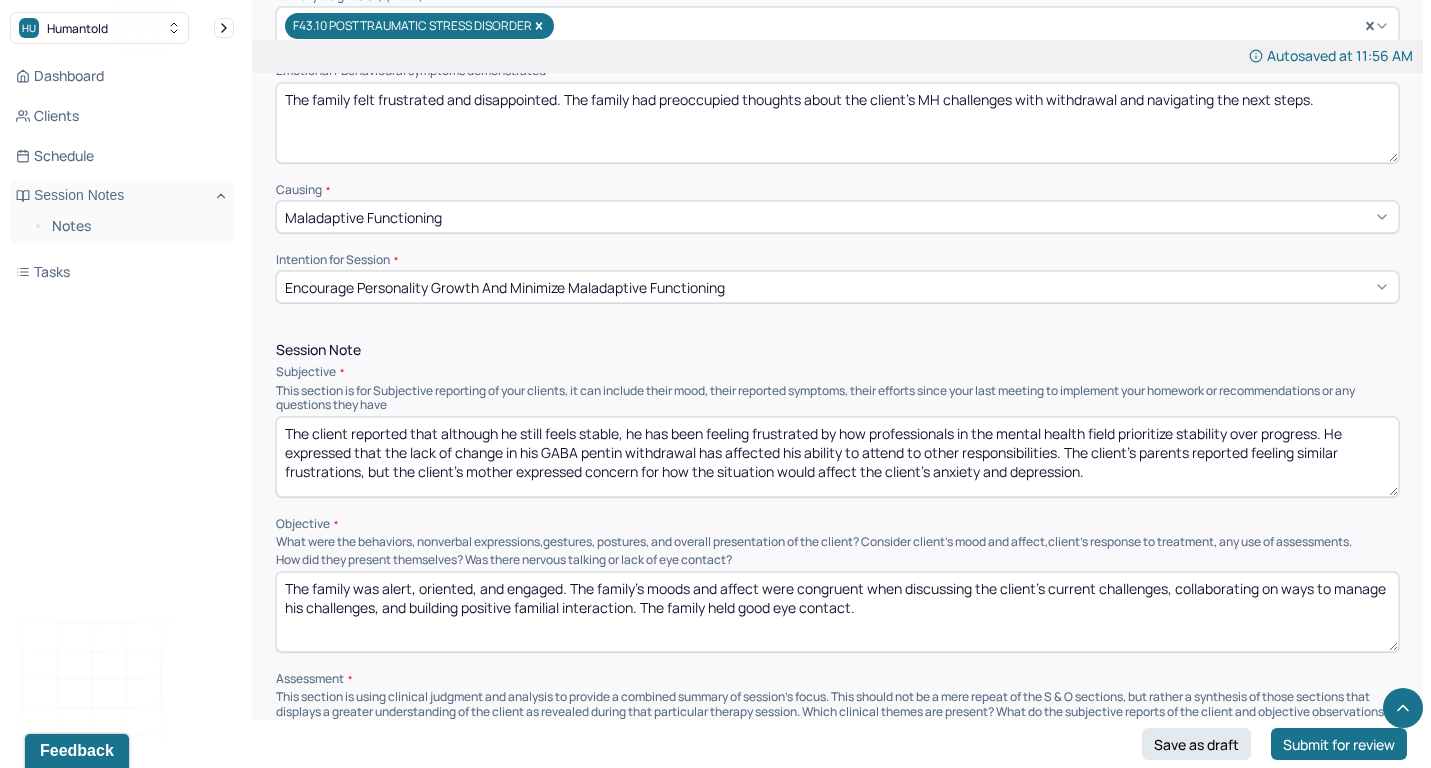 type on "The client reported that although he still feels stable, he has been feeling frustrated by how professionals in the mental health field prioritize stability over progress. He expressed that the lack of change in his GABA pentin withdrawal has affected his ability to attend to other responsibilities. The client's parents reported feeling similar frustrations, but the client's mother expressed concern for how the situation would affect the client's anxiety and depression." 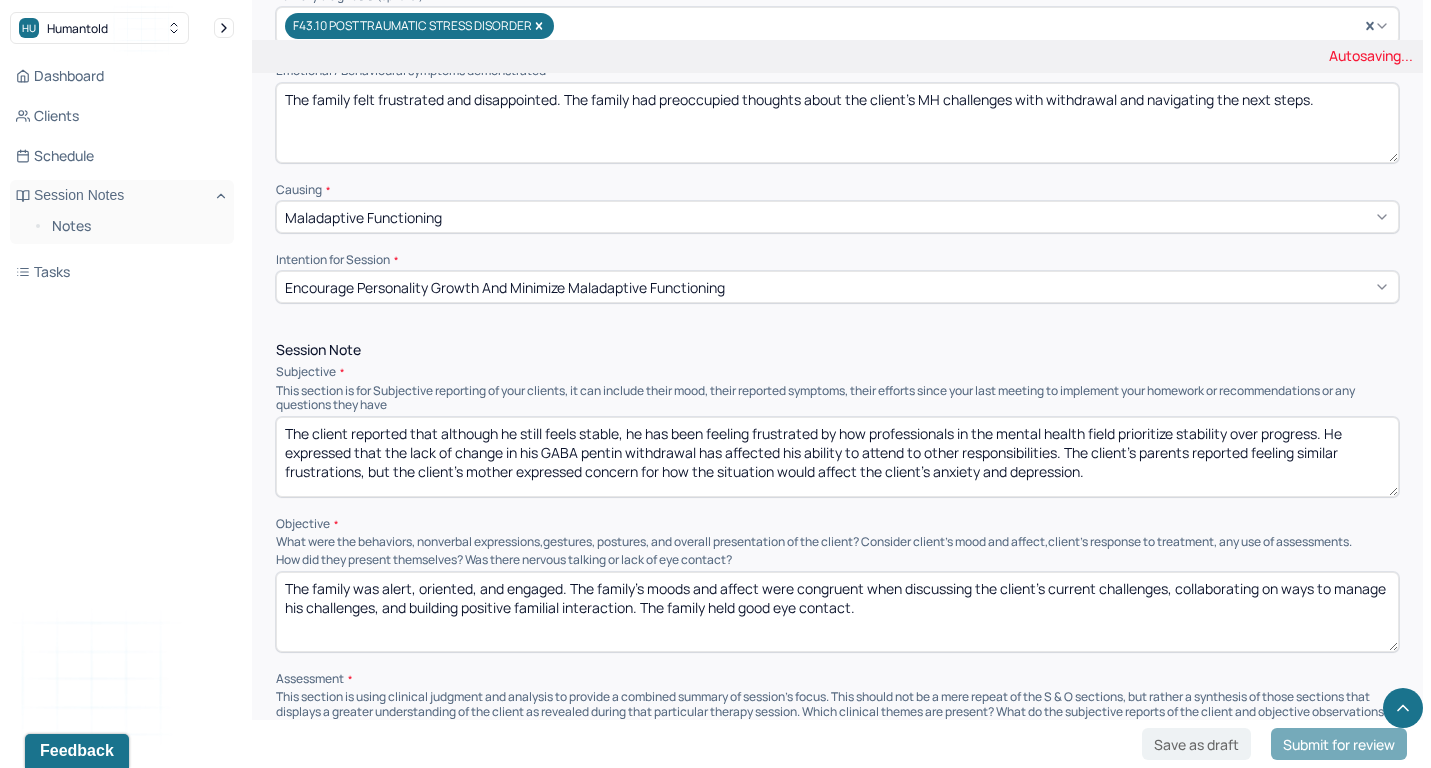 click on "The family was alert, oriented, and engaged. The family's moods and affect were congruent when discussing the client's current challenges, collaborating on ways to manage his challenges, and building positive familial interaction. The family held good eye contact." at bounding box center (837, 612) 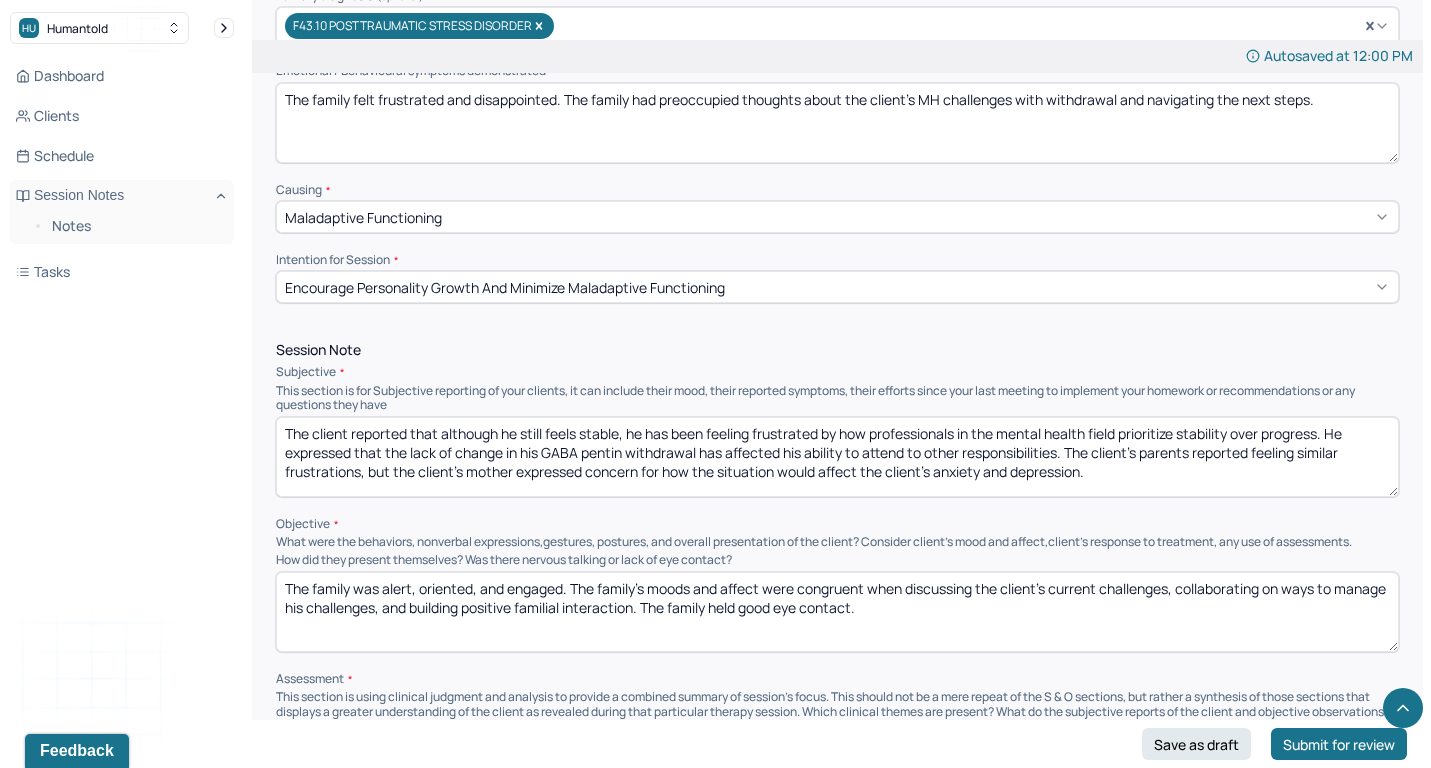 paste on "reflecting on their frustrations, concerns, and collaborating on next steps" 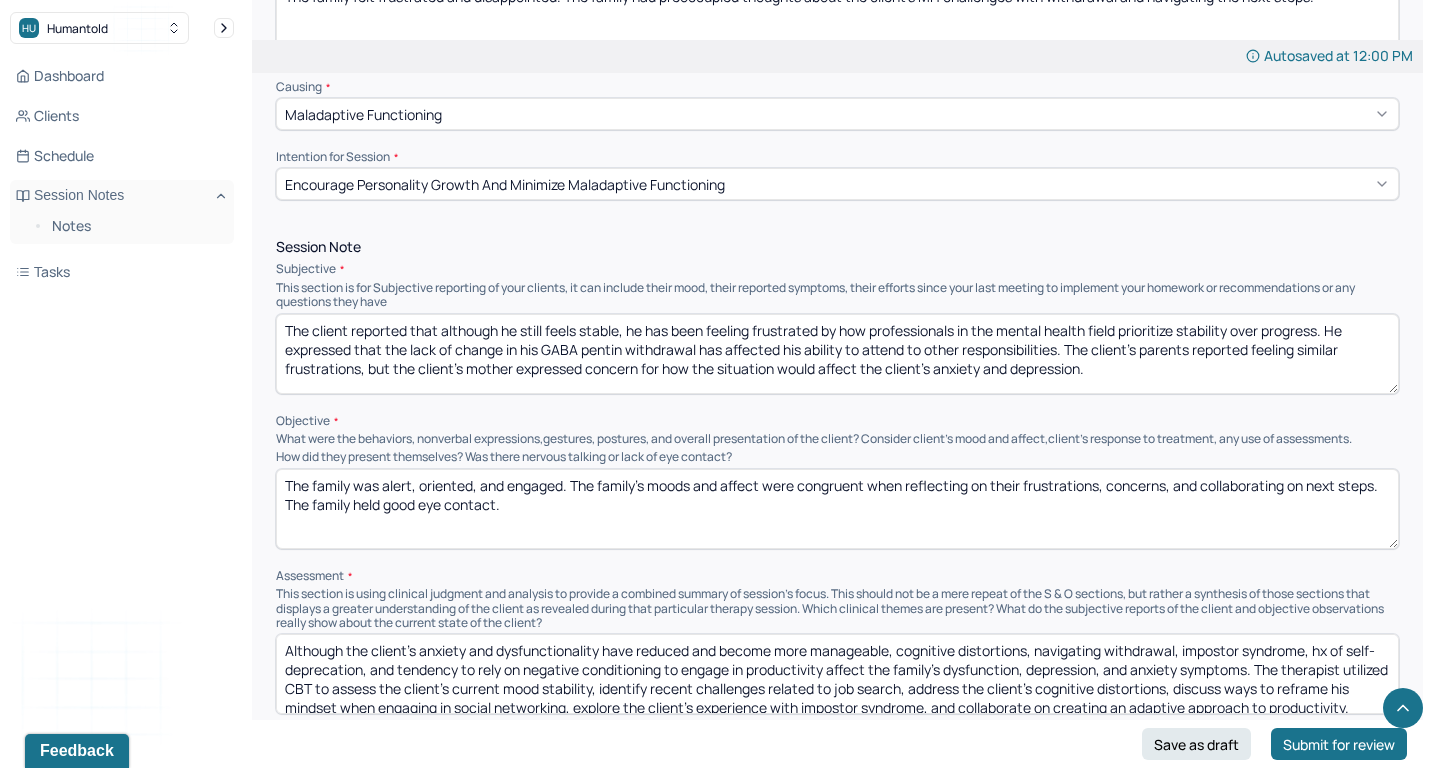 scroll, scrollTop: 1052, scrollLeft: 0, axis: vertical 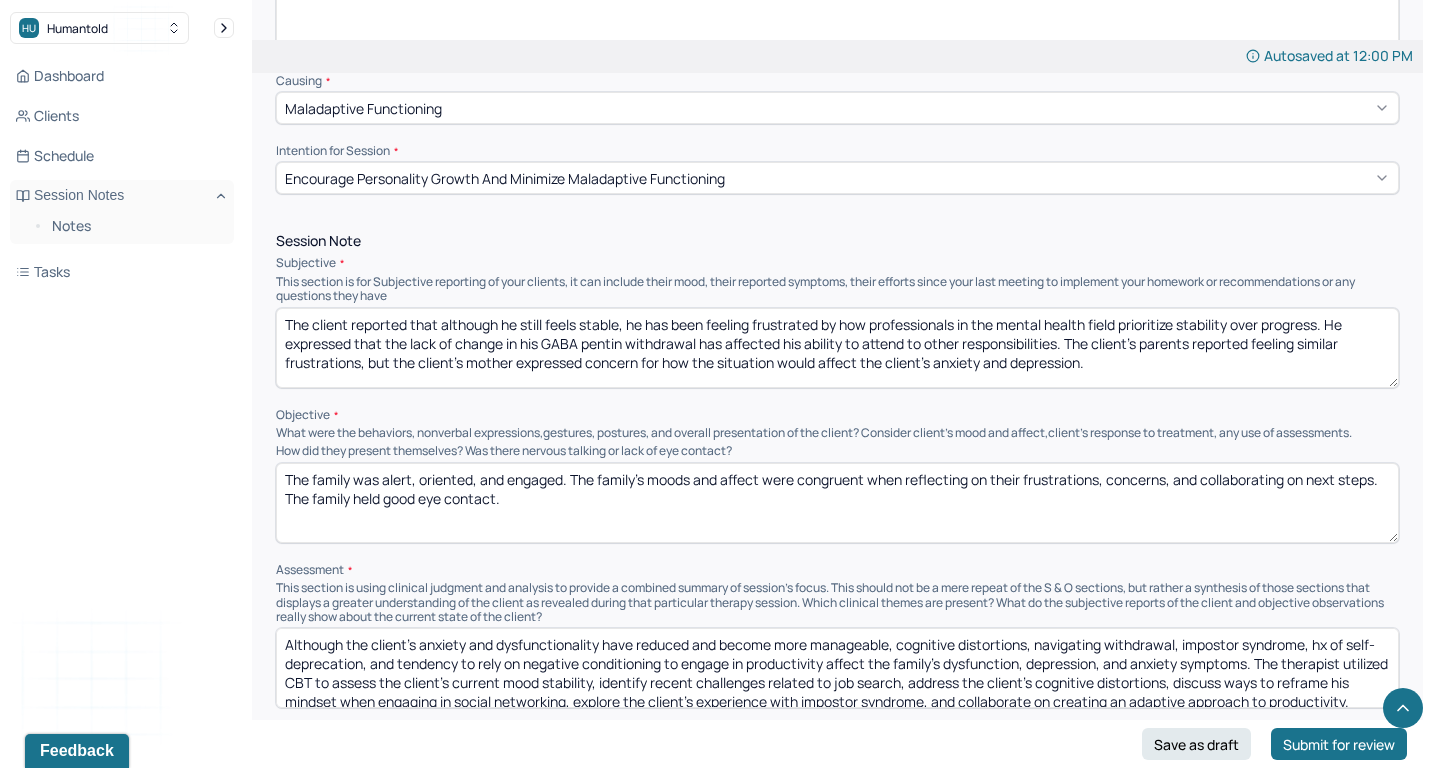type on "The family was alert, oriented, and engaged. The family's moods and affect were congruent when reflecting on their frustrations, concerns, and collaborating on next steps. The family held good eye contact." 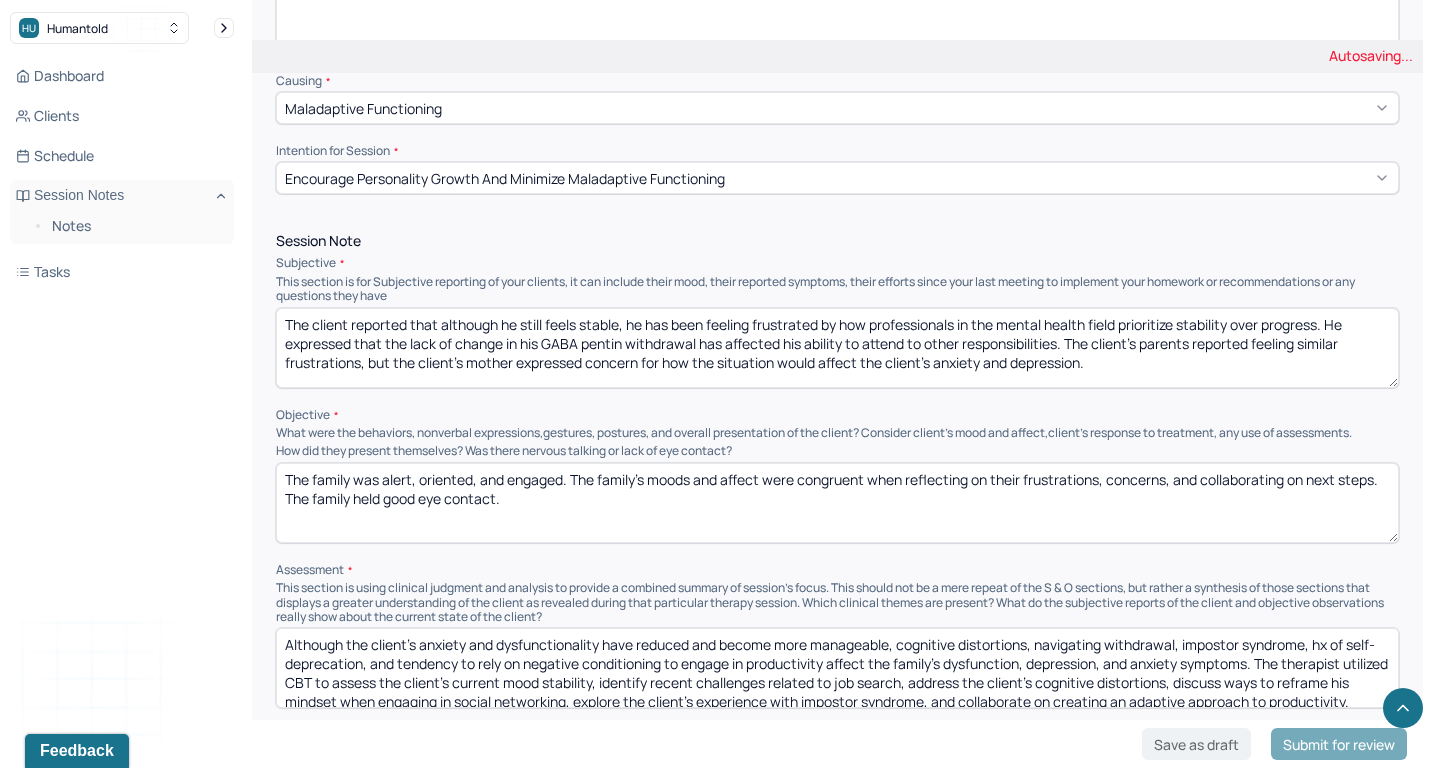 click on "Although the client's anxiety and dysfunctionality have reduced and become more manageable, cognitive distortions, navigating withdrawal, impostor syndrome, hx of self-deprecation, and tendency to rely on negative conditioning to engage in productivity affect the family's dysfunction, depression, and anxiety symptoms. The therapist utilized CBT to assess the client's current mood stability, identify recent challenges related to job search, address the client's cognitive distortions, discuss ways to reframe his mindset when engaging in social networking, explore the client's experience with impostor syndrome, and collaborate on creating an adaptive approach to productivity." at bounding box center (837, 668) 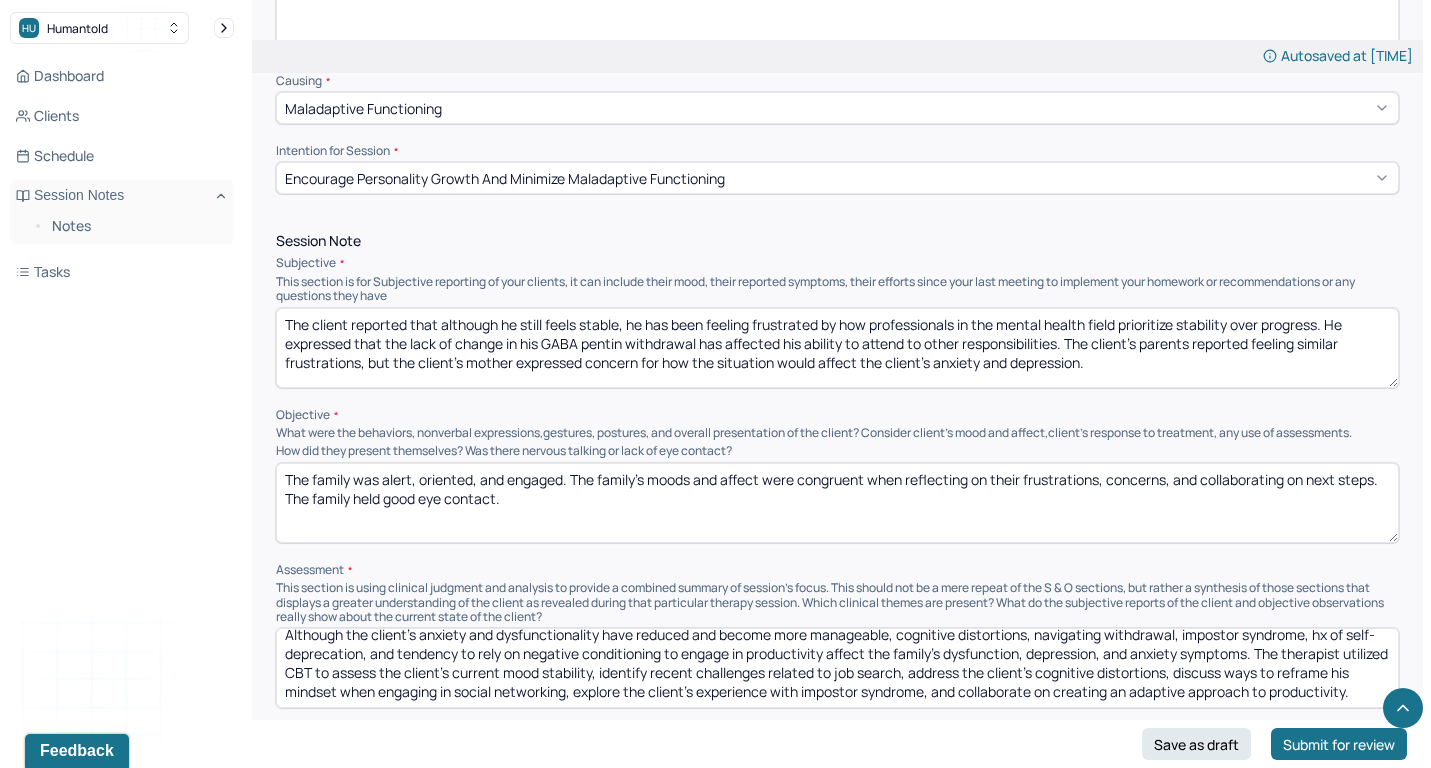 scroll, scrollTop: 9, scrollLeft: 0, axis: vertical 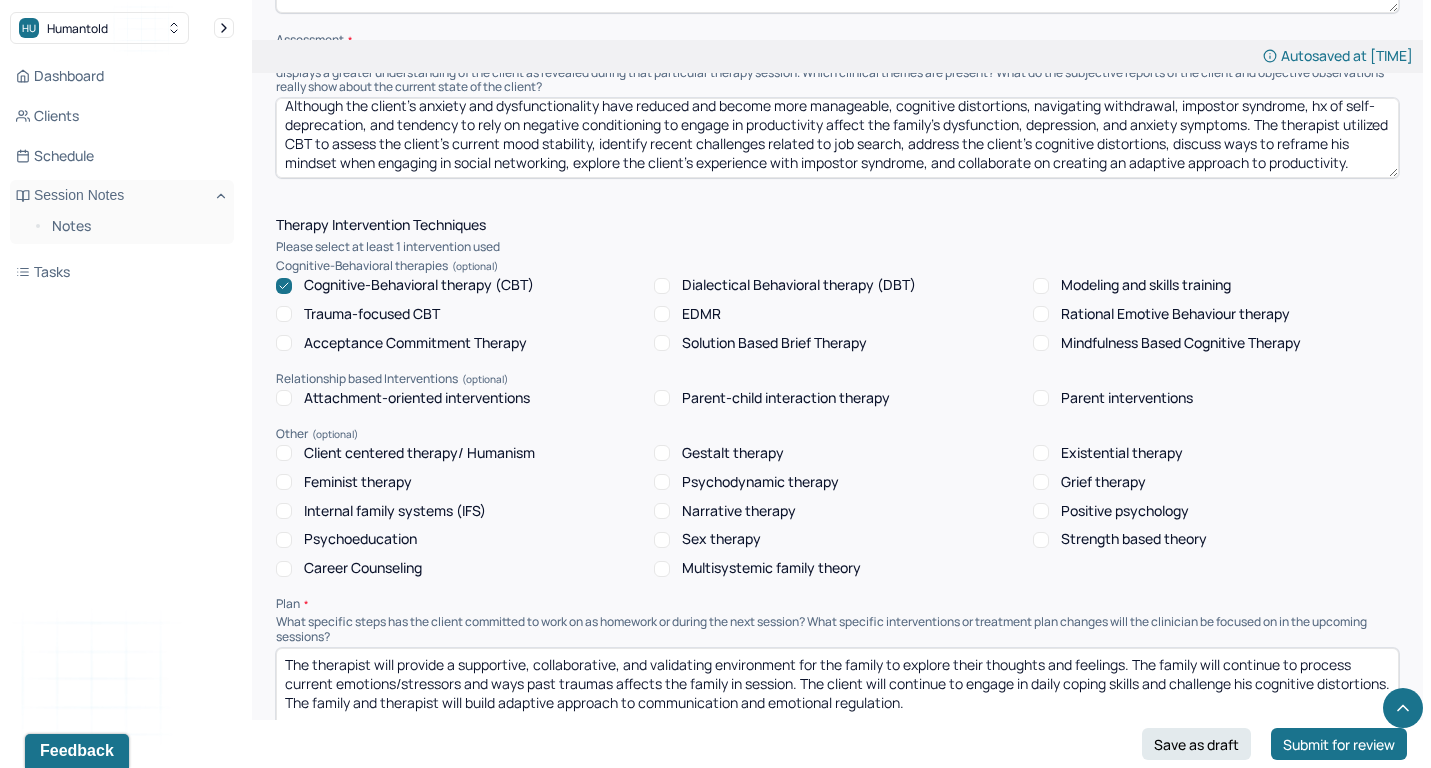 click on "Session Note Subjective This section is for Subjective reporting of your clients, it can include their mood, their reported symptoms, their efforts since your last meeting to implement your homework or recommendations or any questions they have The client reported that although he still feels stable, he has been feeling frustrated by how professionals in the mental health field prioritize stability over progress. He expressed that the lack of change in his GABA pentin withdrawal has affected his ability to attend to other responsibilities. The client's parents reported feeling similar frustrations, but the client's mother expressed concern for how the situation would affect the client's anxiety and depression. Objective What were the behaviors, nonverbal expressions,gestures, postures, and overall presentation of the client? Consider client's mood and affect,client's response to treatment, any use of assessments. How did they present themselves? Was there nervous talking or lack of eye contact? Assessment" at bounding box center [837, -59] 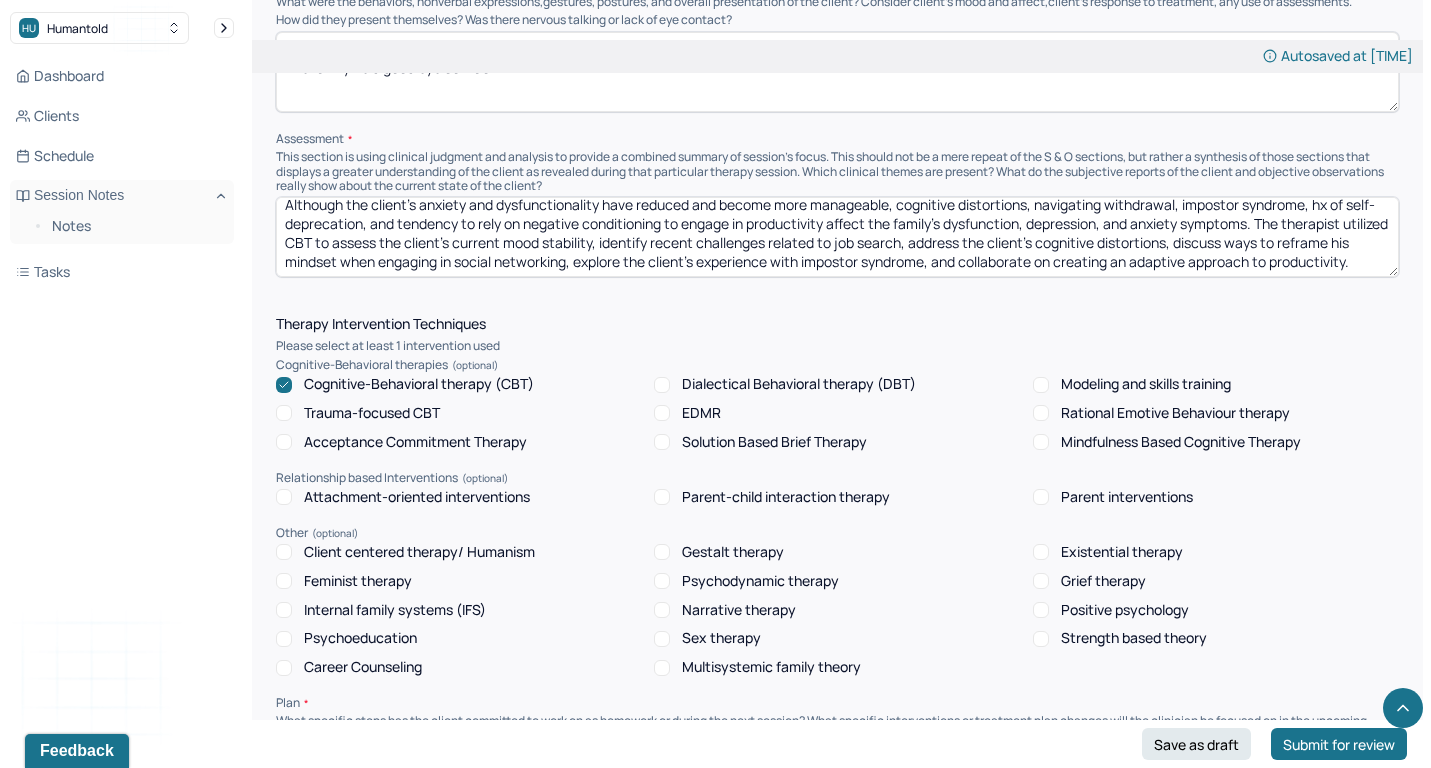scroll, scrollTop: 1476, scrollLeft: 0, axis: vertical 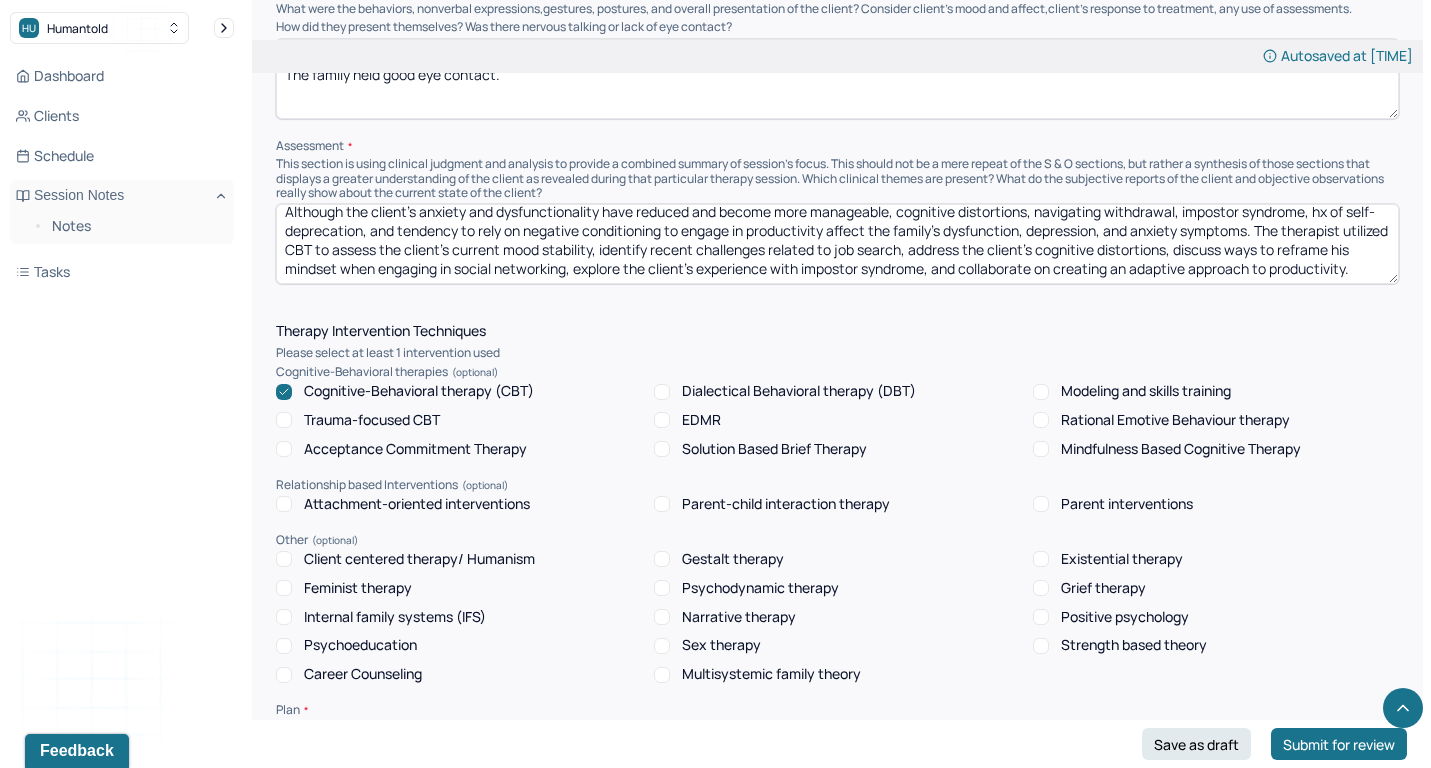click on "Although the client's anxiety and dysfunctionality have reduced and become more manageable, cognitive distortions, navigating withdrawal, impostor syndrome, hx of self-deprecation, and tendency to rely on negative conditioning to engage in productivity affect the family's dysfunction, depression, and anxiety symptoms. The therapist utilized CBT to assess the client's current mood stability, identify recent challenges related to job search, address the client's cognitive distortions, discuss ways to reframe his mindset when engaging in social networking, explore the client's experience with impostor syndrome, and collaborate on creating an adaptive approach to productivity." at bounding box center [837, 244] 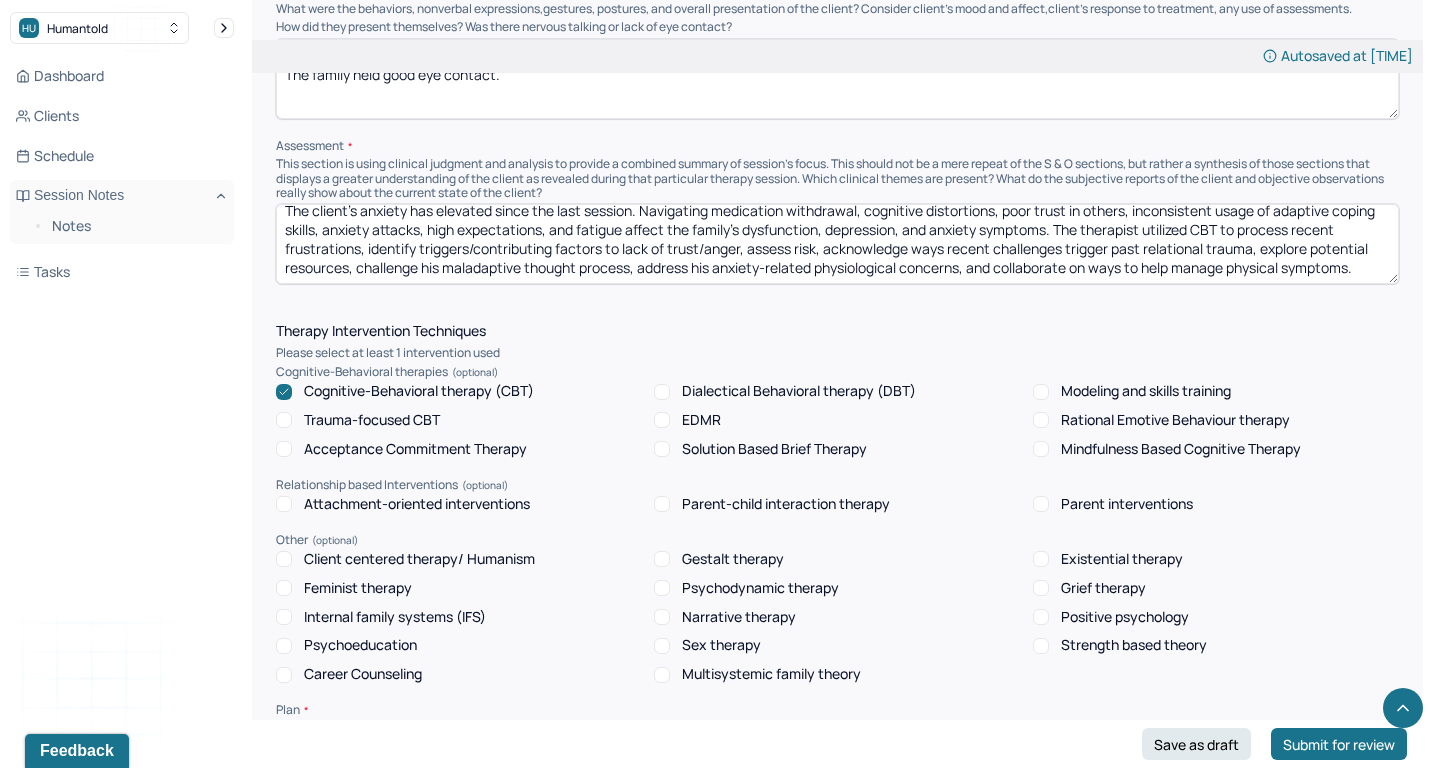 scroll, scrollTop: 9, scrollLeft: 0, axis: vertical 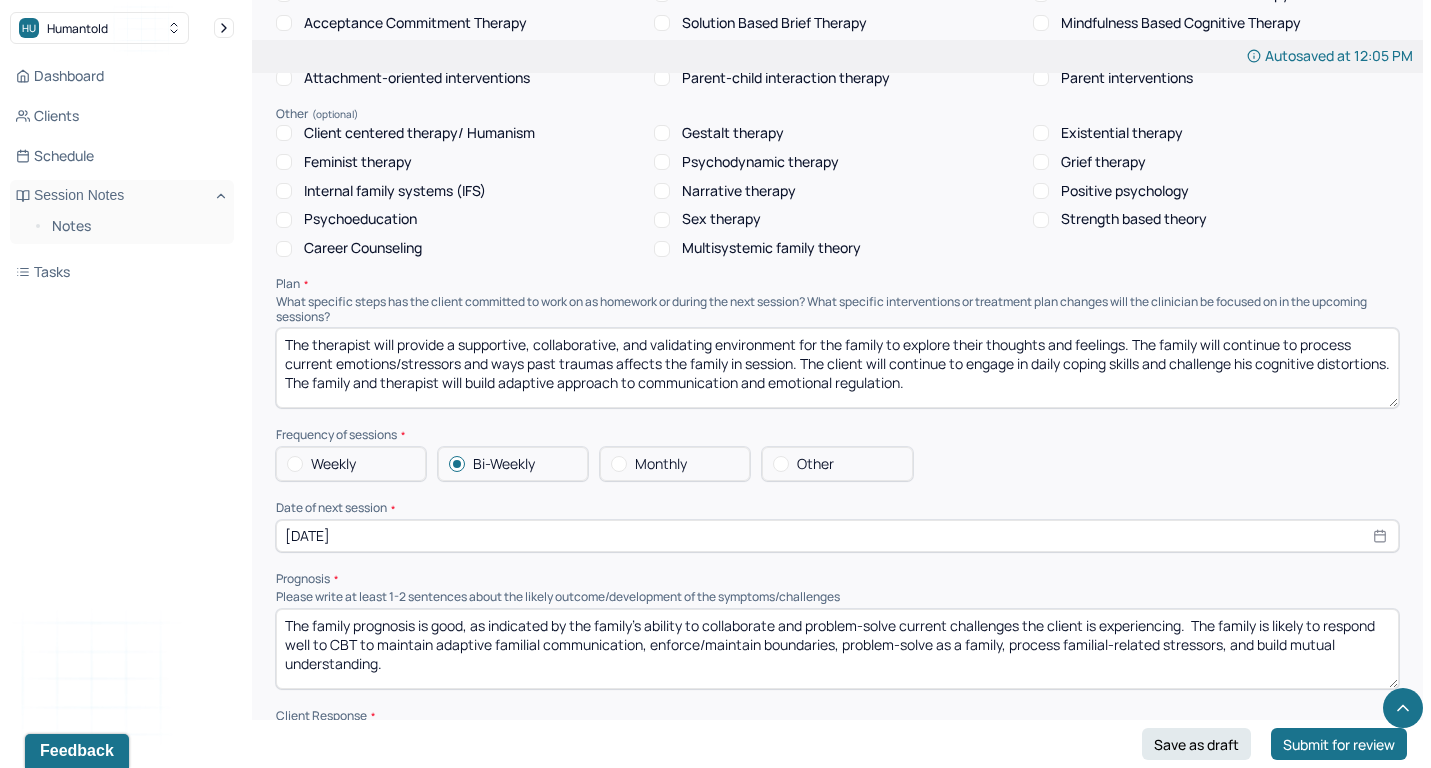type on "The client's anxiety has elevated since the last session. Navigating medication withdrawal, cognitive distortions, poor trust in others, inconsistent usage of adaptive coping skills, anxiety attacks, high expectations, and fatigue affect the family's dysfunction, depression, and anxiety symptoms. The therapist utilized CBT to process recent frustrations, identify triggers/contributing factors to lack of trust/anger, assess risk, acknowledge ways recent challenges trigger past relational trauma, explore potential resources, challenge his maladaptive thought process, address his anxiety-related physiological concerns, and collaborate on ways to help manage physical symptoms." 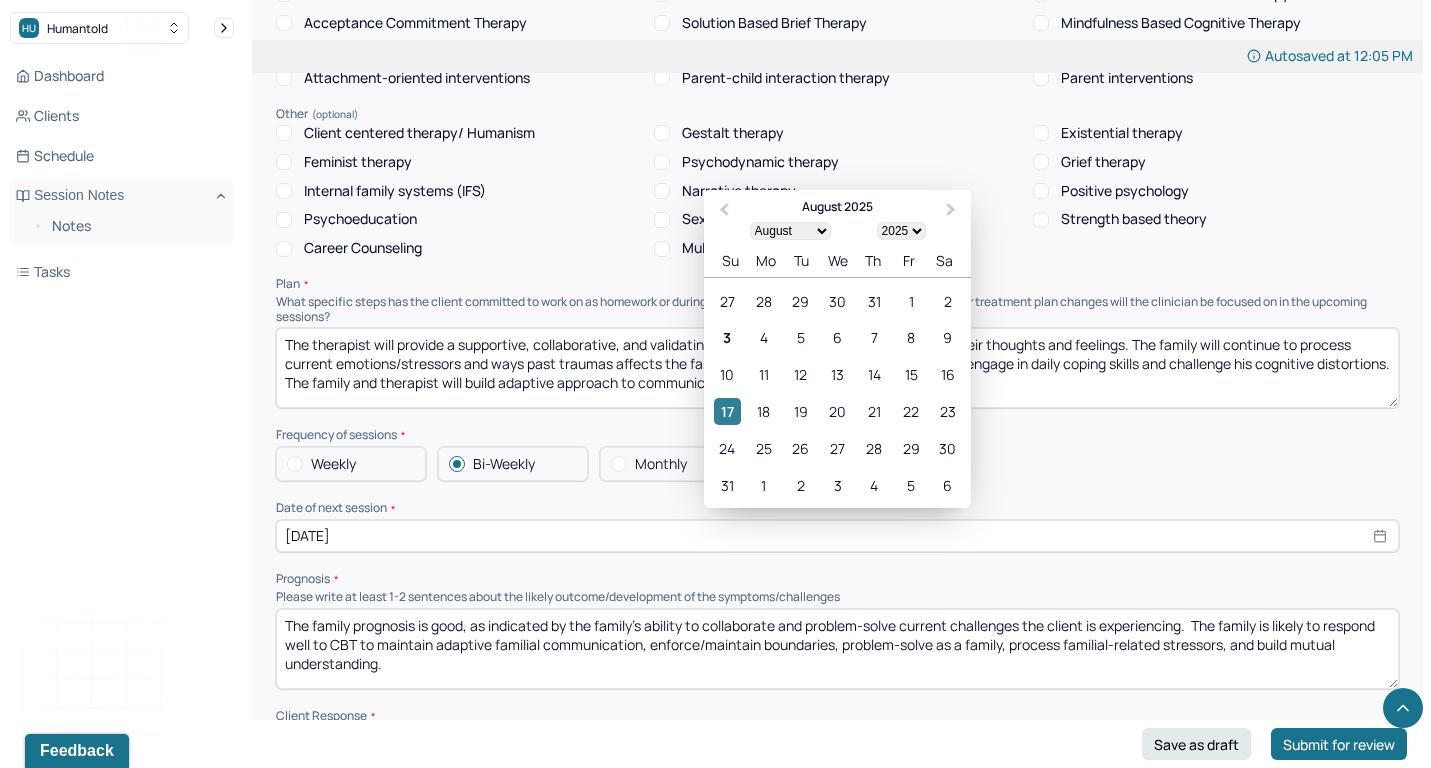 click on "17" at bounding box center [727, 411] 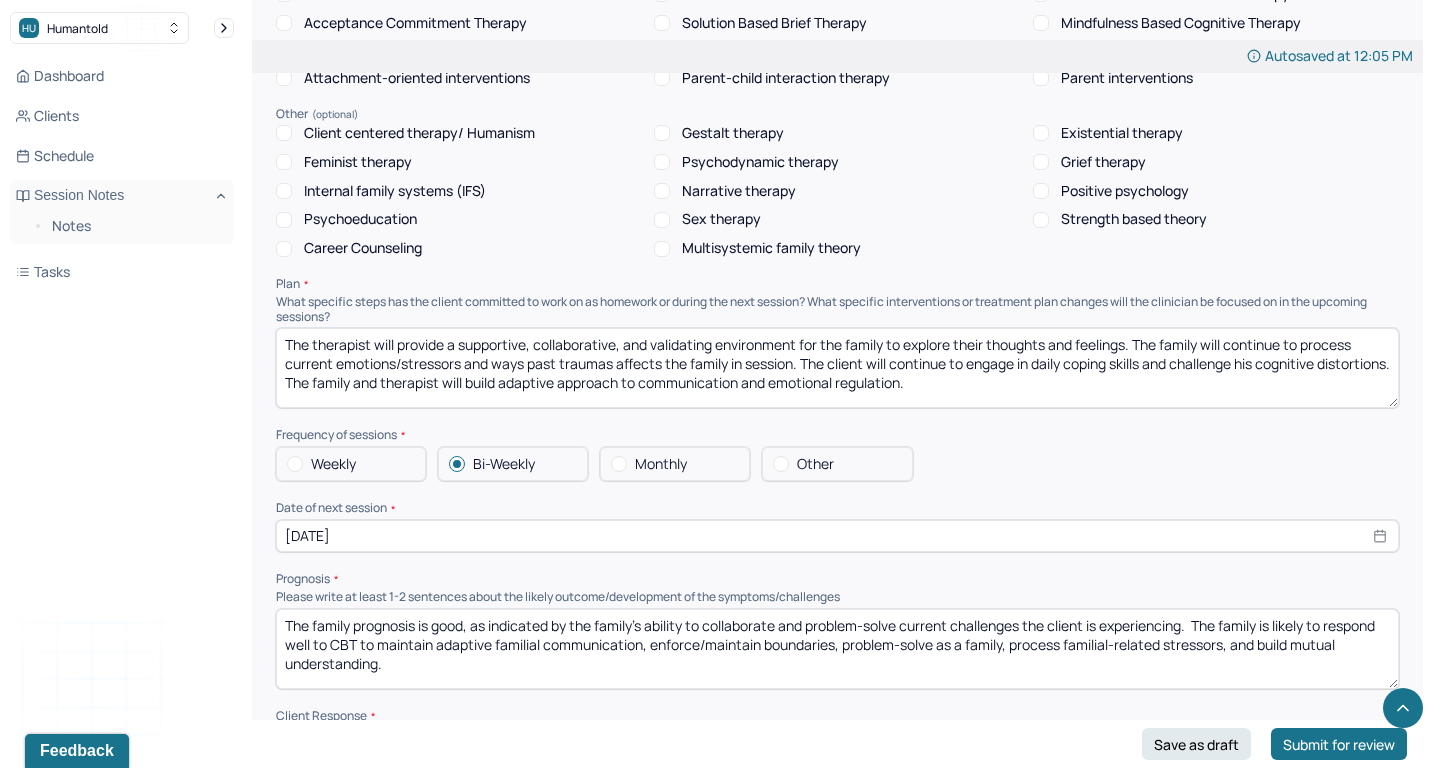 click on "The therapist will provide a supportive, collaborative, and validating environment for the family to explore their thoughts and feelings. The family will continue to process current emotions/stressors and ways past traumas affects the family in session. The client will continue to engage in daily coping skills and challenge his cognitive distortions. The family and therapist will build adaptive approach to communication and emotional regulation." at bounding box center [837, 368] 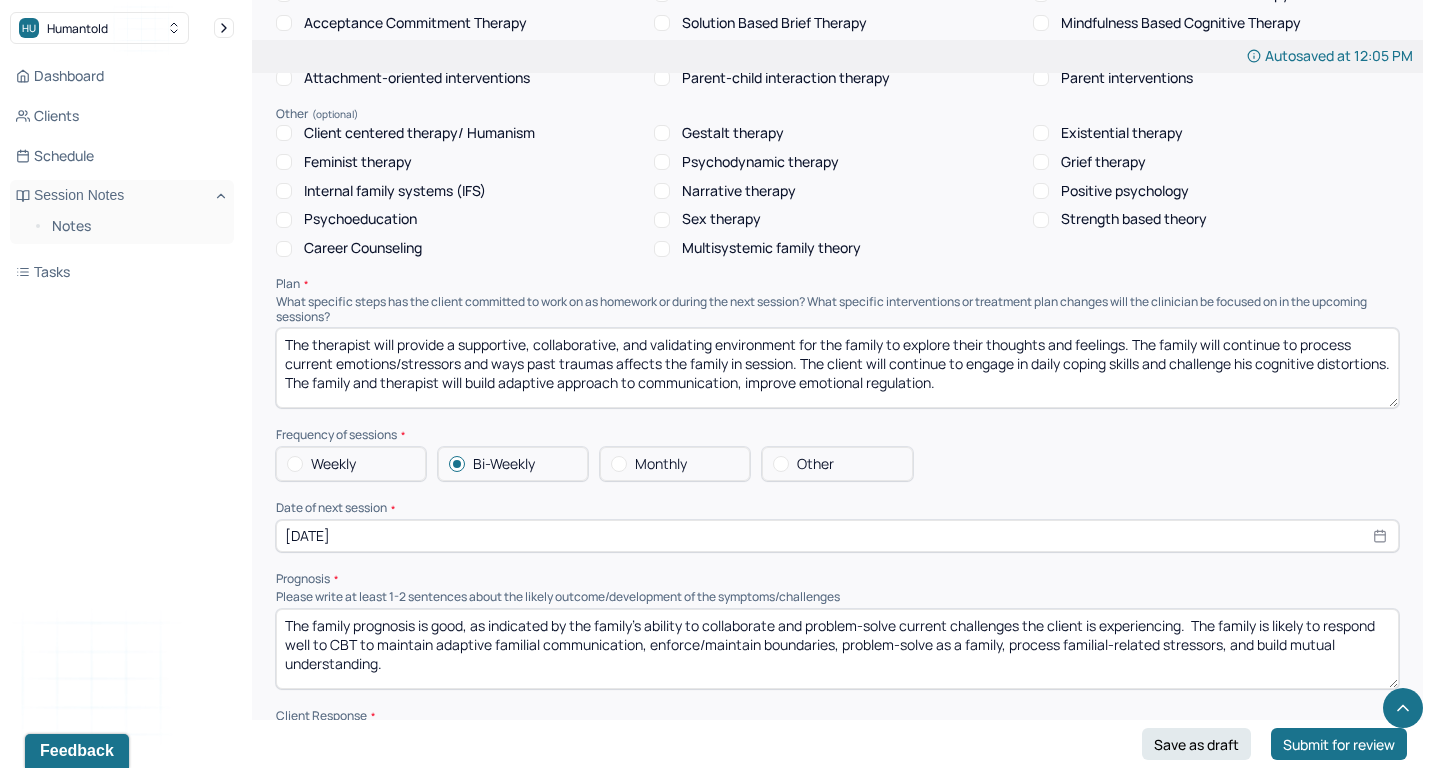 click on "The therapist will provide a supportive, collaborative, and validating environment for the family to explore their thoughts and feelings. The family will continue to process current emotions/stressors and ways past traumas affects the family in session. The client will continue to engage in daily coping skills and challenge his cognitive distortions. The family and therapist will build adaptive approach to communication and emotional regulation." at bounding box center (837, 368) 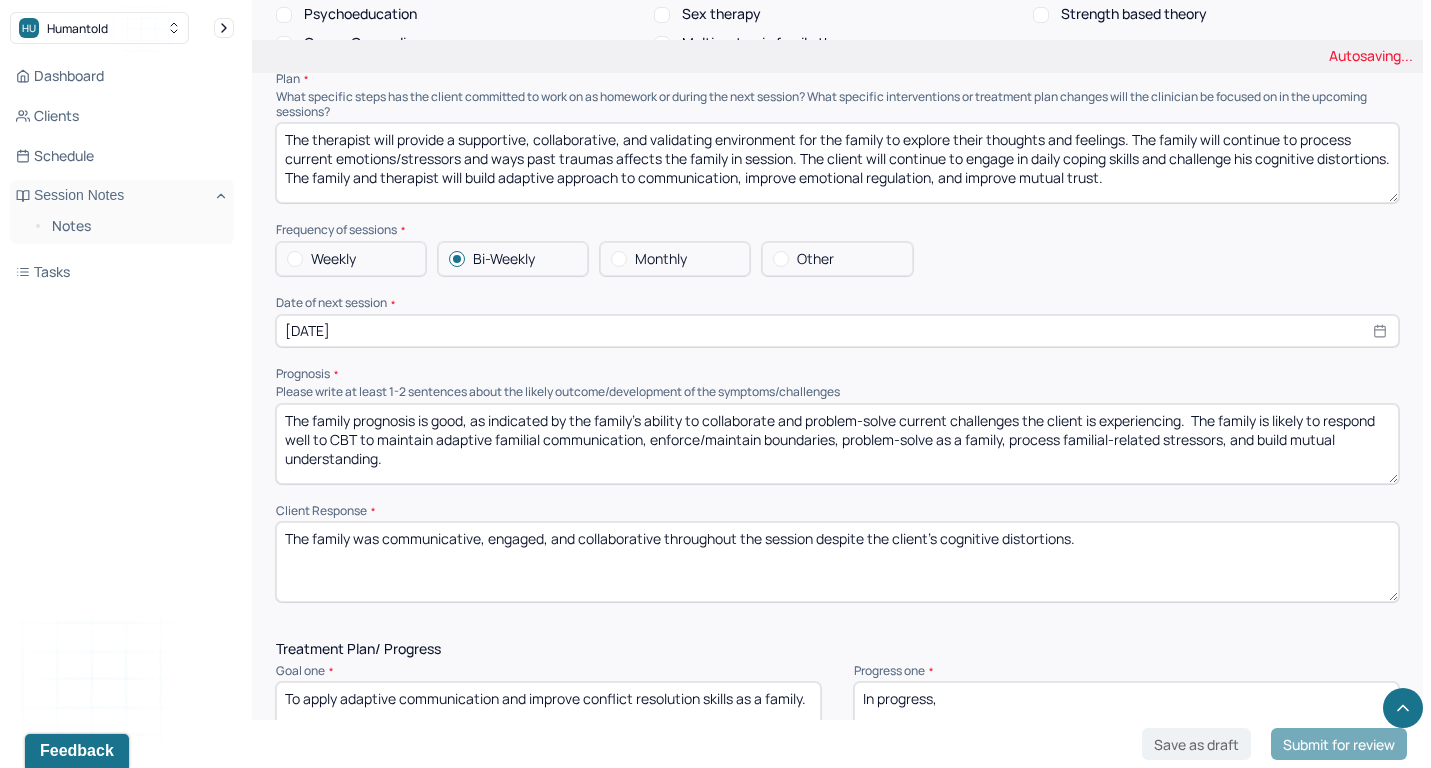 scroll, scrollTop: 2158, scrollLeft: 0, axis: vertical 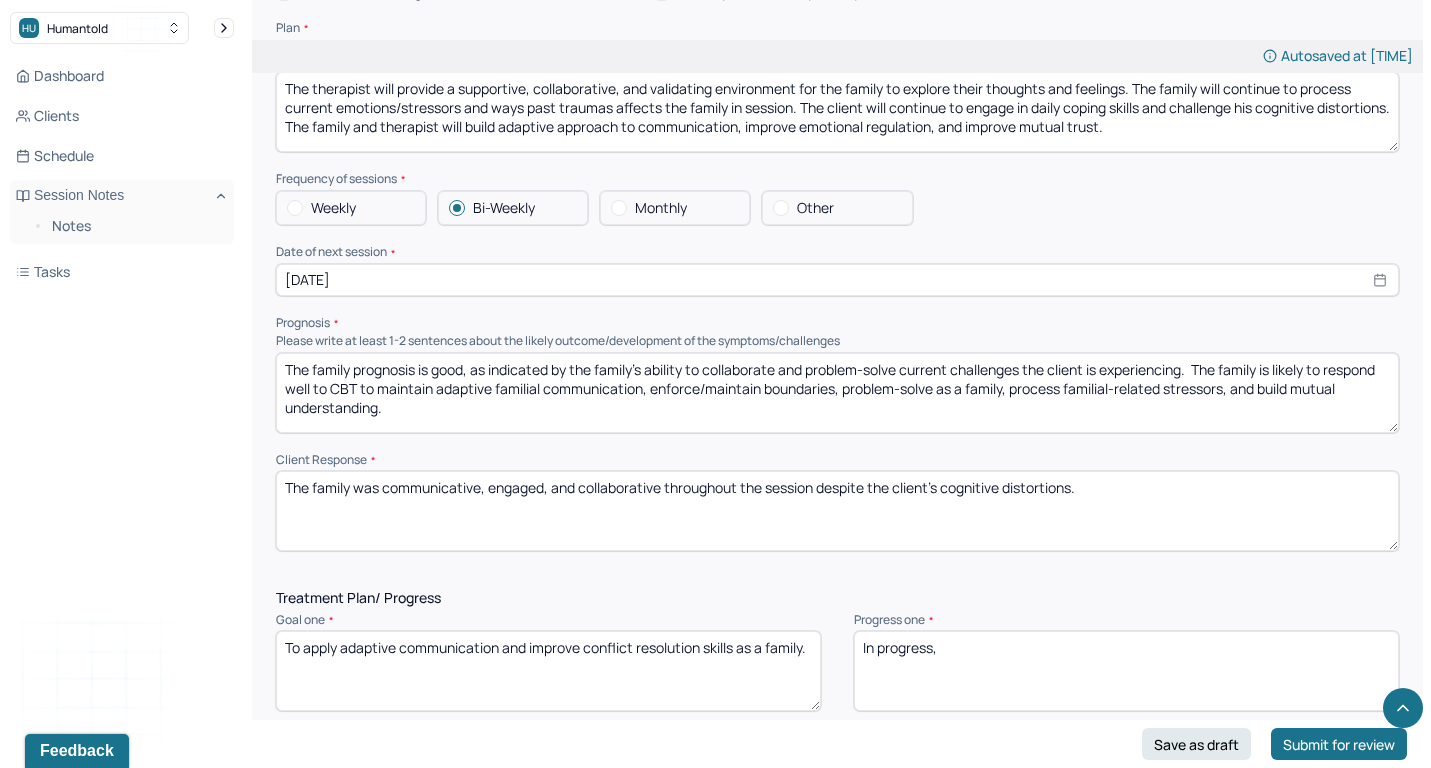 type on "The therapist will provide a supportive, collaborative, and validating environment for the family to explore their thoughts and feelings. The family will continue to process current emotions/stressors and ways past traumas affects the family in session. The client will continue to engage in daily coping skills and challenge his cognitive distortions. The family and therapist will build adaptive approach to communication, improve emotional regulation, and improve mutual trust." 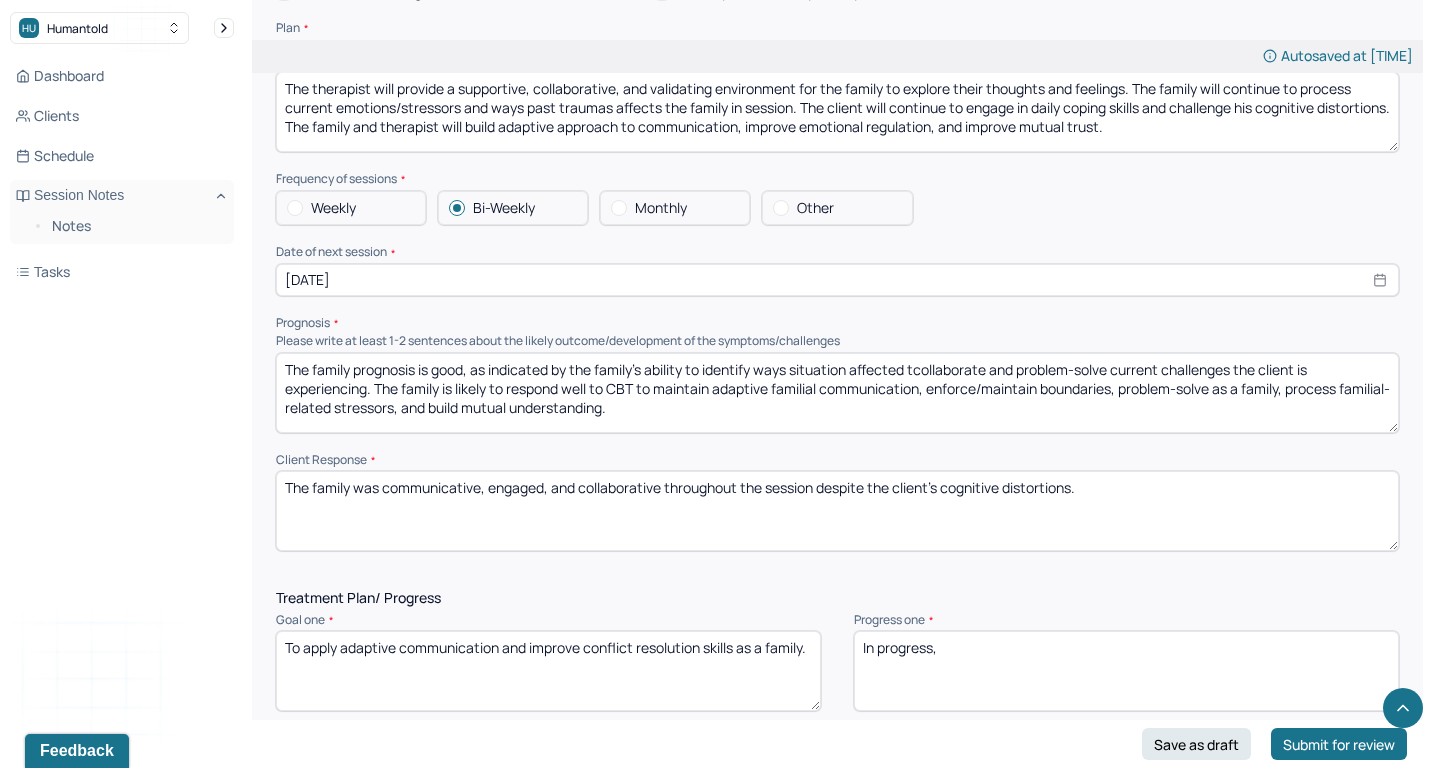 click on "The family prognosis is good, as indicated by the family's ability to identify ways situation affected tcollaborate and problem-solve current challenges the client is experiencing. The family is likely to respond well to CBT to maintain adaptive familial communication, enforce/maintain boundaries, problem-solve as a family, process familial-related stressors, and build mutual understanding." at bounding box center [837, 393] 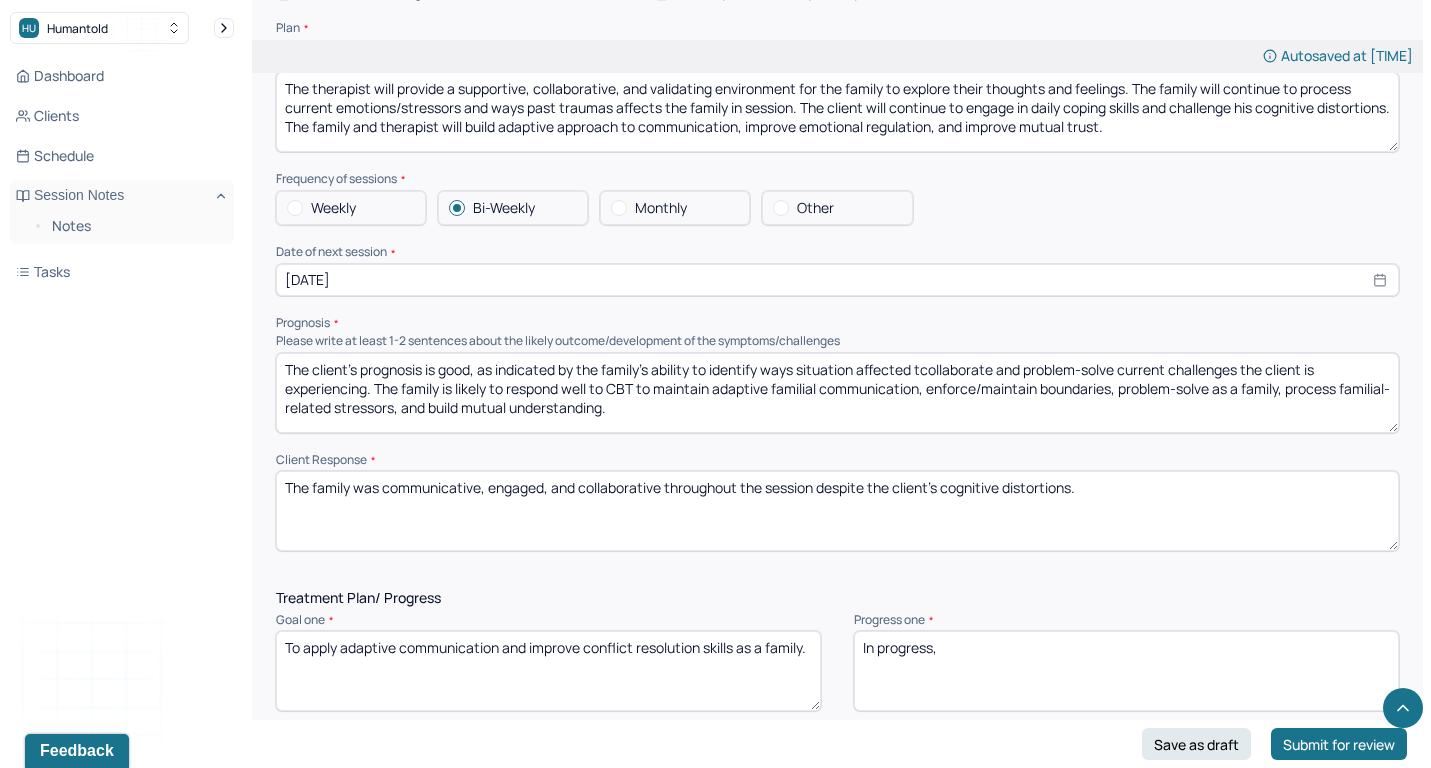 click on "The family prognosis is good, as indicated by the family's ability to identify ways situation affected tcollaborate and problem-solve current challenges the client is experiencing. The family is likely to respond well to CBT to maintain adaptive familial communication, enforce/maintain boundaries, problem-solve as a family, process familial-related stressors, and build mutual understanding." at bounding box center (837, 393) 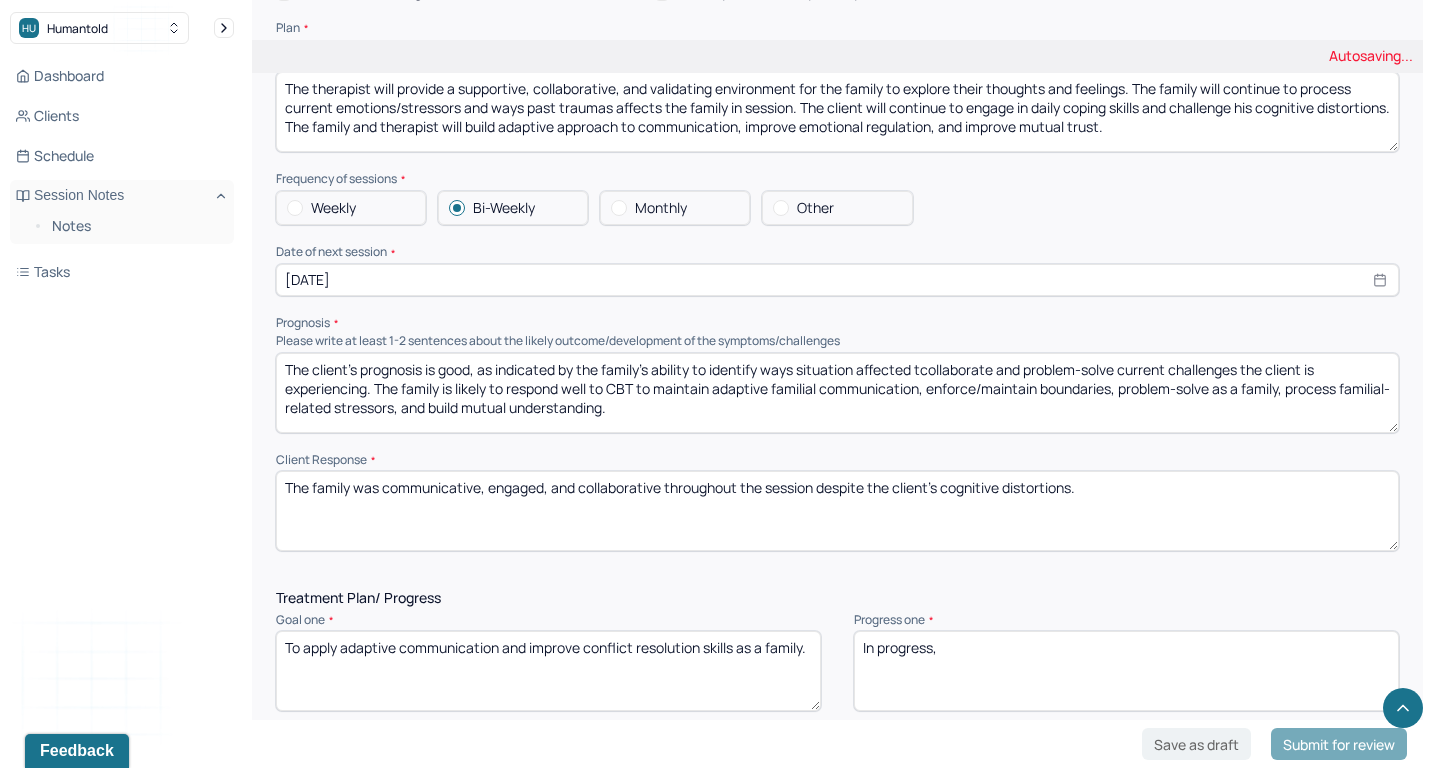 click on "The family prognosis is good, as indicated by the family's ability to identify ways situation affected tcollaborate and problem-solve current challenges the client is experiencing. The family is likely to respond well to CBT to maintain adaptive familial communication, enforce/maintain boundaries, problem-solve as a family, process familial-related stressors, and build mutual understanding." at bounding box center [837, 393] 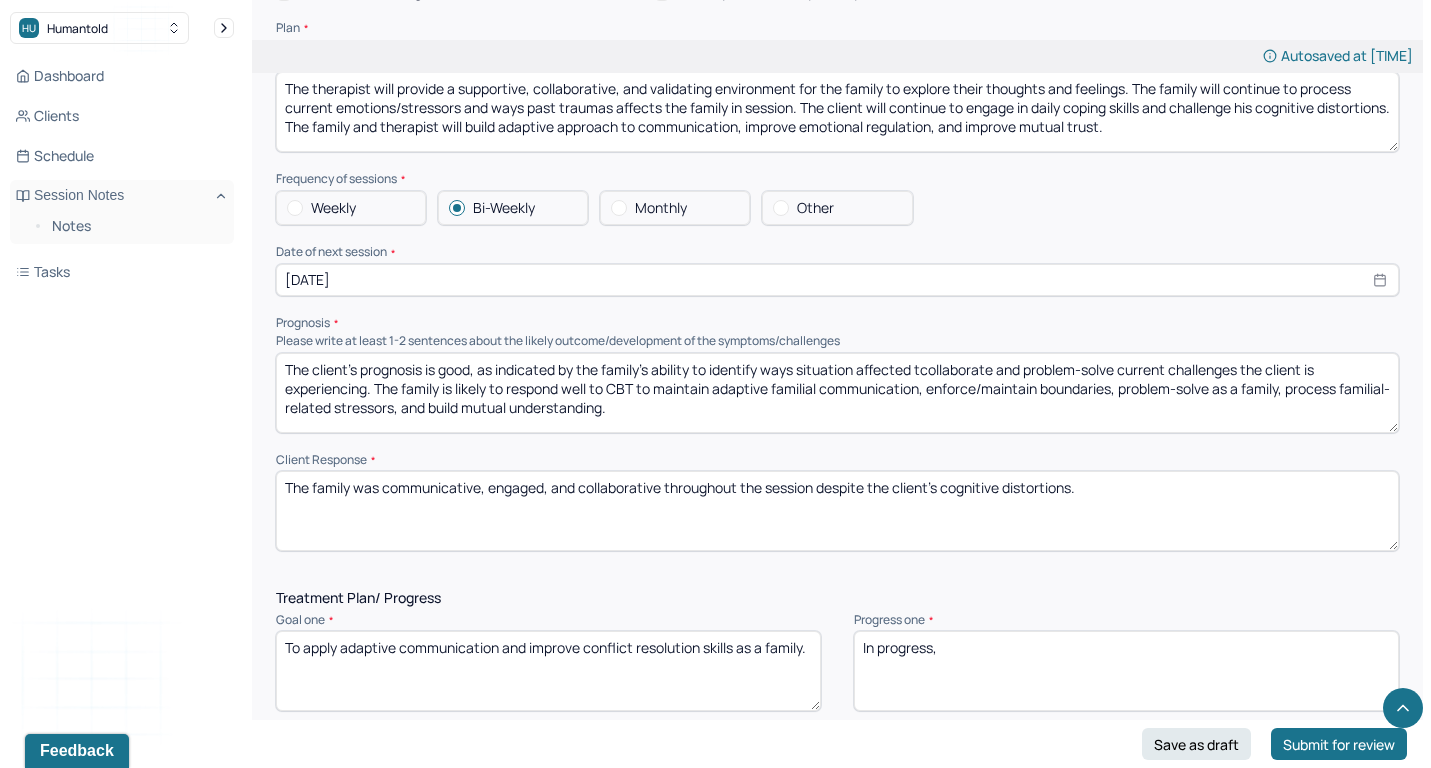 click on "The client's prognosis is good, as indicated by the family's ability to identify ways situation affected tcollaborate and problem-solve current challenges the client is experiencing. The family is likely to respond well to CBT to maintain adaptive familial communication, enforce/maintain boundaries, problem-solve as a family, process familial-related stressors, and build mutual understanding." at bounding box center [837, 393] 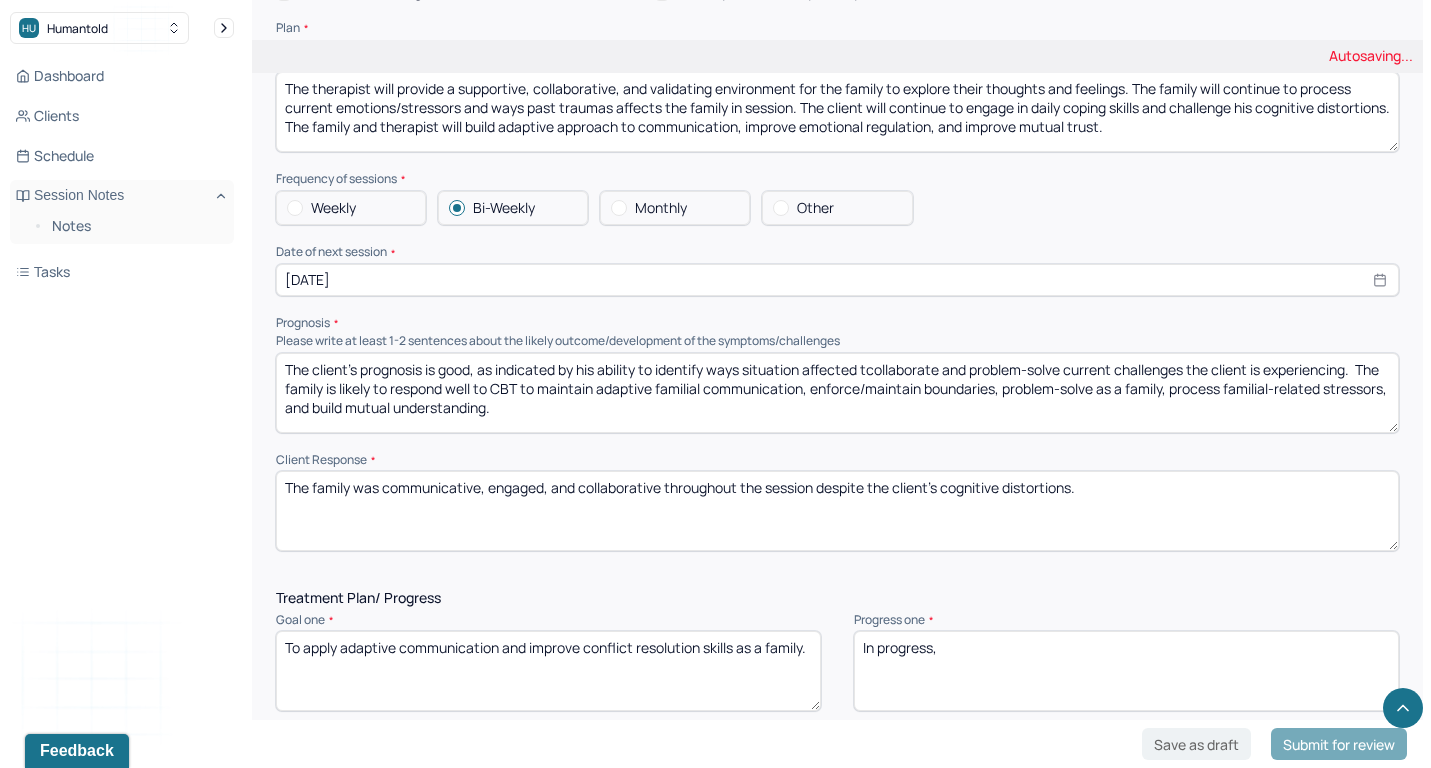 click on "The client's prognosis is good, as indicated by the family's ability to identify ways situation affected tcollaborate and problem-solve current challenges the client is experiencing. The family is likely to respond well to CBT to maintain adaptive familial communication, enforce/maintain boundaries, problem-solve as a family, process familial-related stressors, and build mutual understanding." at bounding box center [837, 393] 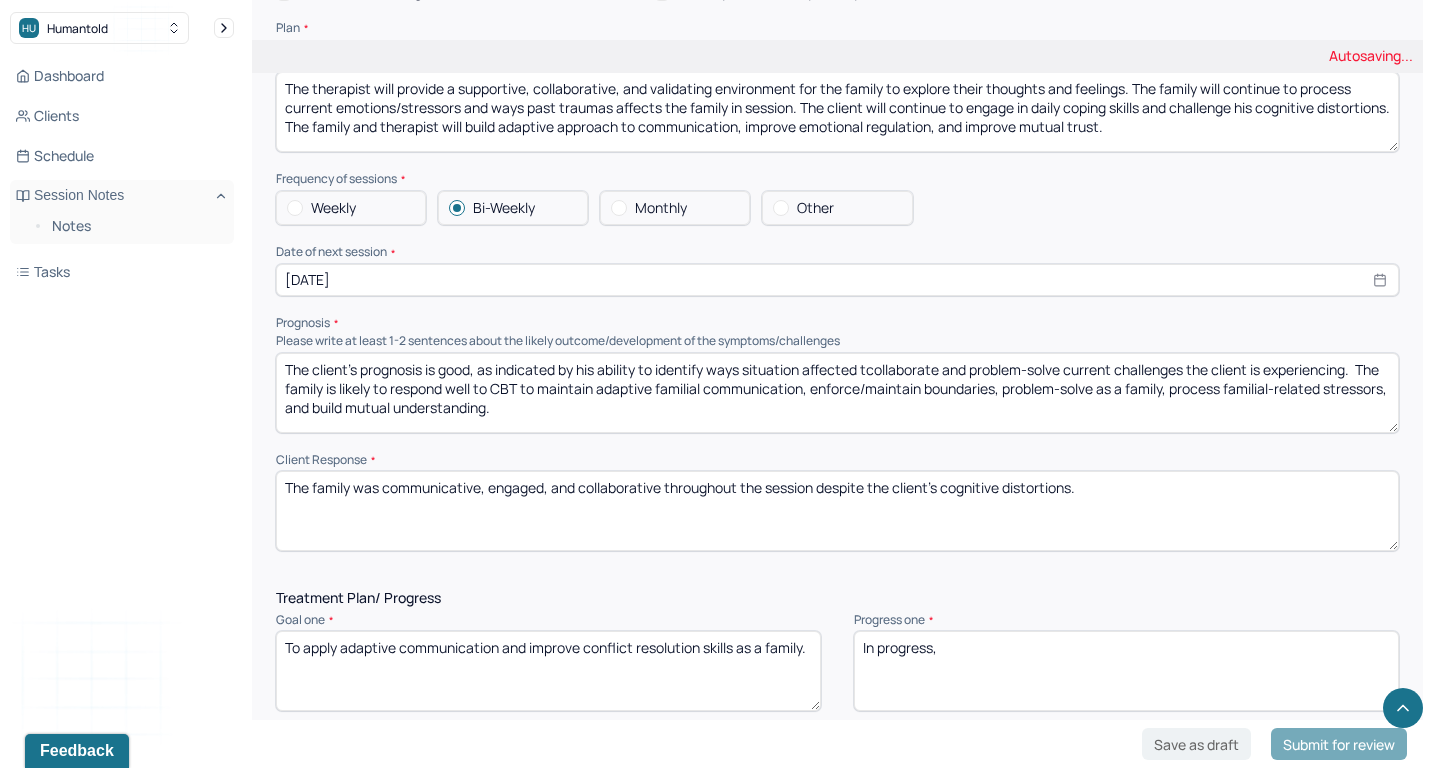 click on "The client's prognosis is good, as indicated by the family's ability to identify ways situation affected tcollaborate and problem-solve current challenges the client is experiencing. The family is likely to respond well to CBT to maintain adaptive familial communication, enforce/maintain boundaries, problem-solve as a family, process familial-related stressors, and build mutual understanding." at bounding box center (837, 393) 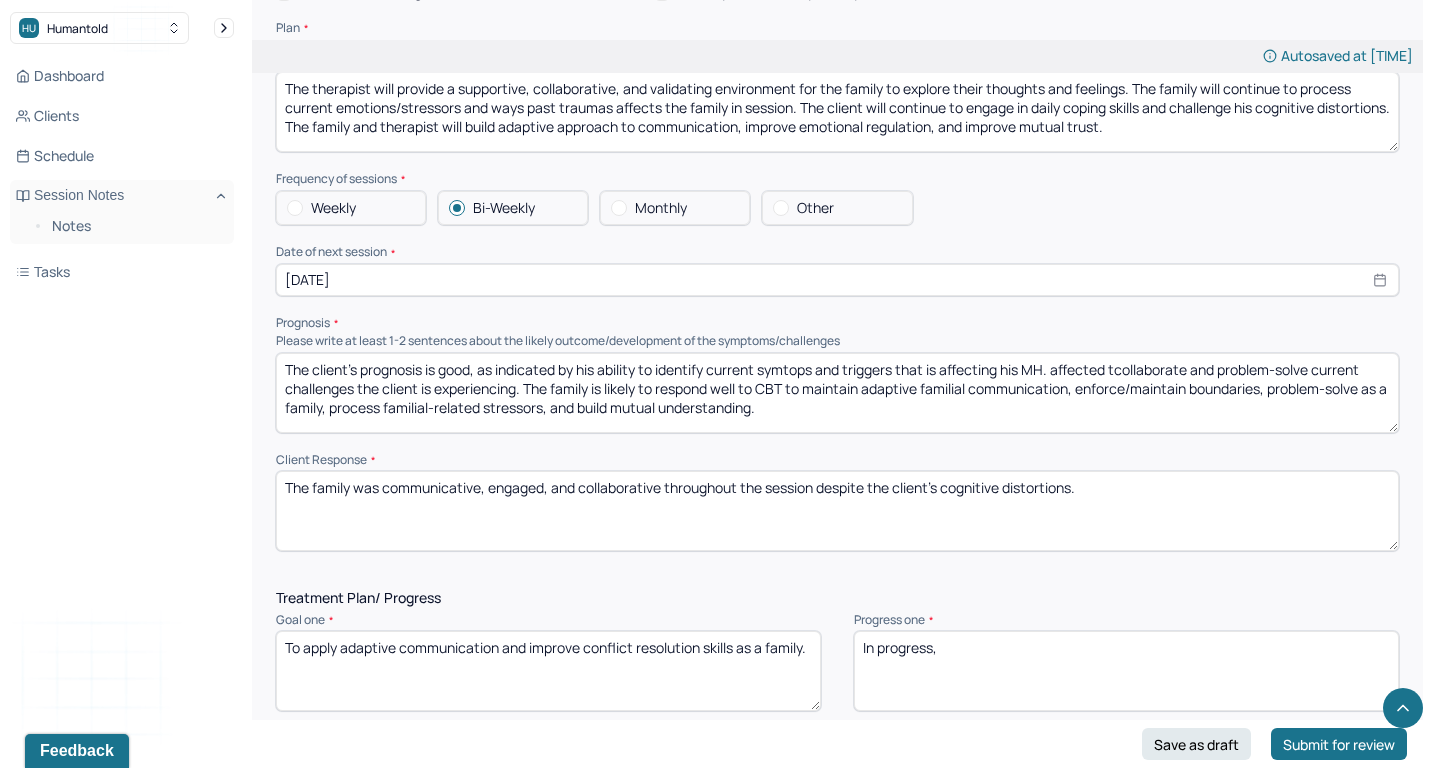 drag, startPoint x: 1064, startPoint y: 334, endPoint x: 525, endPoint y: 353, distance: 539.3348 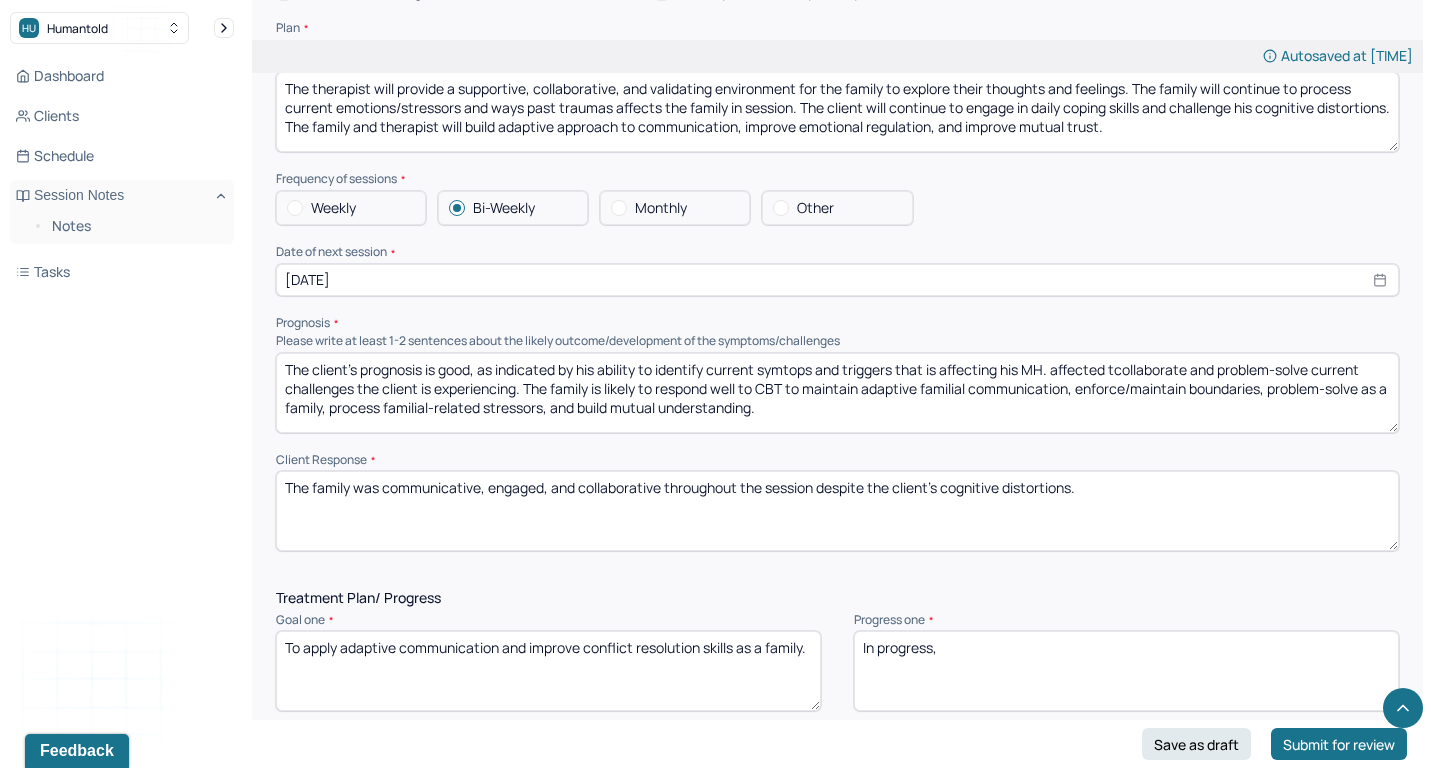 click on "The client's prognosis is good, as indicated by his ability to identify current symtops and triggers that is affecting his MH. affected tcollaborate and problem-solve current challenges the client is experiencing. The family is likely to respond well to CBT to maintain adaptive familial communication, enforce/maintain boundaries, problem-solve as a family, process familial-related stressors, and build mutual understanding." at bounding box center (837, 393) 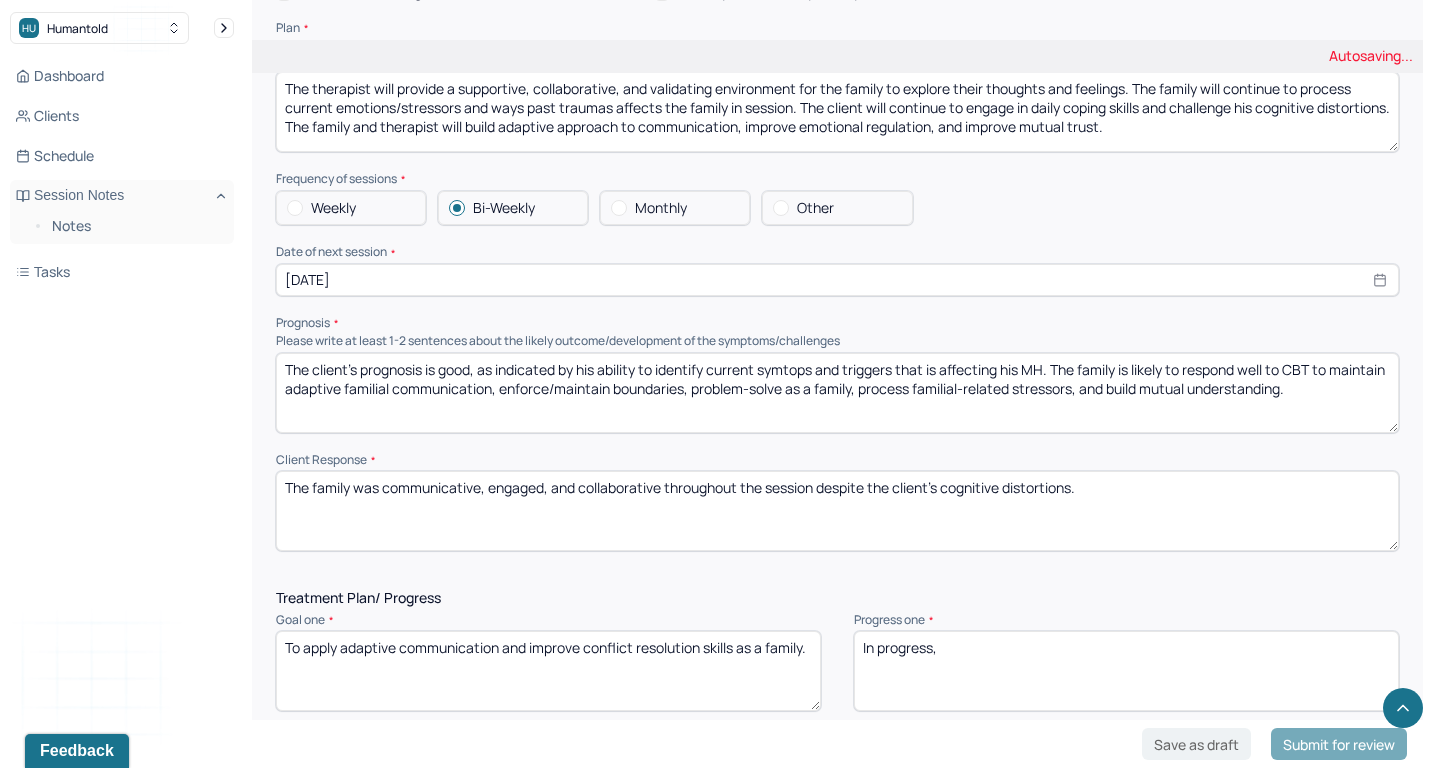 click on "The client's prognosis is good, as indicated by his ability to identify current symtops and triggers that is affecting his MH. affected tcollaborate and problem-solve current challenges the client is experiencing. The family is likely to respond well to CBT to maintain adaptive familial communication, enforce/maintain boundaries, problem-solve as a family, process familial-related stressors, and build mutual understanding." at bounding box center [837, 393] 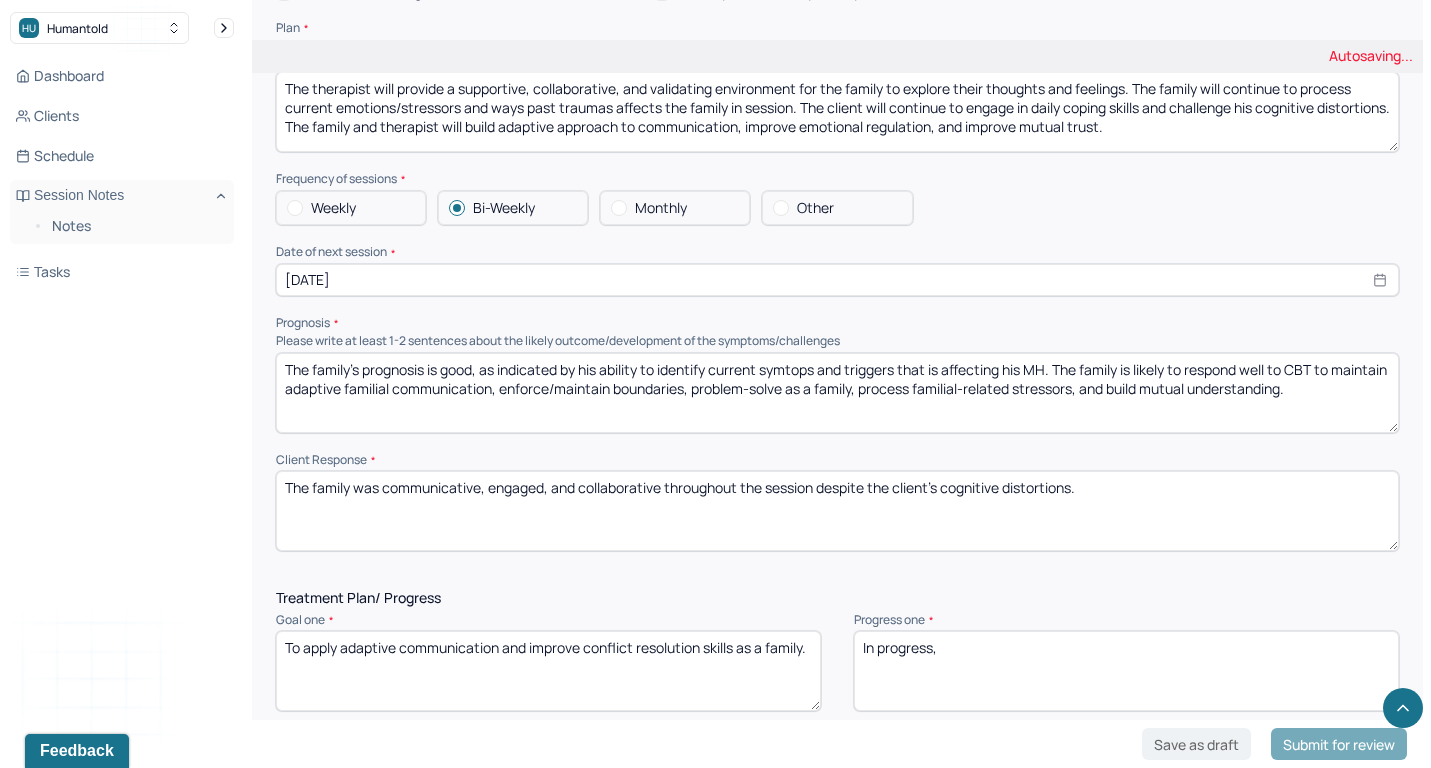 click on "The client's prognosis is good, as indicated by his ability to identify current symtops and triggers that is affecting his MH. The family is likely to respond well to CBT to maintain adaptive familial communication, enforce/maintain boundaries, problem-solve as a family, process familial-related stressors, and build mutual understanding." at bounding box center (837, 393) 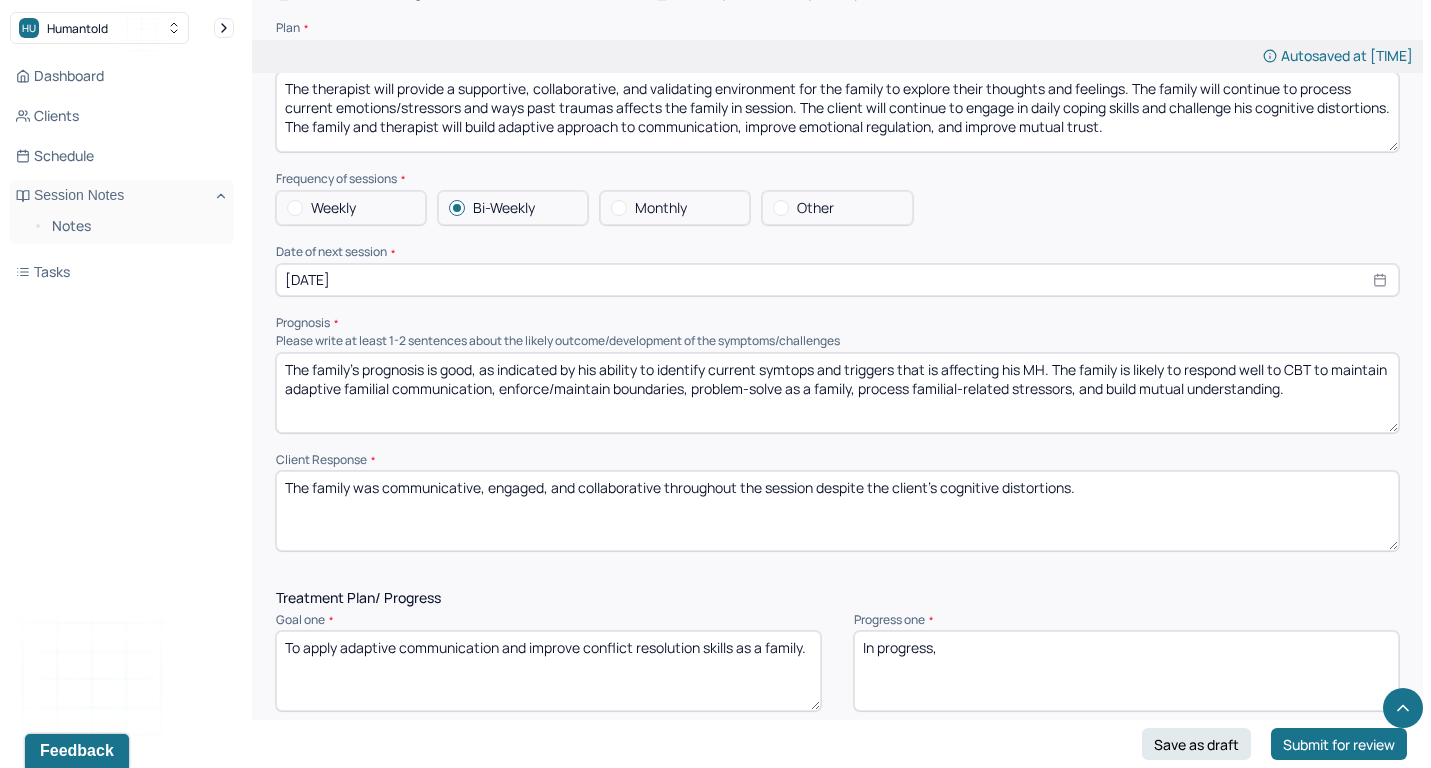 click on "The client's prognosis is good, as indicated by his ability to identify current symtops and triggers that is affecting his MH. The family is likely to respond well to CBT to maintain adaptive familial communication, enforce/maintain boundaries, problem-solve as a family, process familial-related stressors, and build mutual understanding." at bounding box center (837, 393) 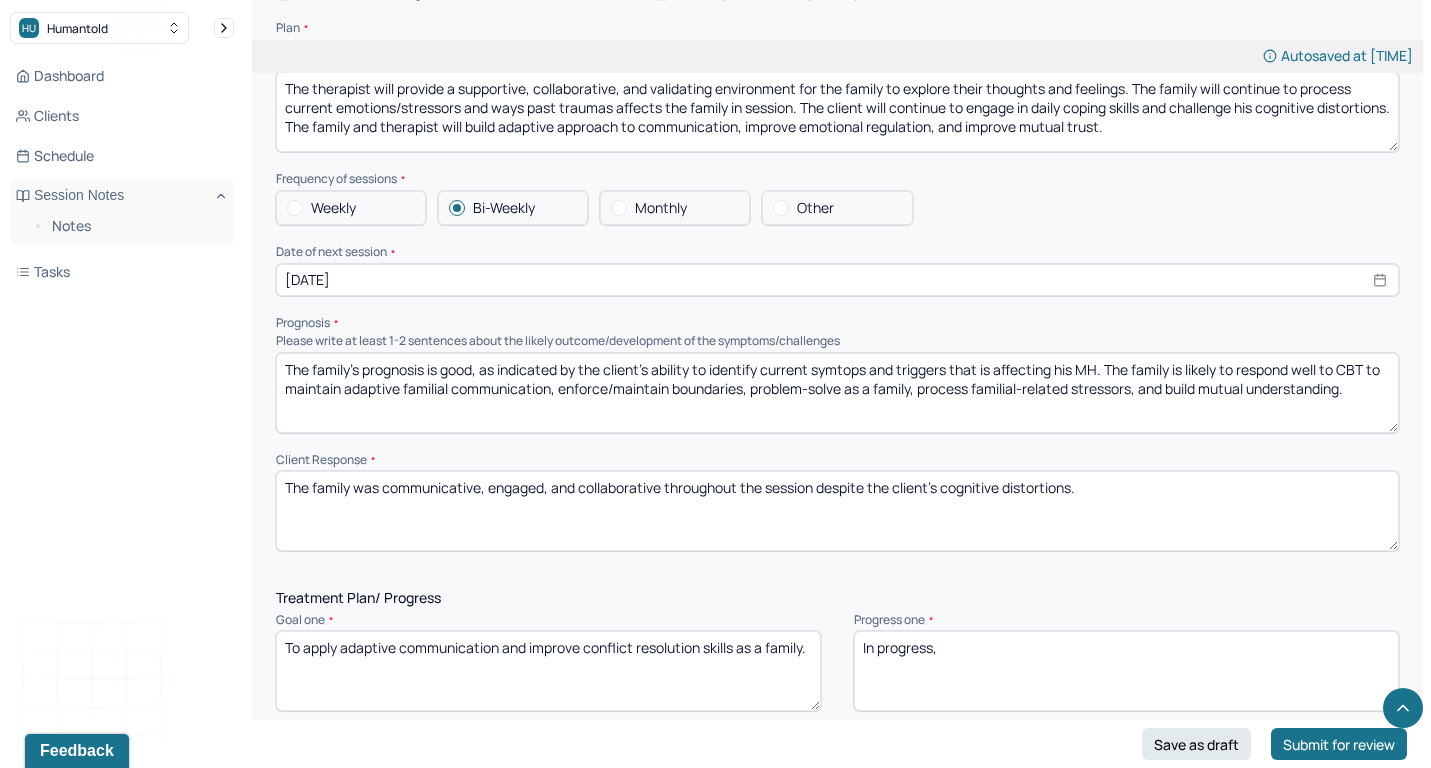 click on "The family's prognosis is good, as indicated by his ability to identify current symtops and triggers that is affecting his MH. The family is likely to respond well to CBT to maintain adaptive familial communication, enforce/maintain boundaries, problem-solve as a family, process familial-related stressors, and build mutual understanding." at bounding box center [837, 393] 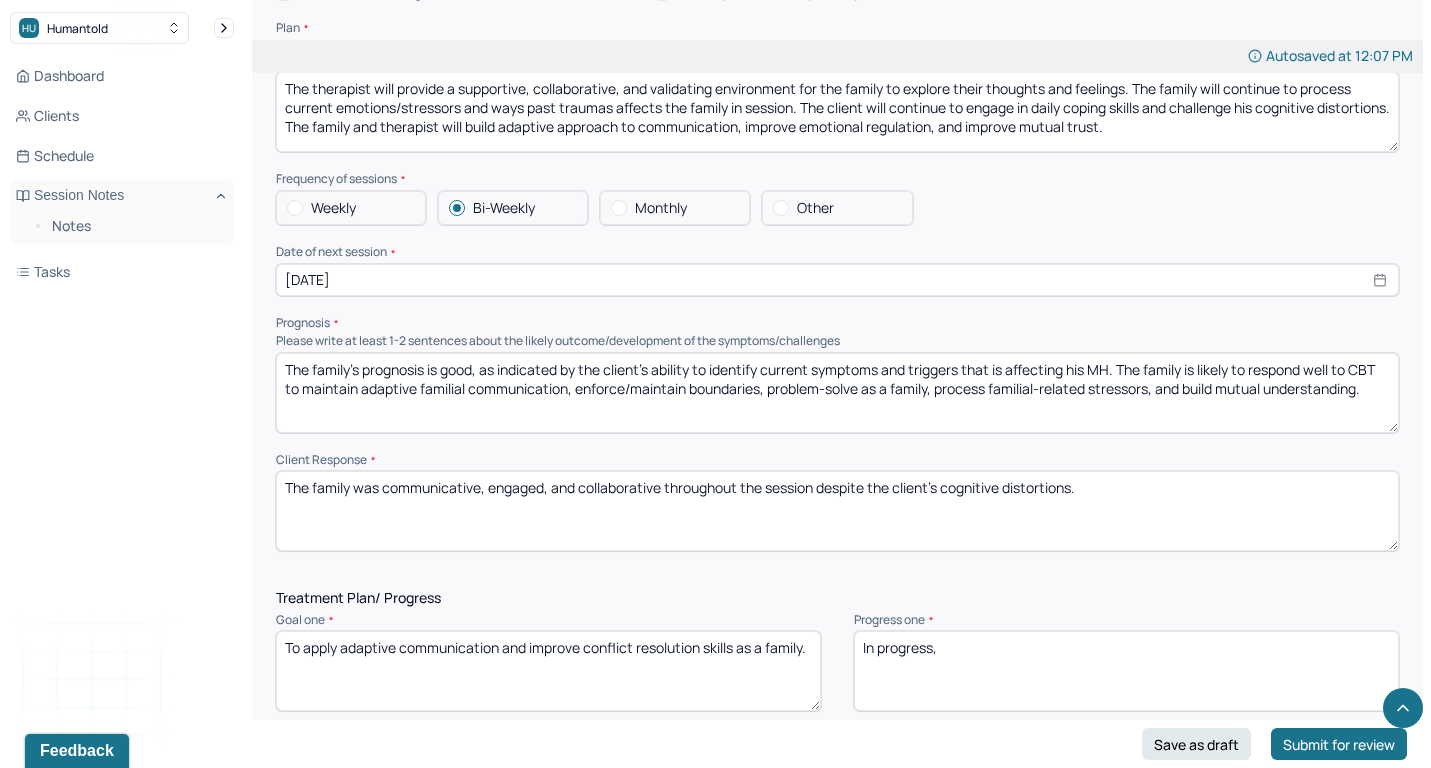 click on "The family's prognosis is good, as indicated by the client's ability to identify current symtops and triggers that is affecting his MH. The family is likely to respond well to CBT to maintain adaptive familial communication, enforce/maintain boundaries, problem-solve as a family, process familial-related stressors, and build mutual understanding." at bounding box center [837, 393] 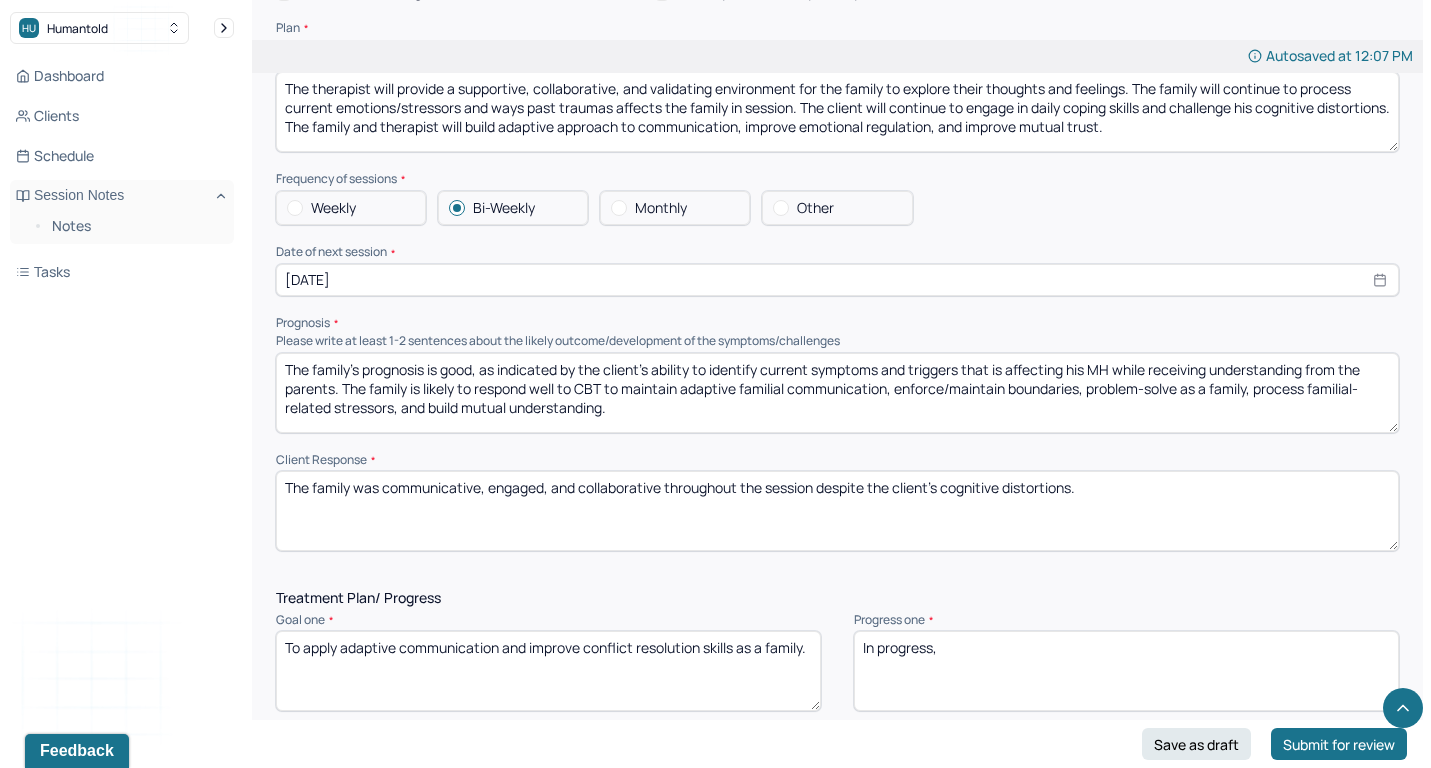 click on "The family's prognosis is good, as indicated by the client's ability to identify current symptoms and triggers that is affecting his MH while . The family is likely to respond well to CBT to maintain adaptive familial communication, enforce/maintain boundaries, problem-solve as a family, process familial-related stressors, and build mutual understanding." at bounding box center [837, 393] 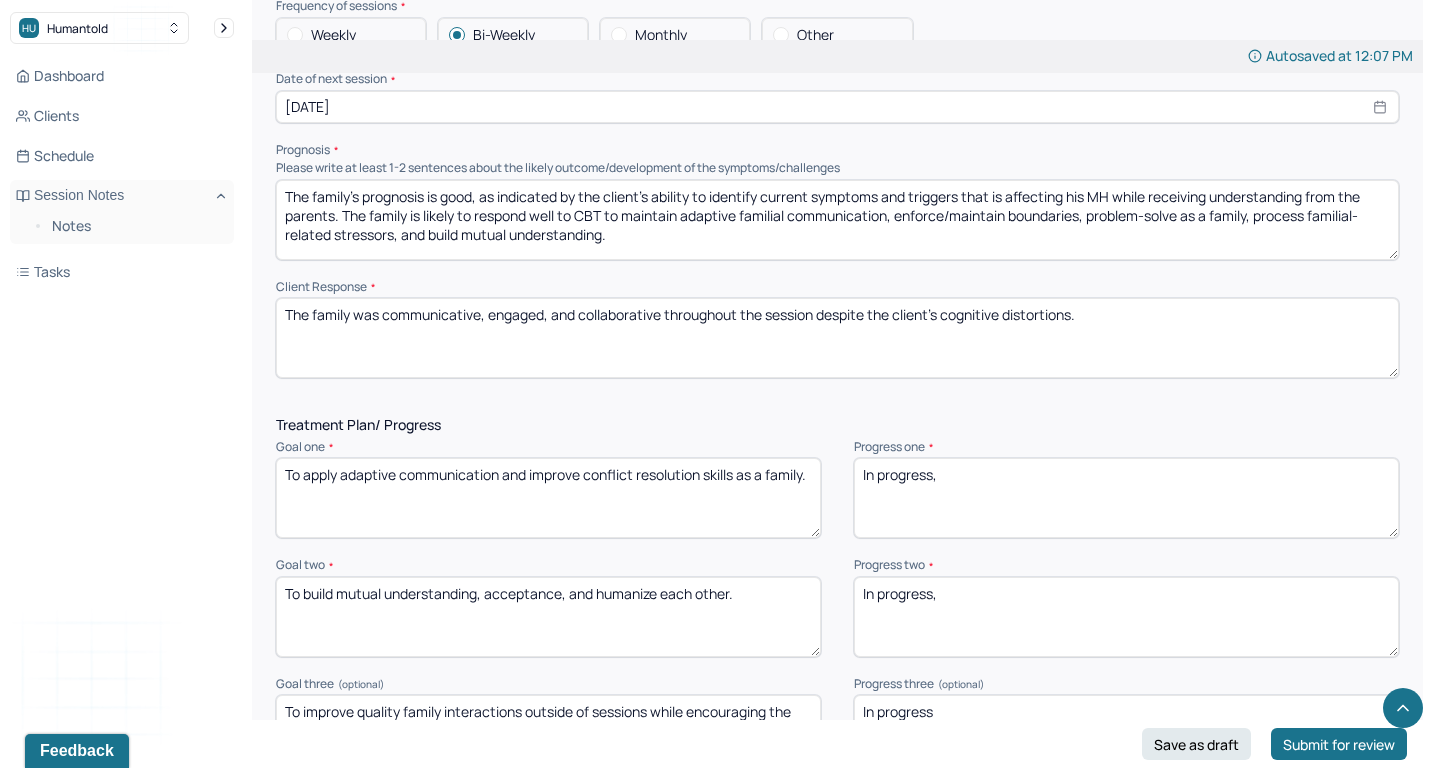 scroll, scrollTop: 2346, scrollLeft: 0, axis: vertical 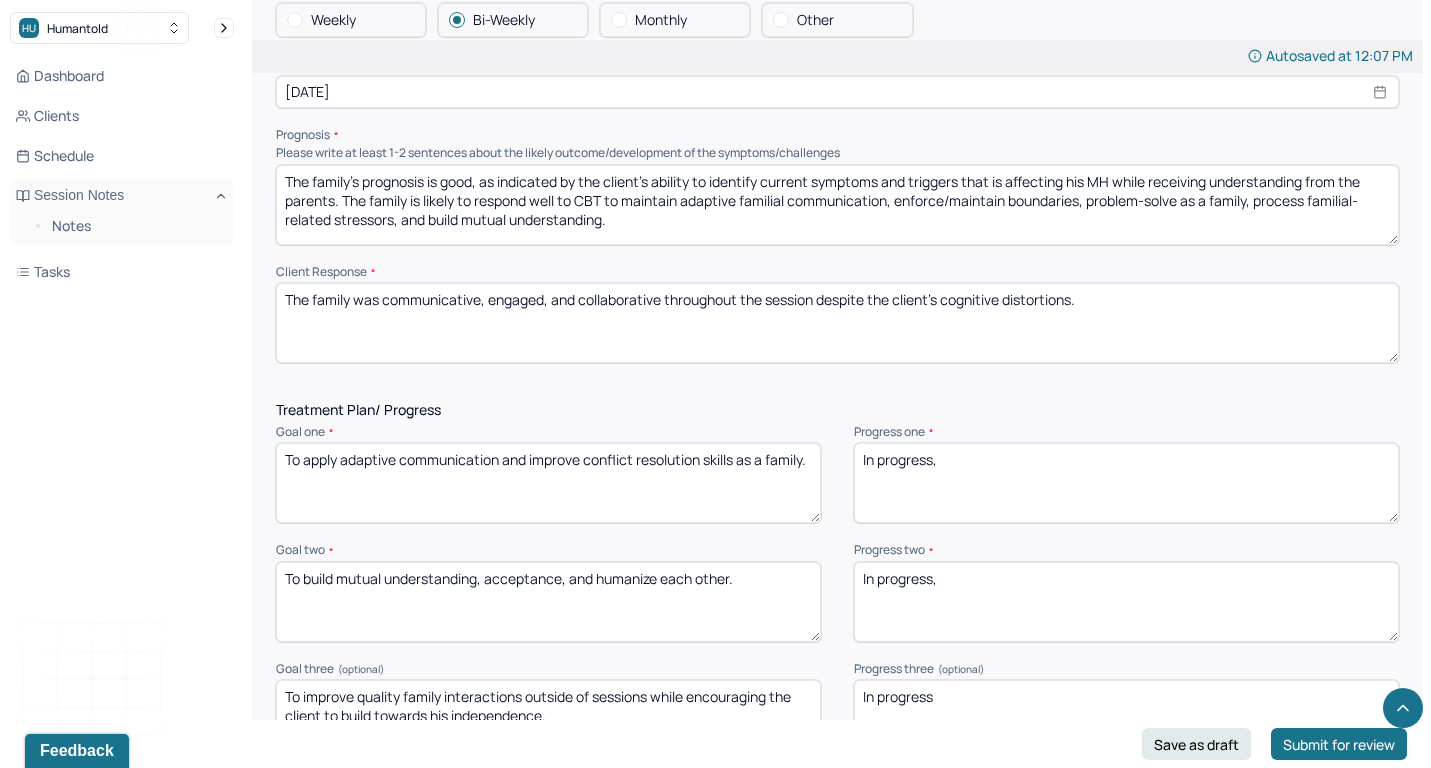 type on "The family's prognosis is good, as indicated by the client's ability to identify current symptoms and triggers that is affecting his MH while receiving understanding from the parents. The family is likely to respond well to CBT to maintain adaptive familial communication, enforce/maintain boundaries, problem-solve as a family, process familial-related stressors, and build mutual understanding." 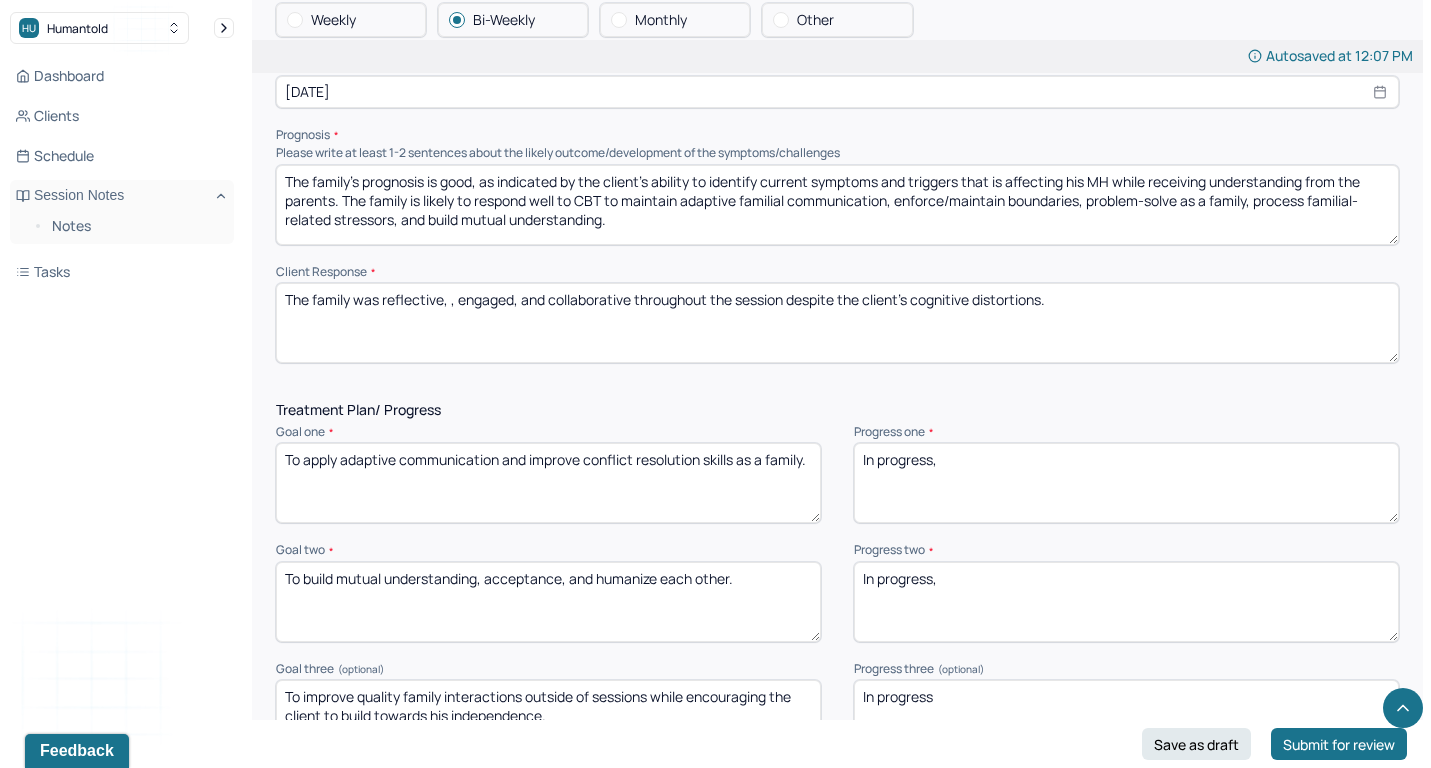 drag, startPoint x: 448, startPoint y: 262, endPoint x: 514, endPoint y: 262, distance: 66 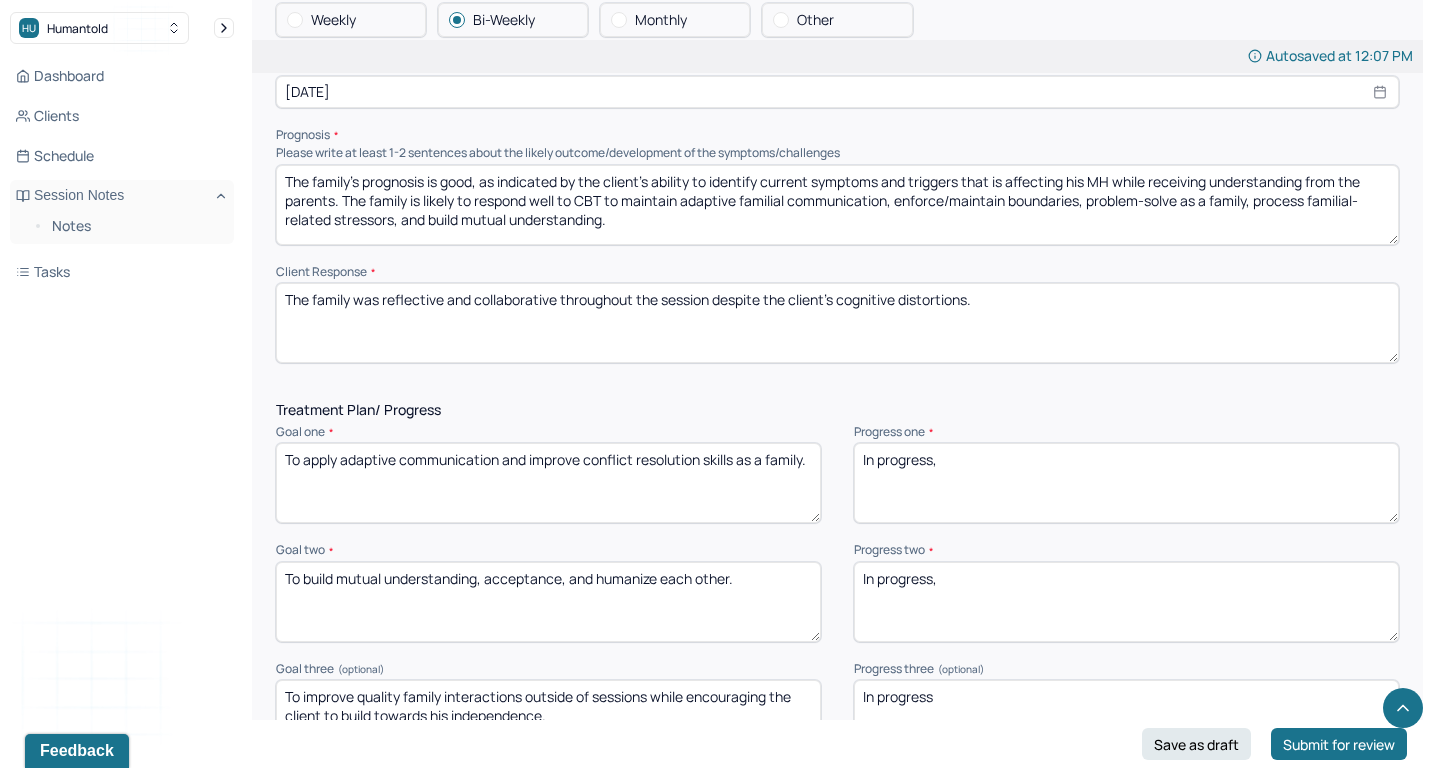 drag, startPoint x: 514, startPoint y: 262, endPoint x: 668, endPoint y: 270, distance: 154.20766 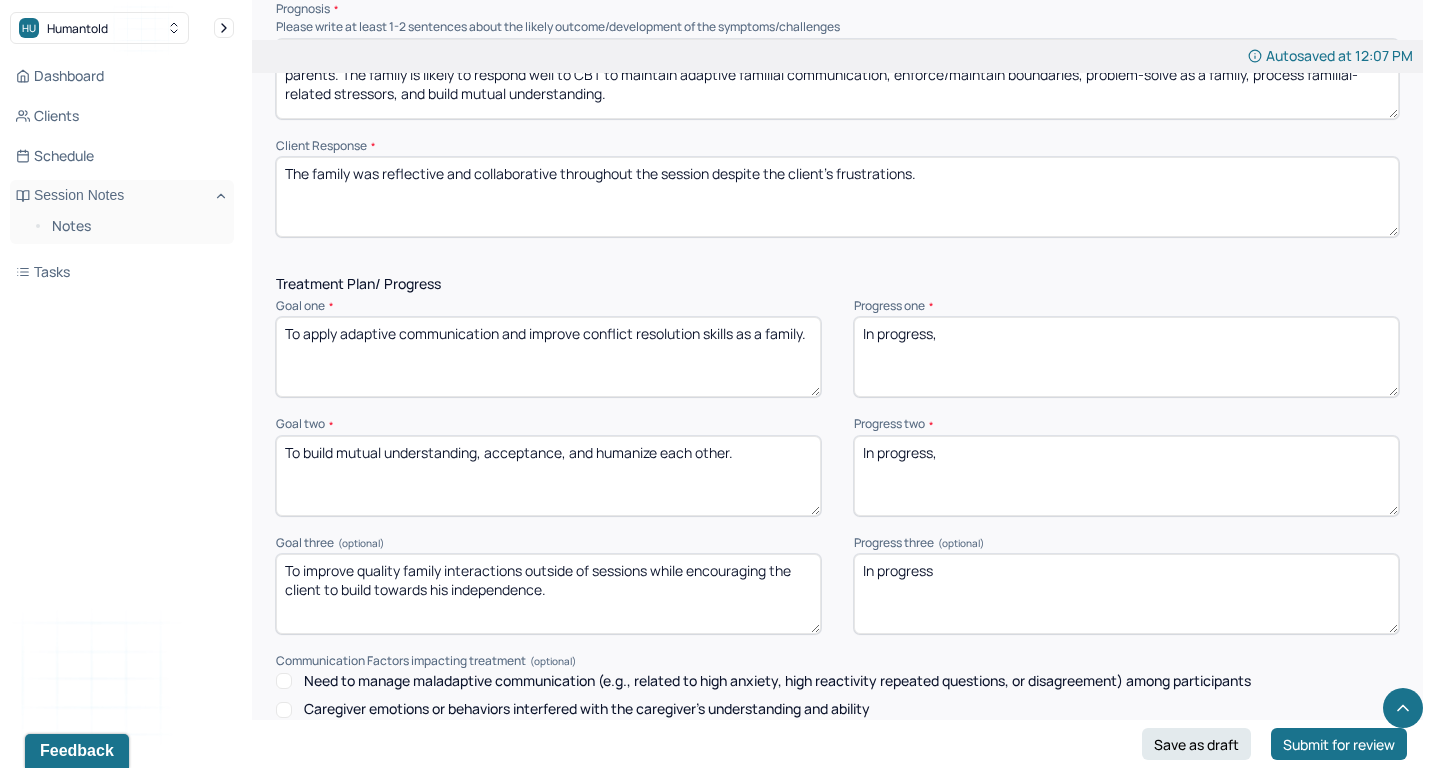 scroll, scrollTop: 2496, scrollLeft: 0, axis: vertical 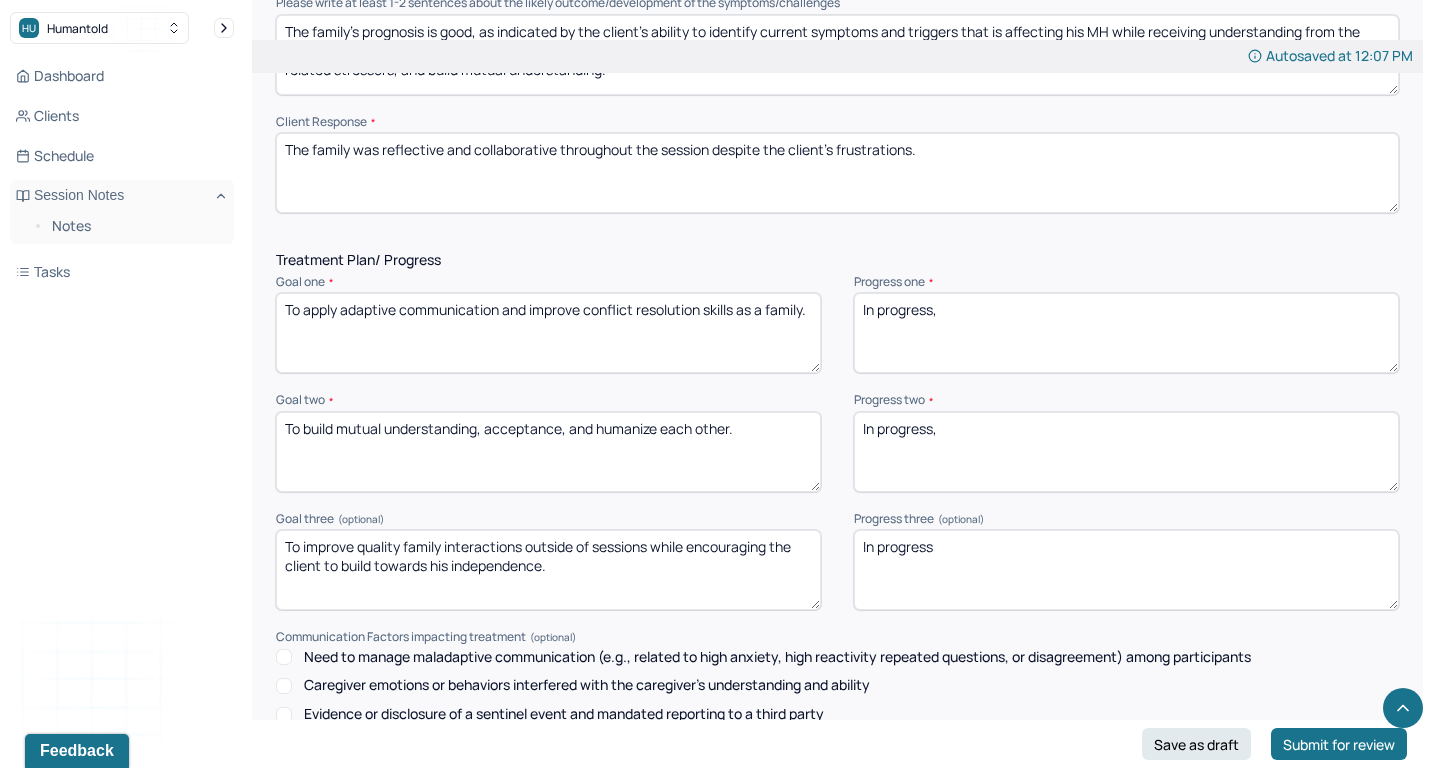 type on "The family was reflective and collaborative throughout the session despite the client's frustrations." 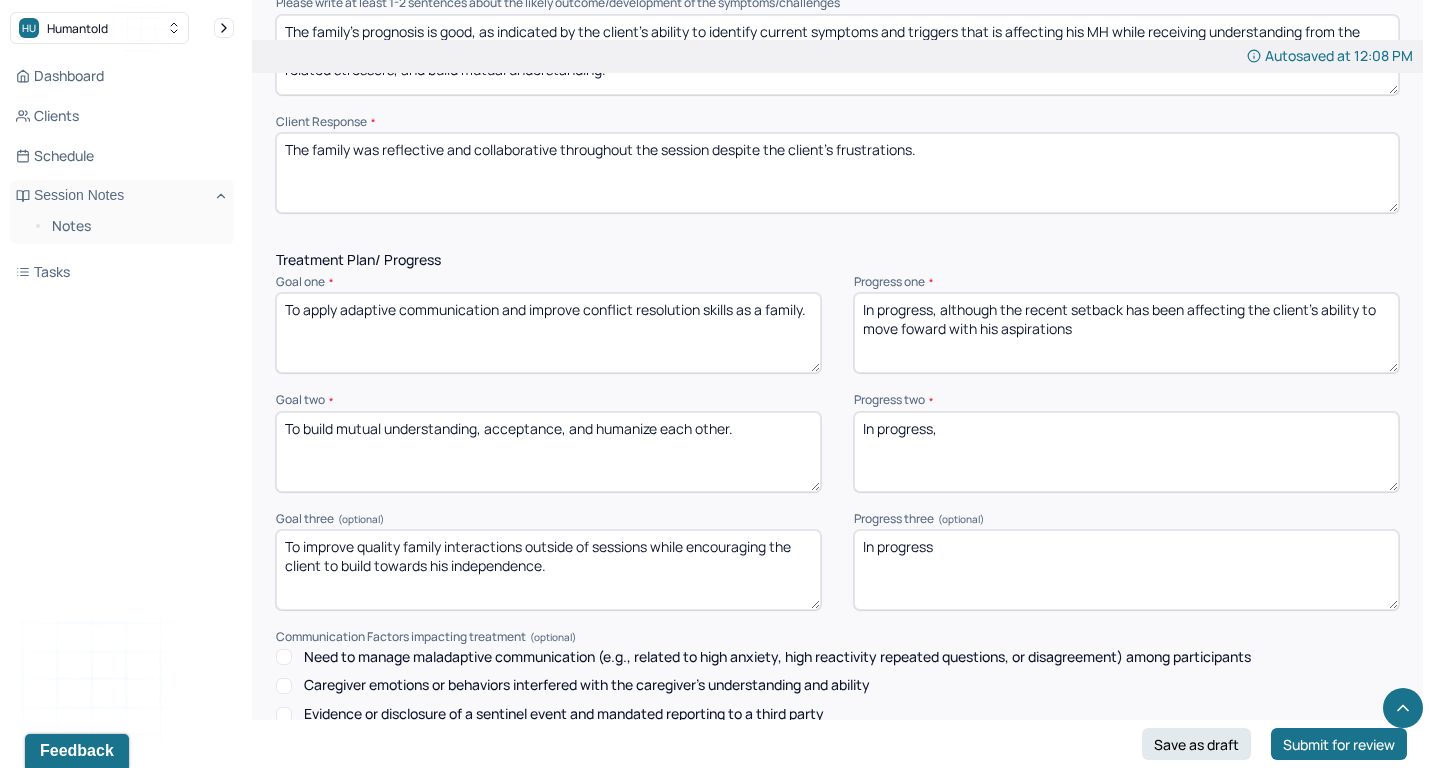 drag, startPoint x: 983, startPoint y: 317, endPoint x: 906, endPoint y: 292, distance: 80.95678 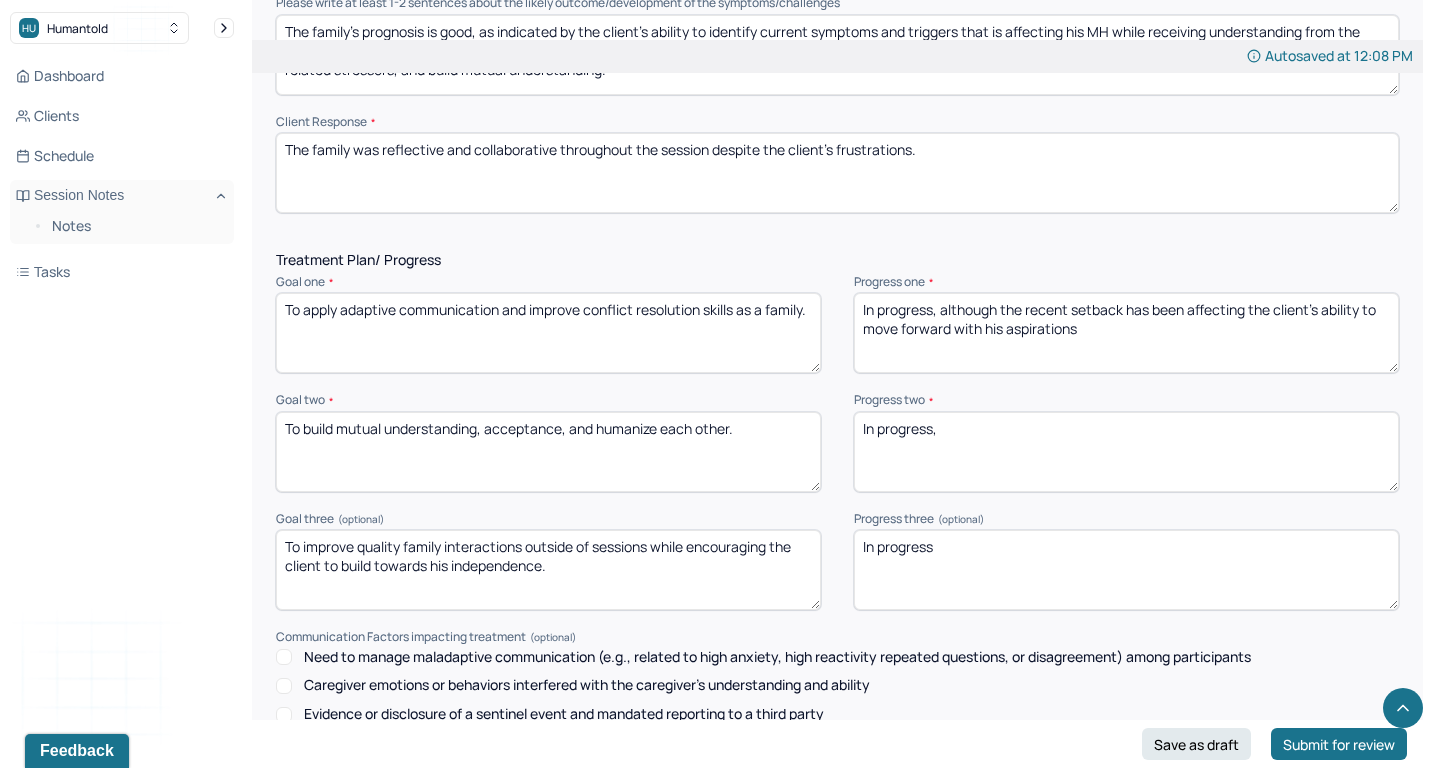 click on "In progress, although the recent setback has been a" at bounding box center [1126, 333] 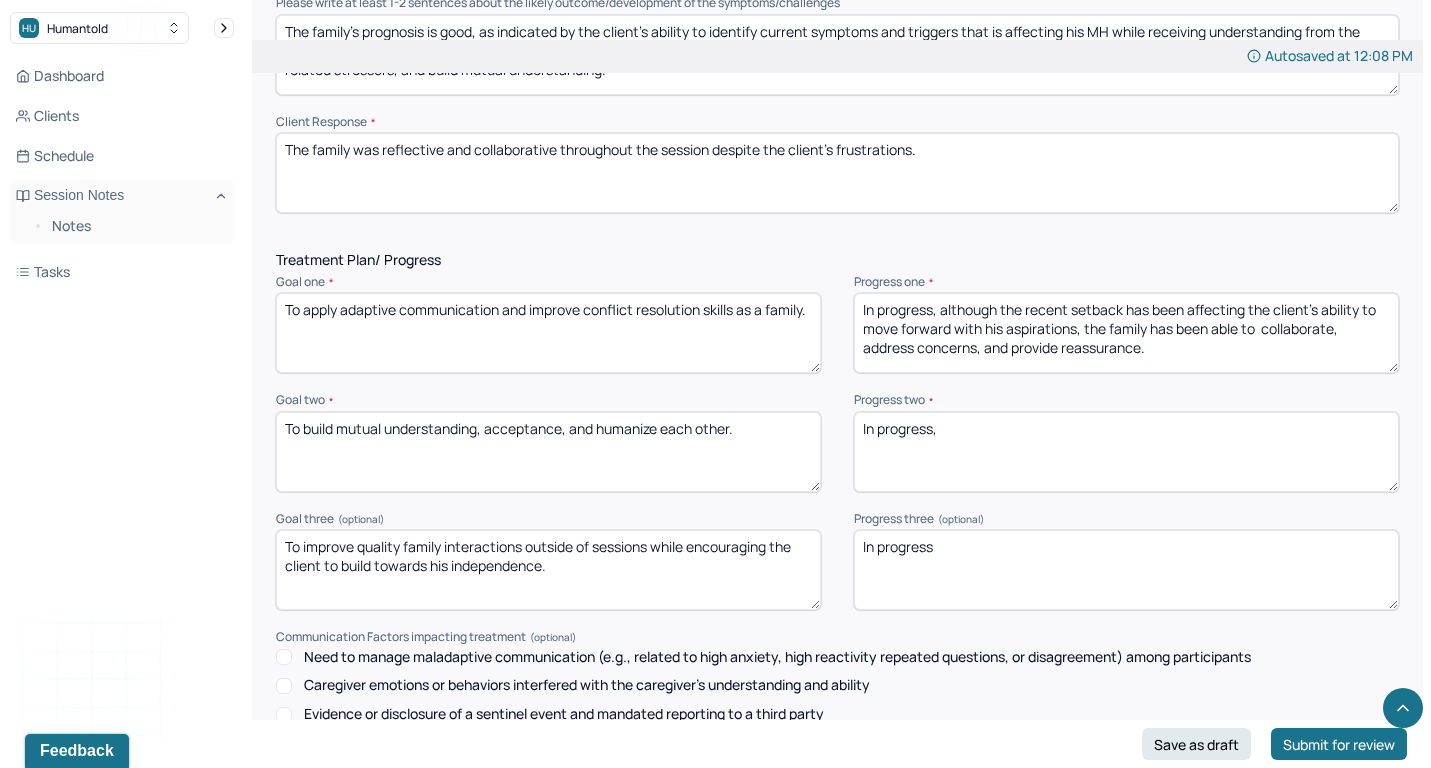 type on "In progress, although the recent setback has been affecting the client's ability to move forward with his aspirations, the family has been able to  collaborate, address concerns, and provide reassurance." 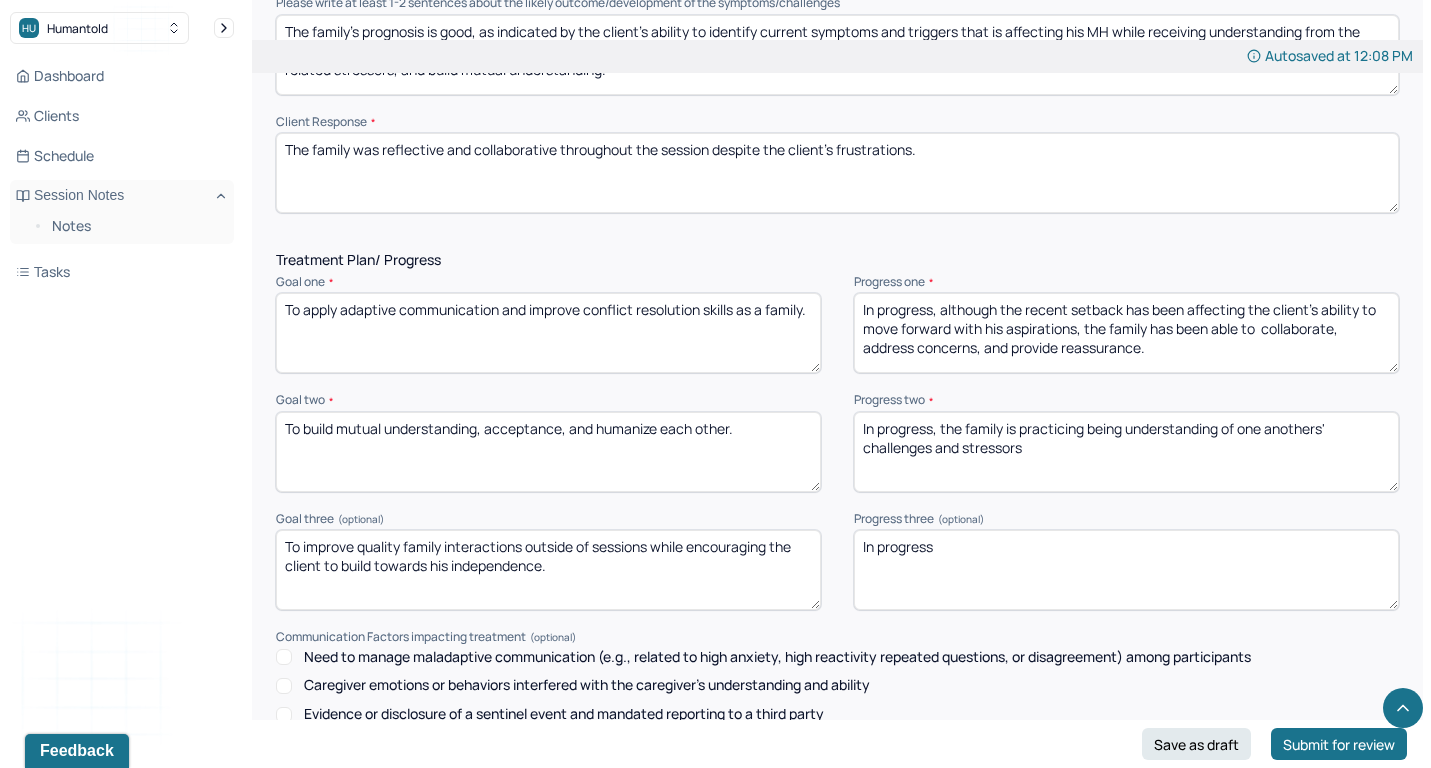 click on "In progress, the family is l" at bounding box center (1126, 452) 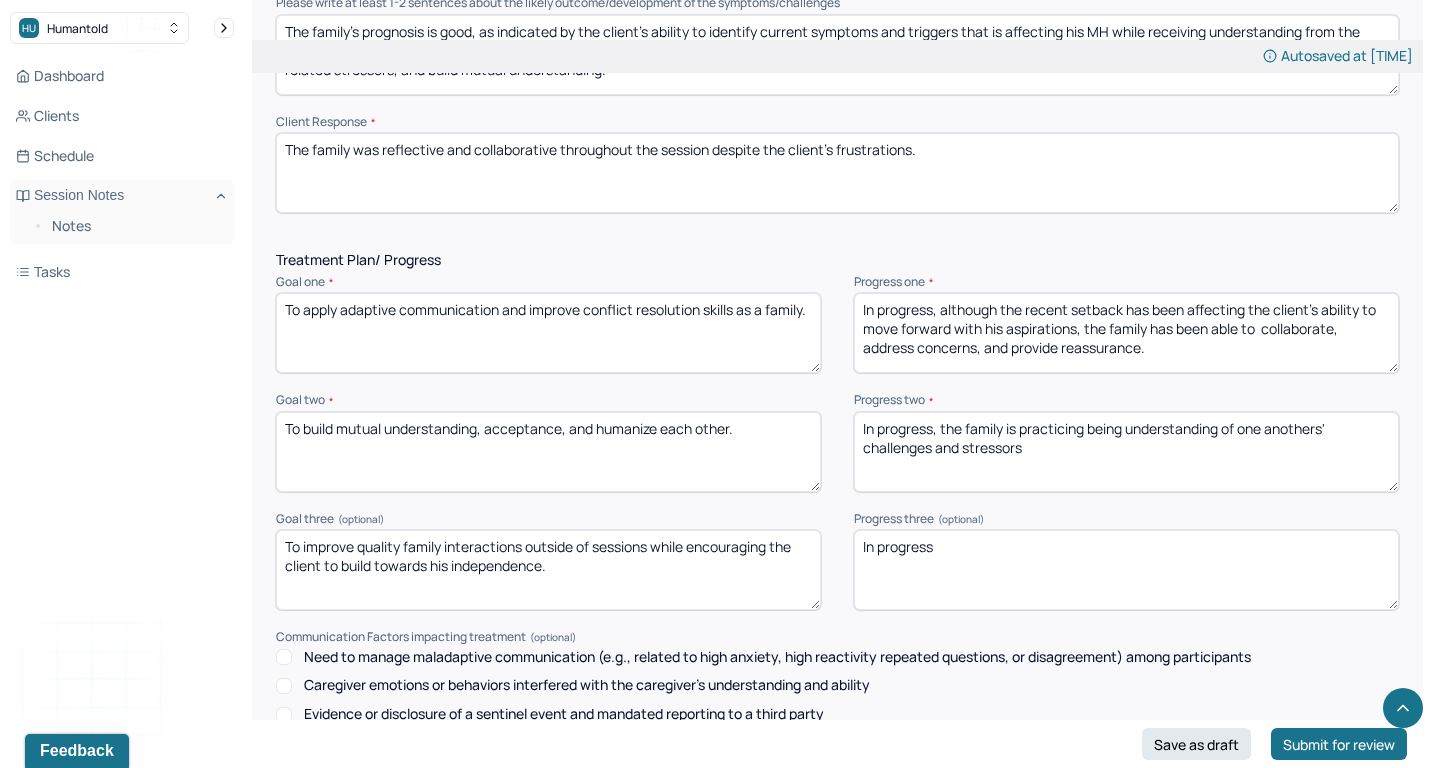 click on "In progress, the family is practicing being understanding of one anothers' challenges and stressors" at bounding box center (1126, 452) 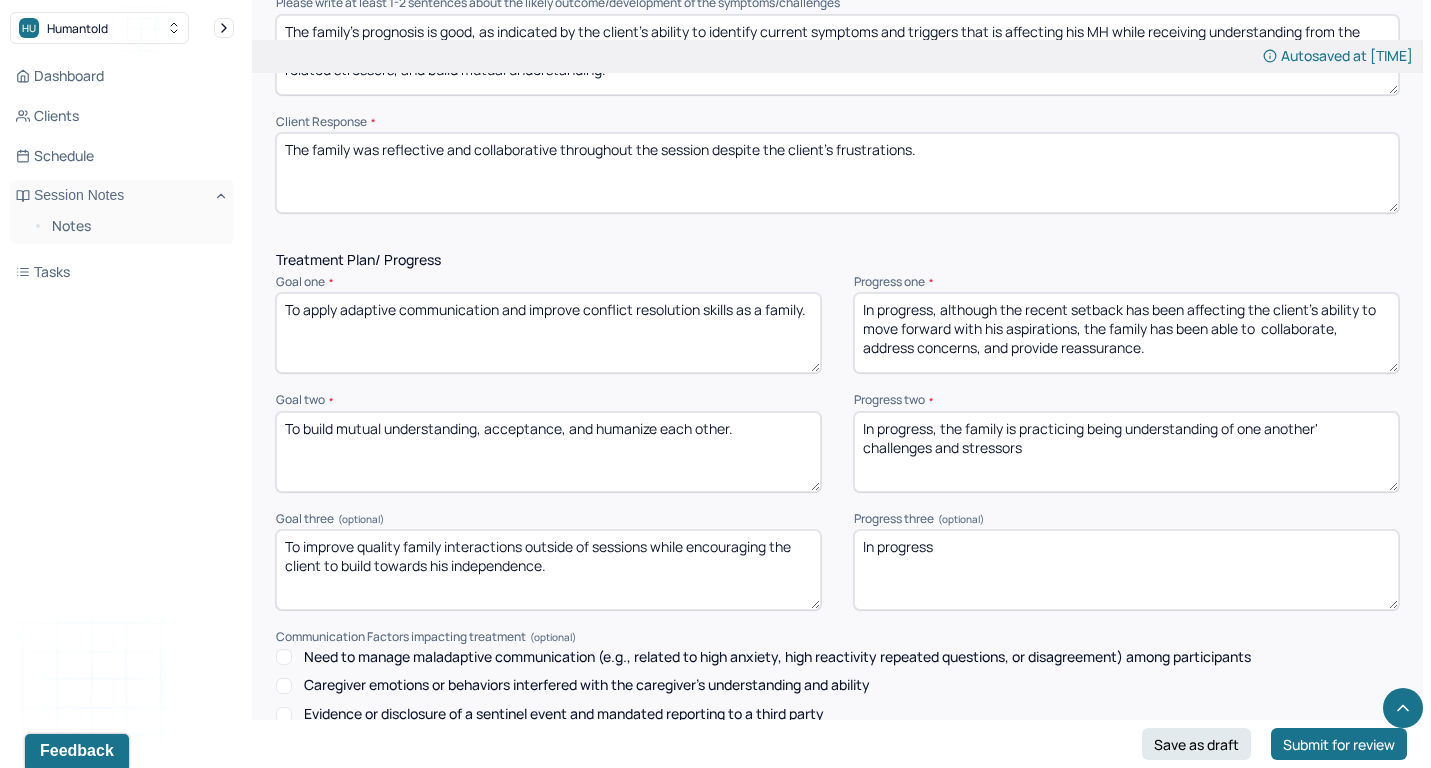 drag, startPoint x: 1252, startPoint y: 390, endPoint x: 1332, endPoint y: 386, distance: 80.09994 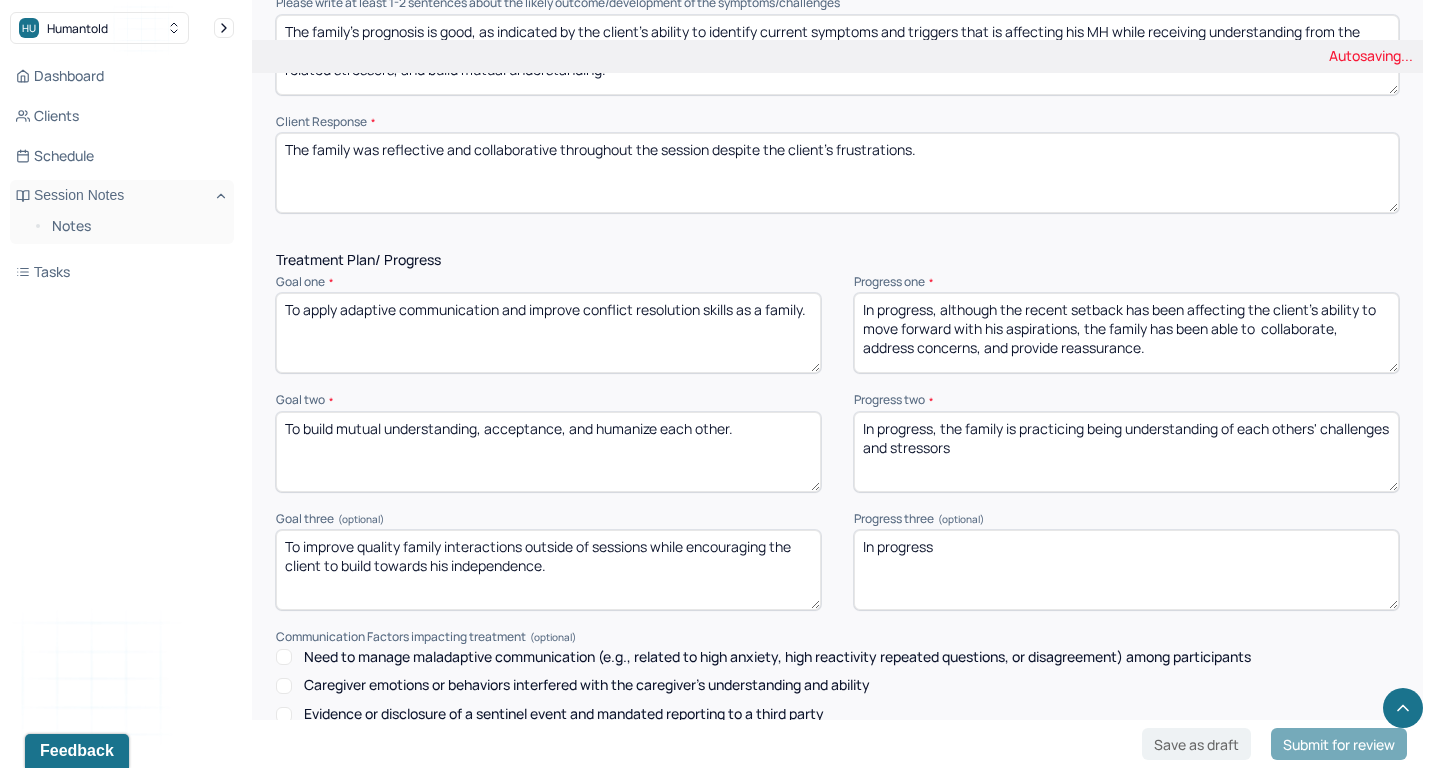 click on "In progress, the family is practicing being understanding of one another' challenges and stressors" at bounding box center (1126, 452) 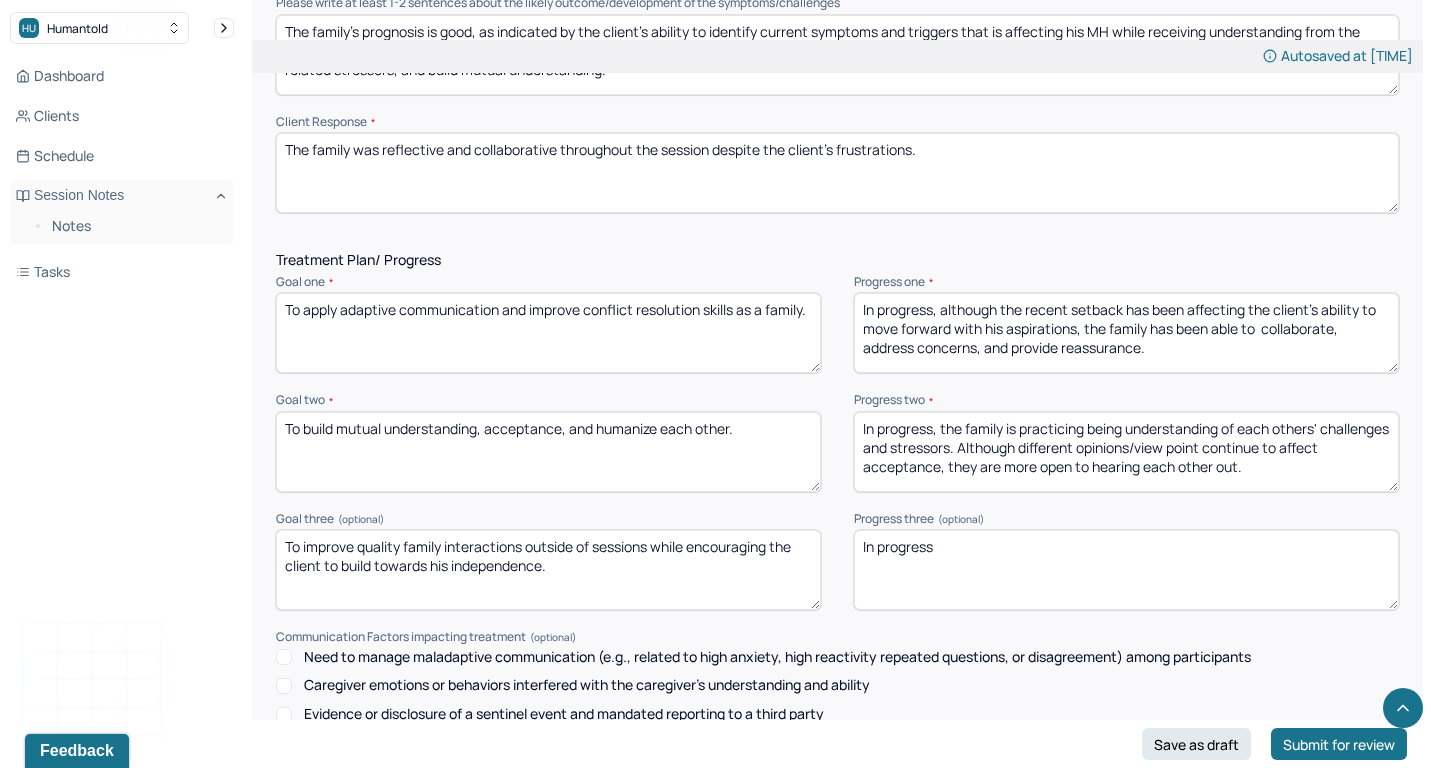 type on "In progress, the family is practicing being understanding of each others' challenges and stressors. Although different opinions/view point continue to affect acceptance, they are more open to hearing each other out." 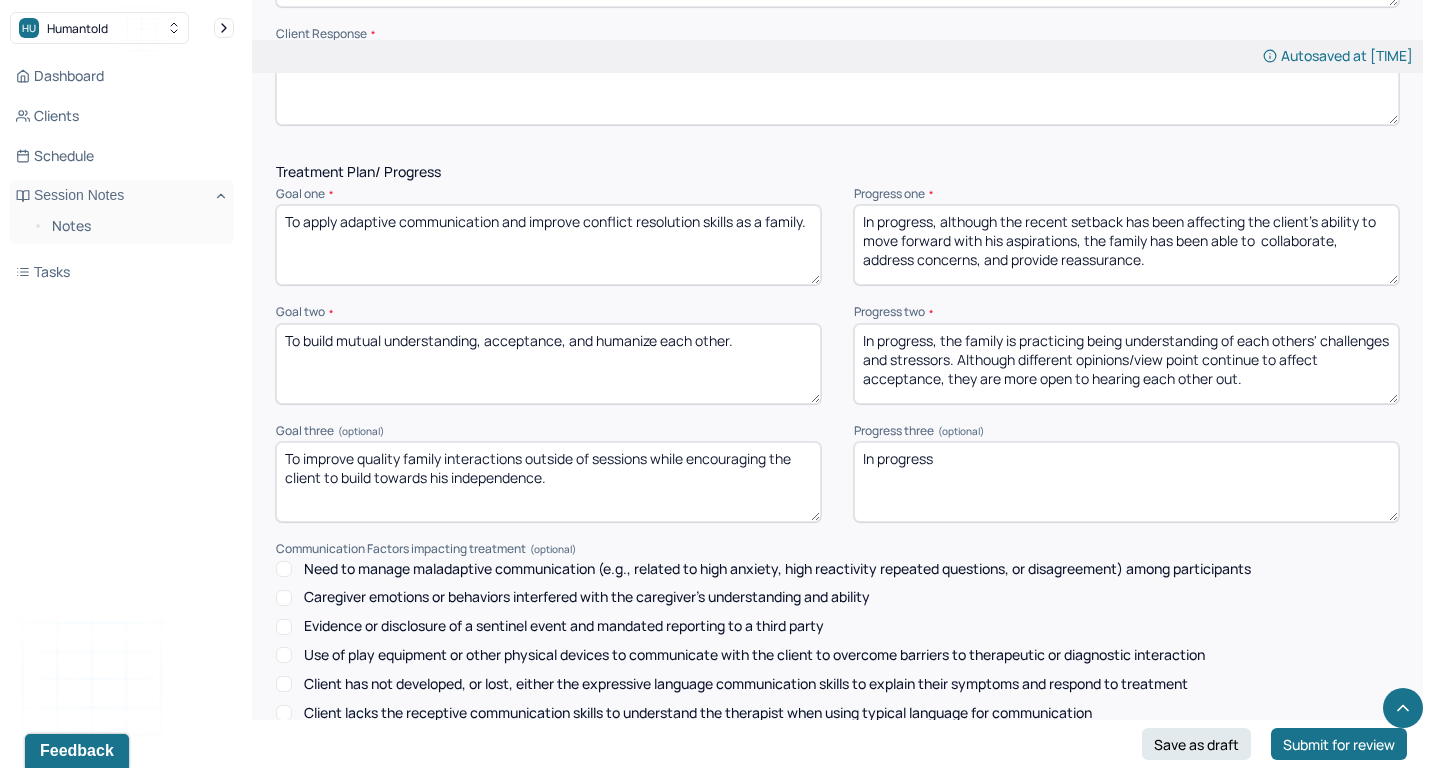 scroll, scrollTop: 2585, scrollLeft: 0, axis: vertical 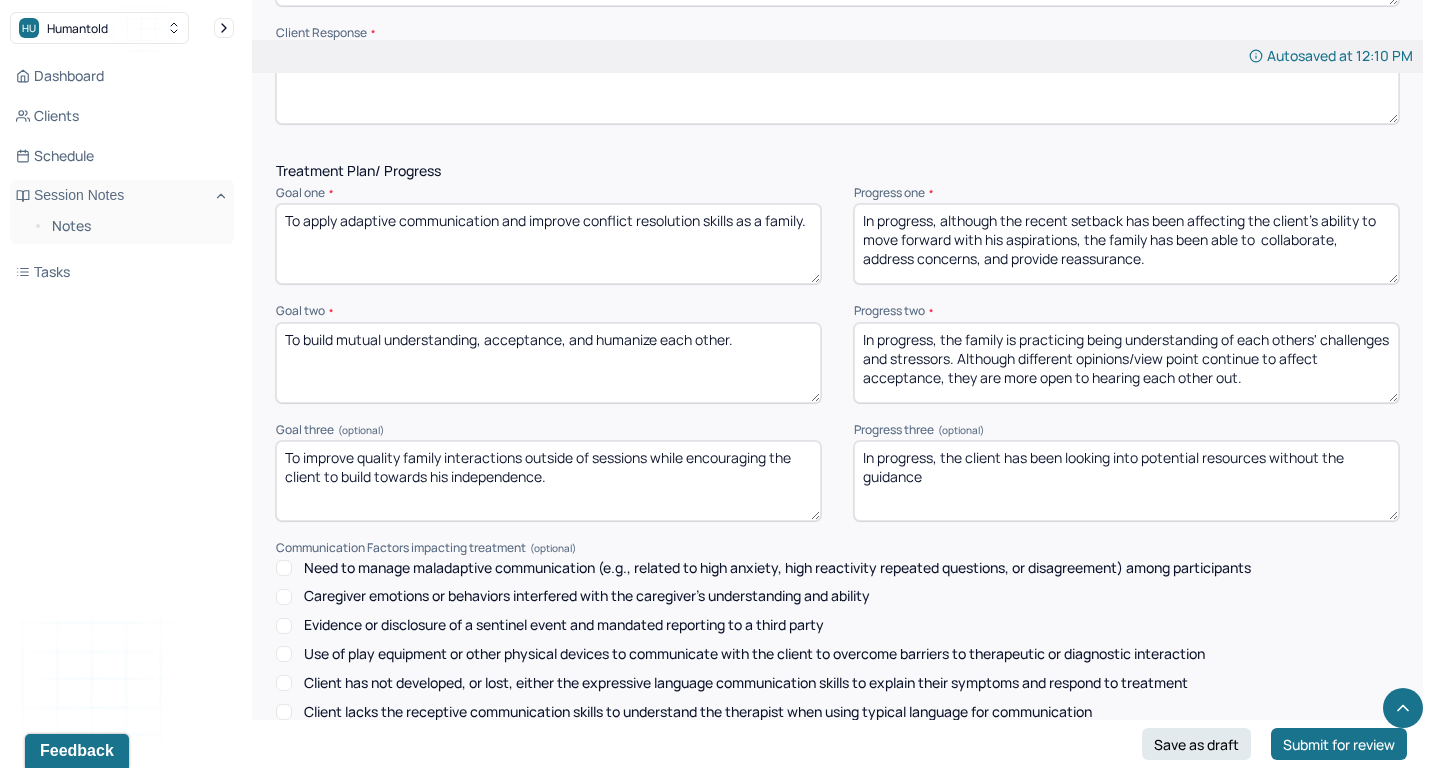 click on "In progress, the client has been looking into potential resources without the gudiance" at bounding box center [1126, 481] 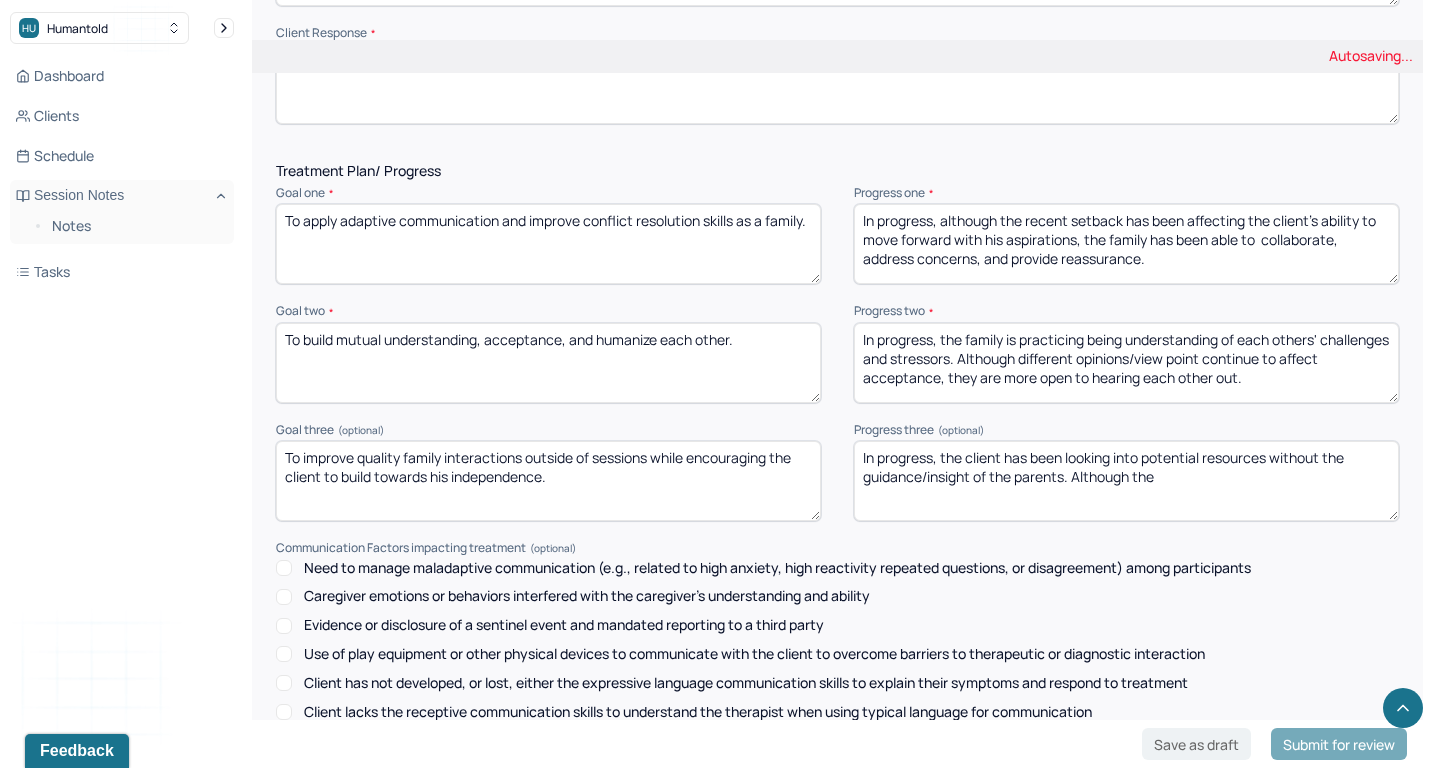 drag, startPoint x: 1068, startPoint y: 439, endPoint x: 1248, endPoint y: 439, distance: 180 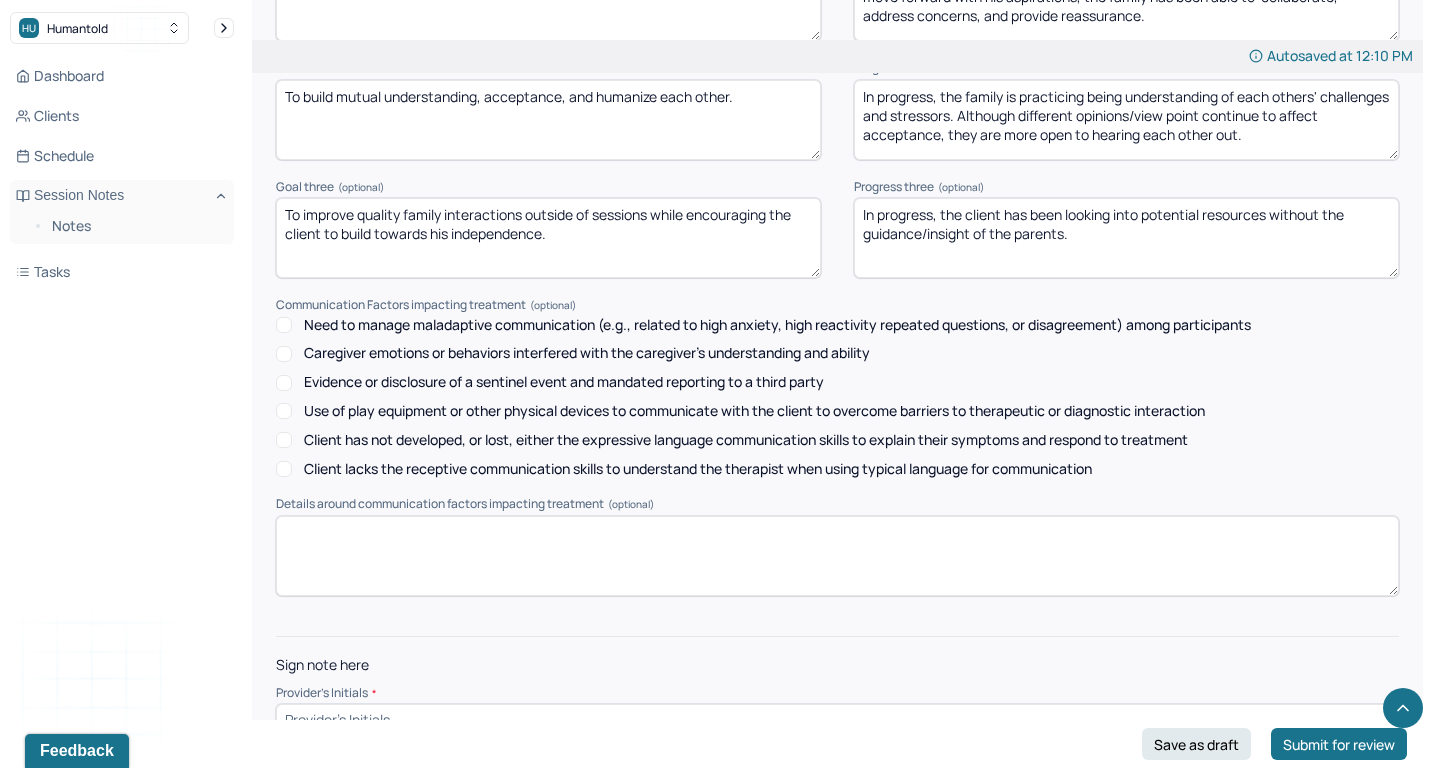 type on "In progress, the client has been looking into potential resources without the guidance/insight of the parents." 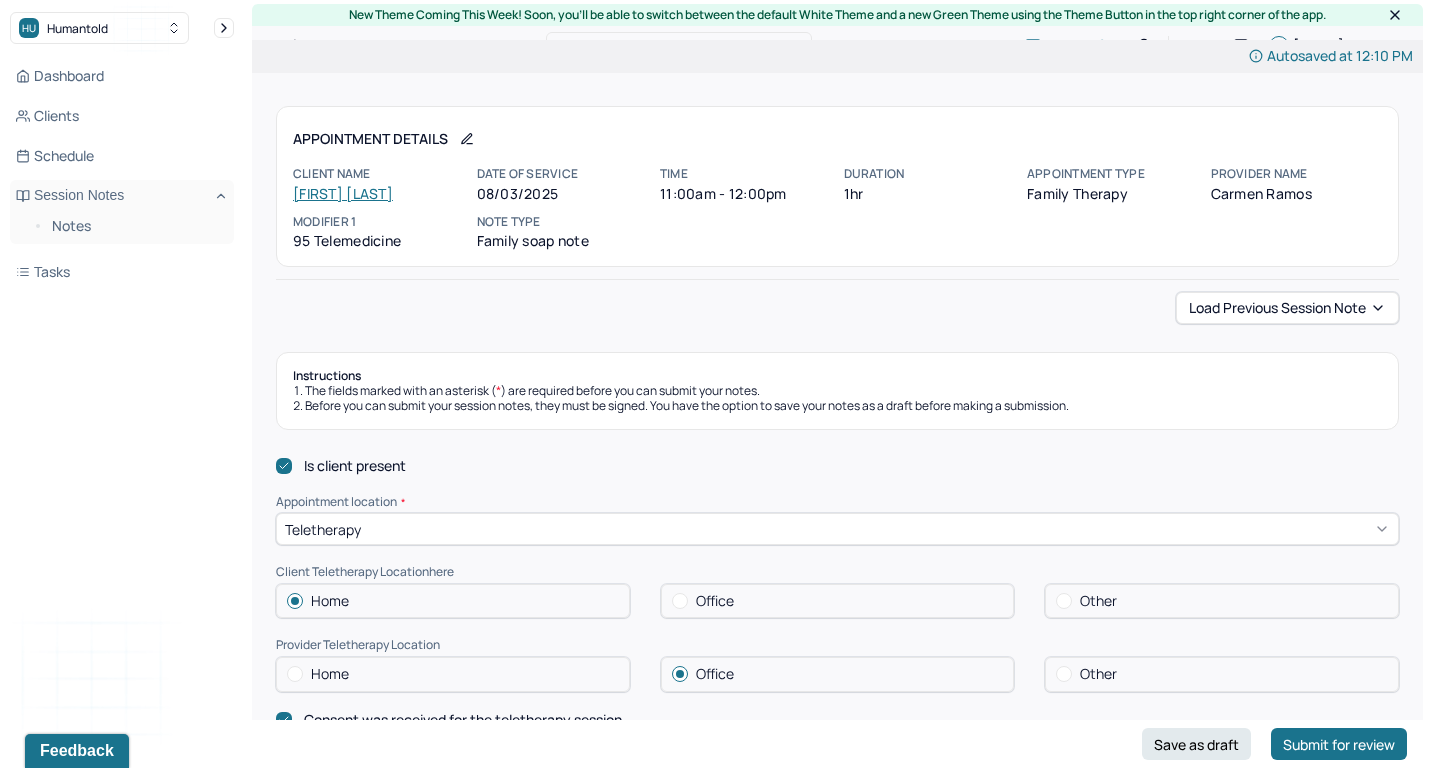 scroll, scrollTop: 92, scrollLeft: 0, axis: vertical 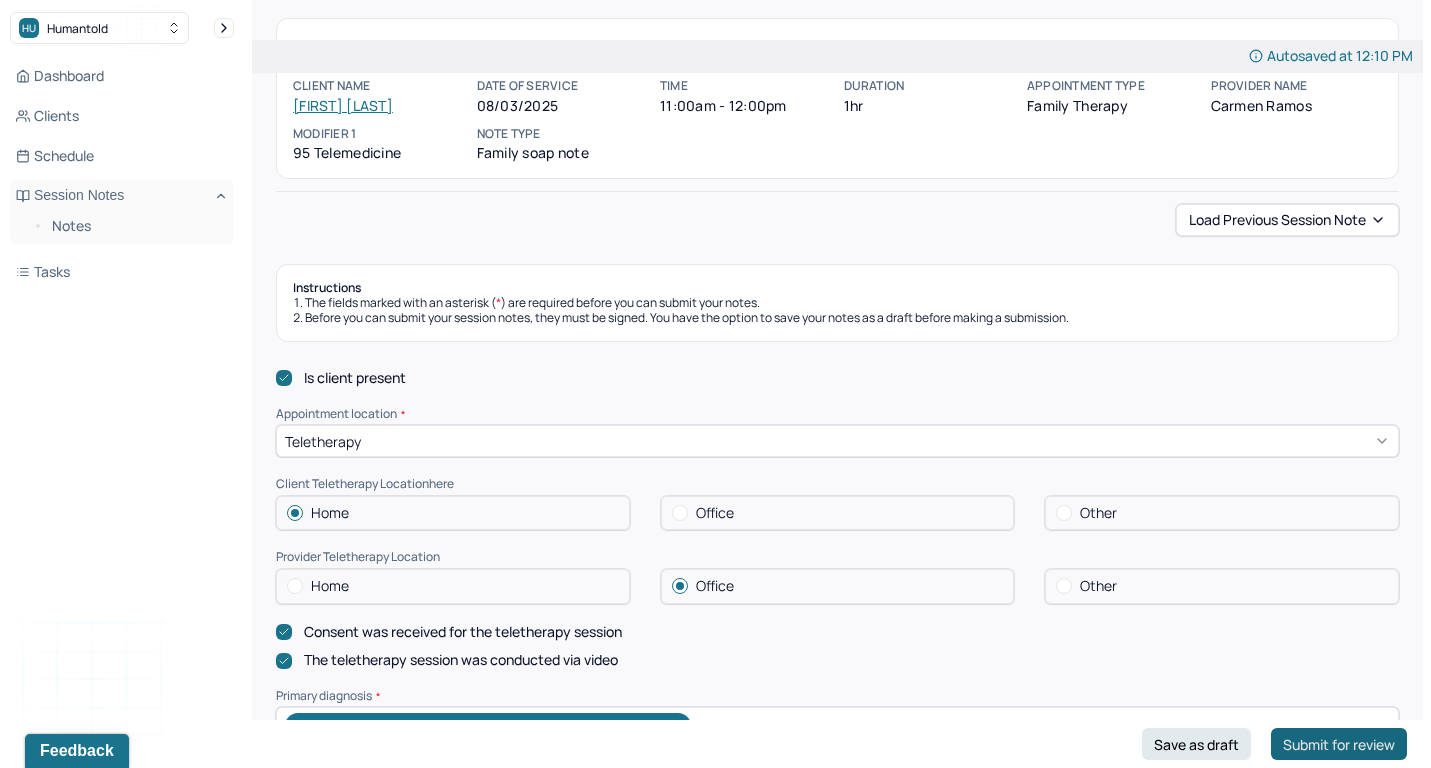 type on "cr" 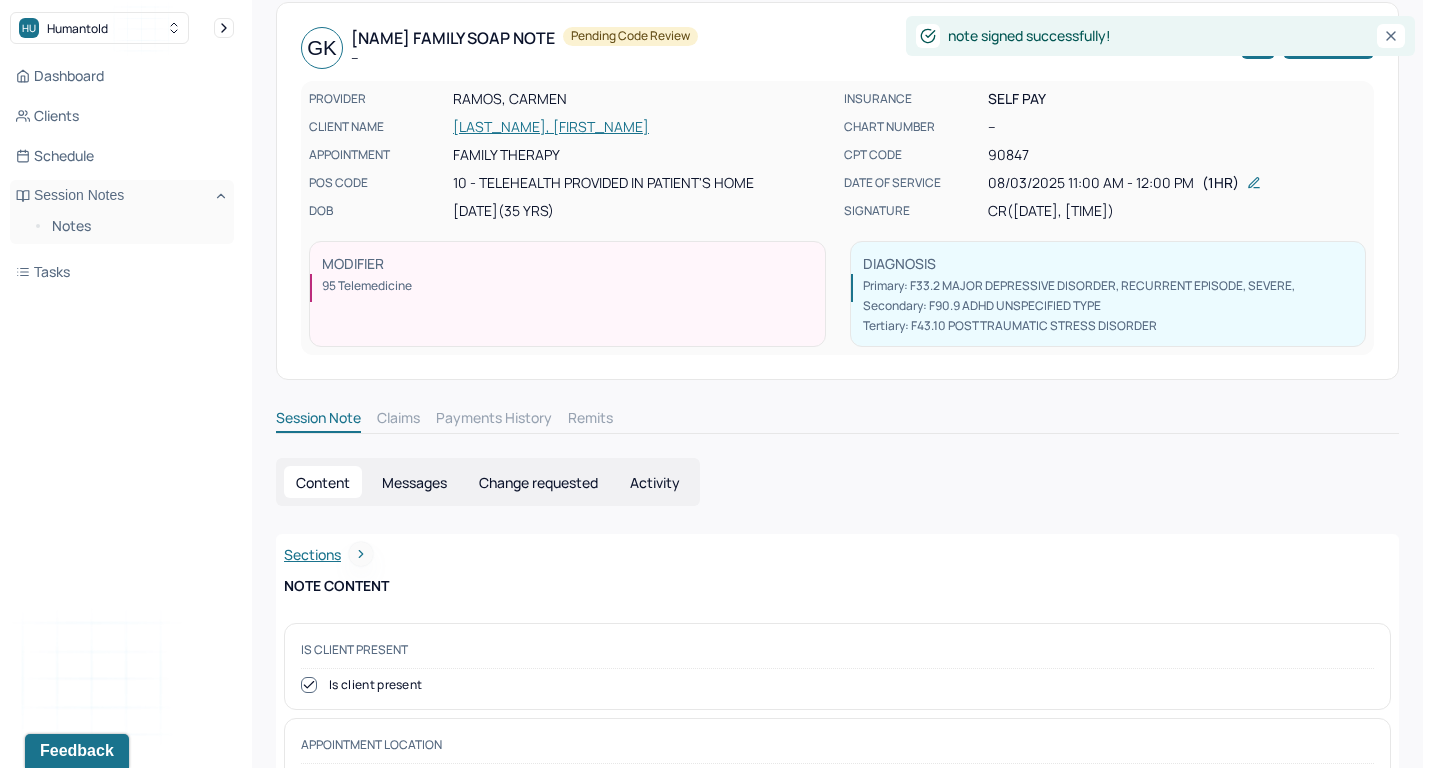 scroll, scrollTop: 0, scrollLeft: 0, axis: both 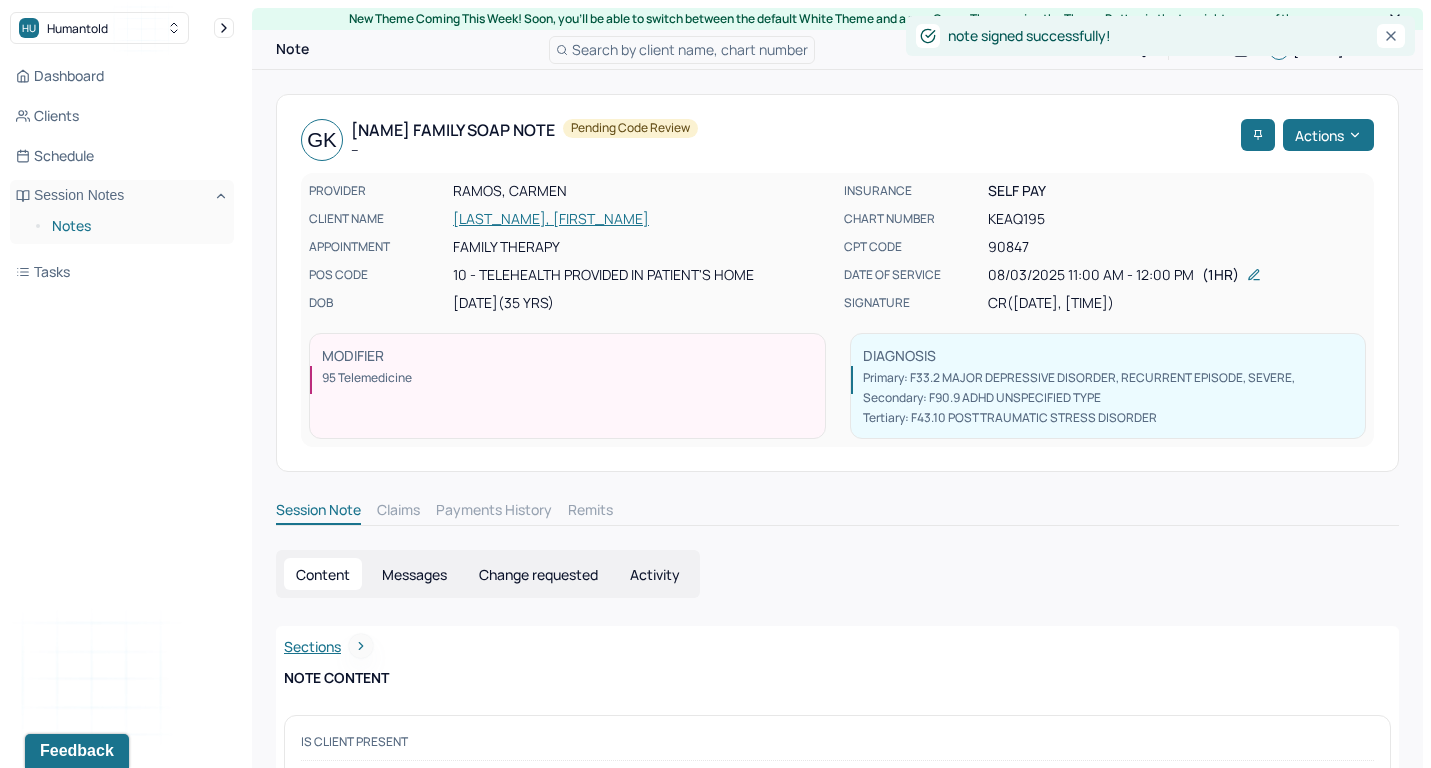 click on "Notes" at bounding box center (135, 226) 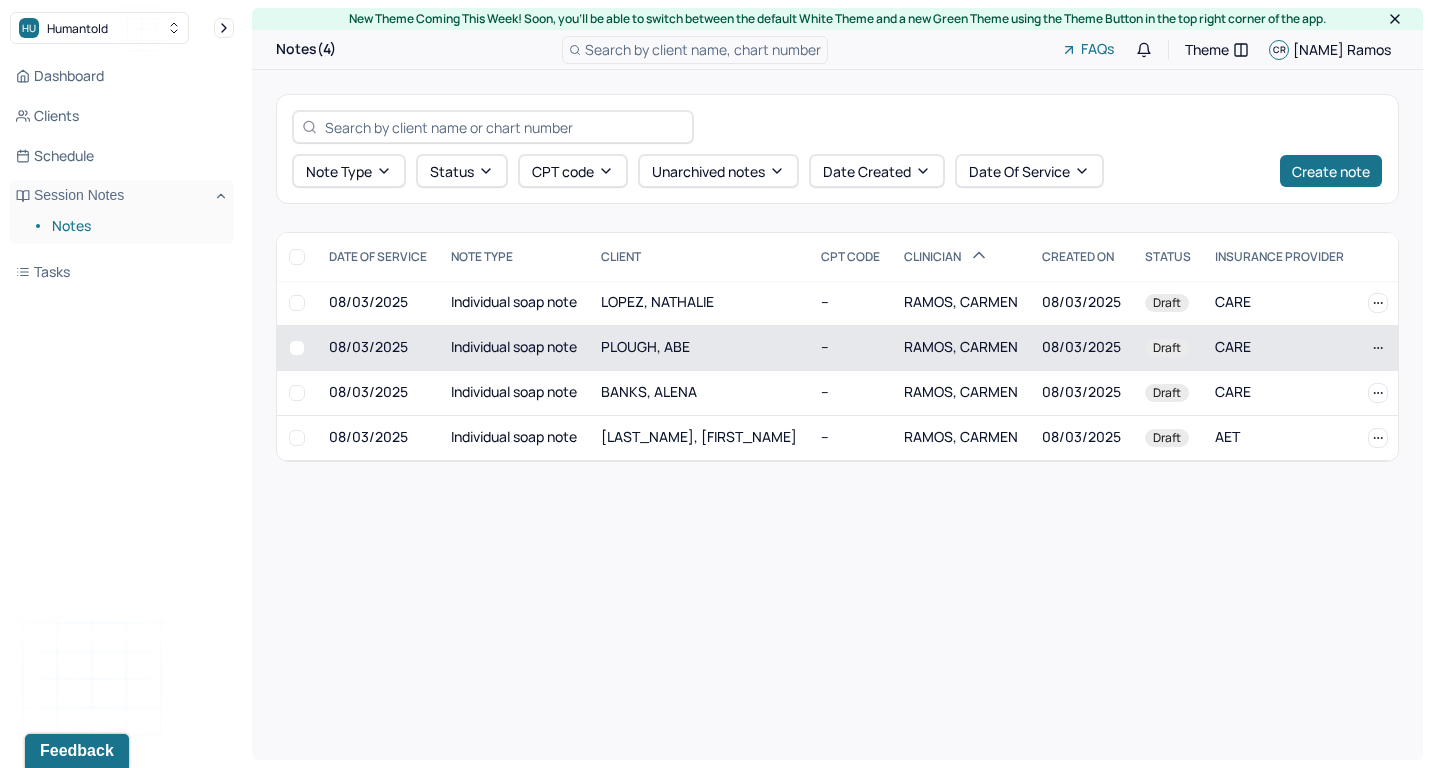 click on "Individual soap note" at bounding box center [514, 347] 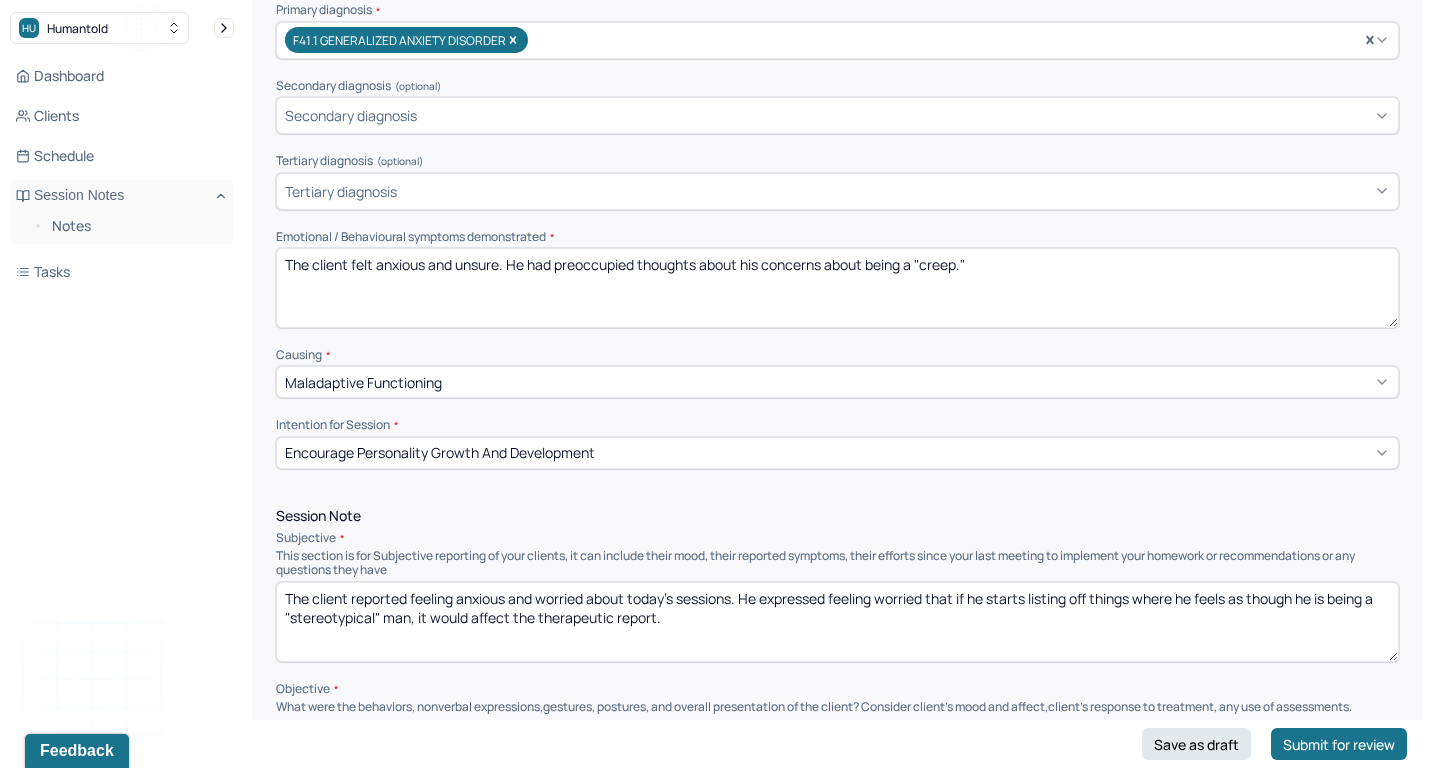 scroll, scrollTop: 585, scrollLeft: 0, axis: vertical 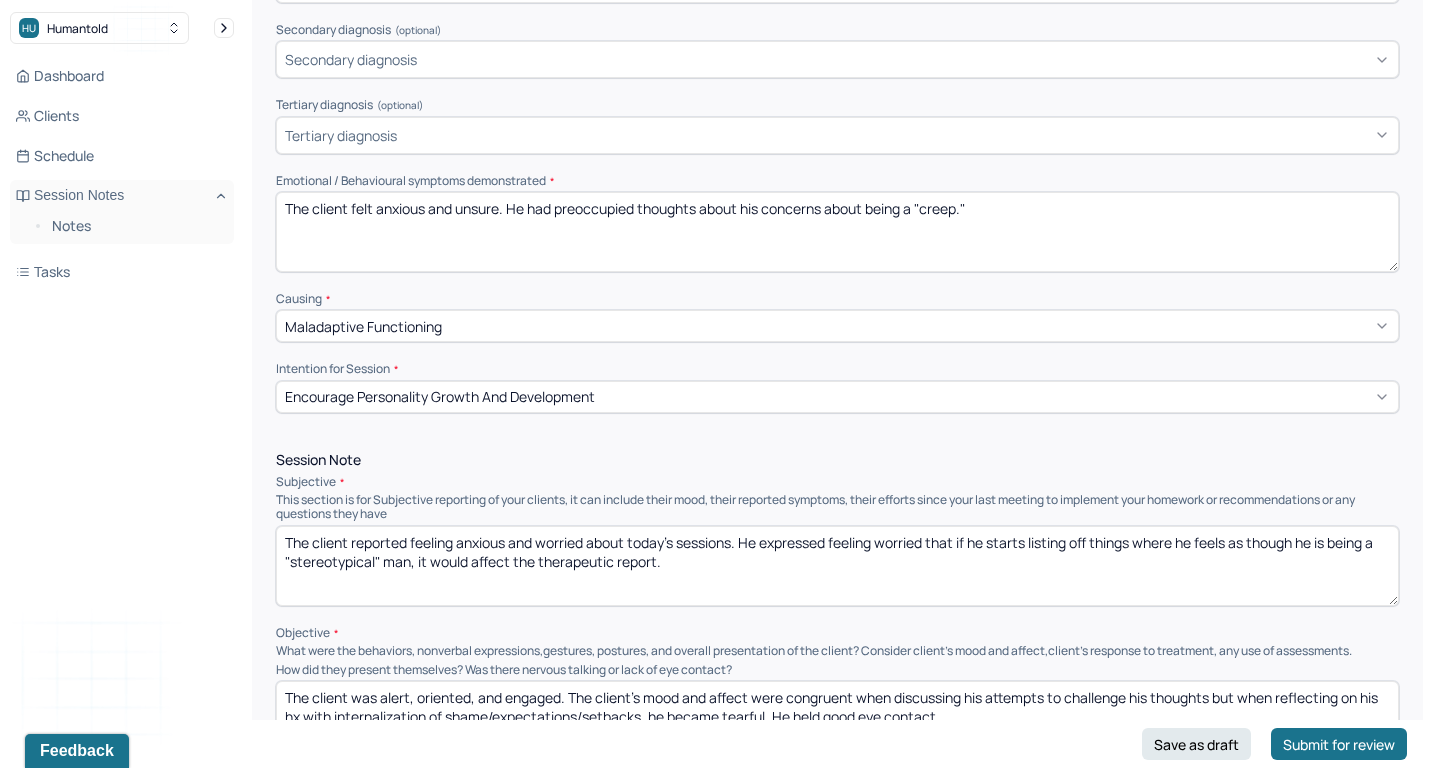 click on "The client reported feeling anxious and worried about today's sessions. He expressed feeling worried that if he starts listing off things where he feels as though he is being a "stereotypical" man, it would affect the therapeutic report." at bounding box center (837, 566) 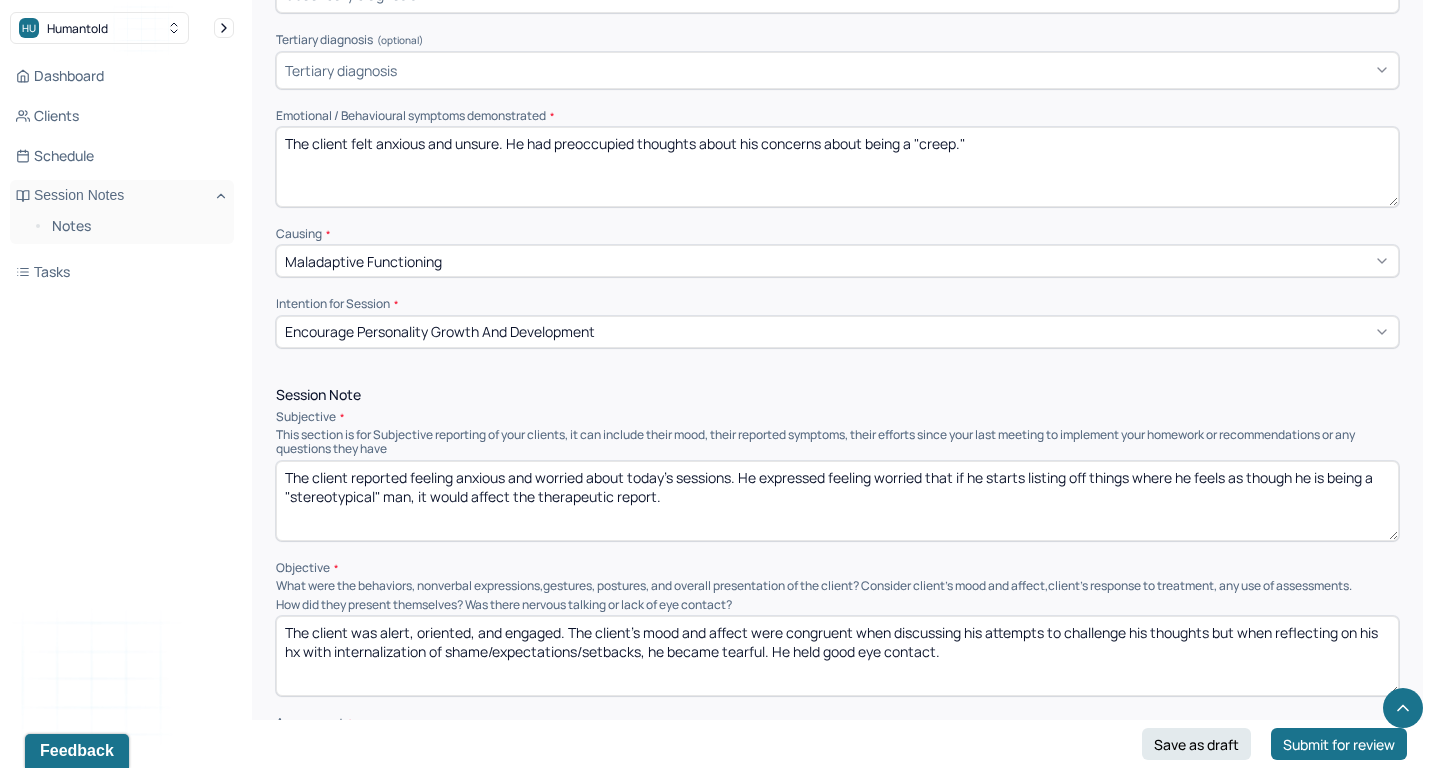 scroll, scrollTop: 657, scrollLeft: 0, axis: vertical 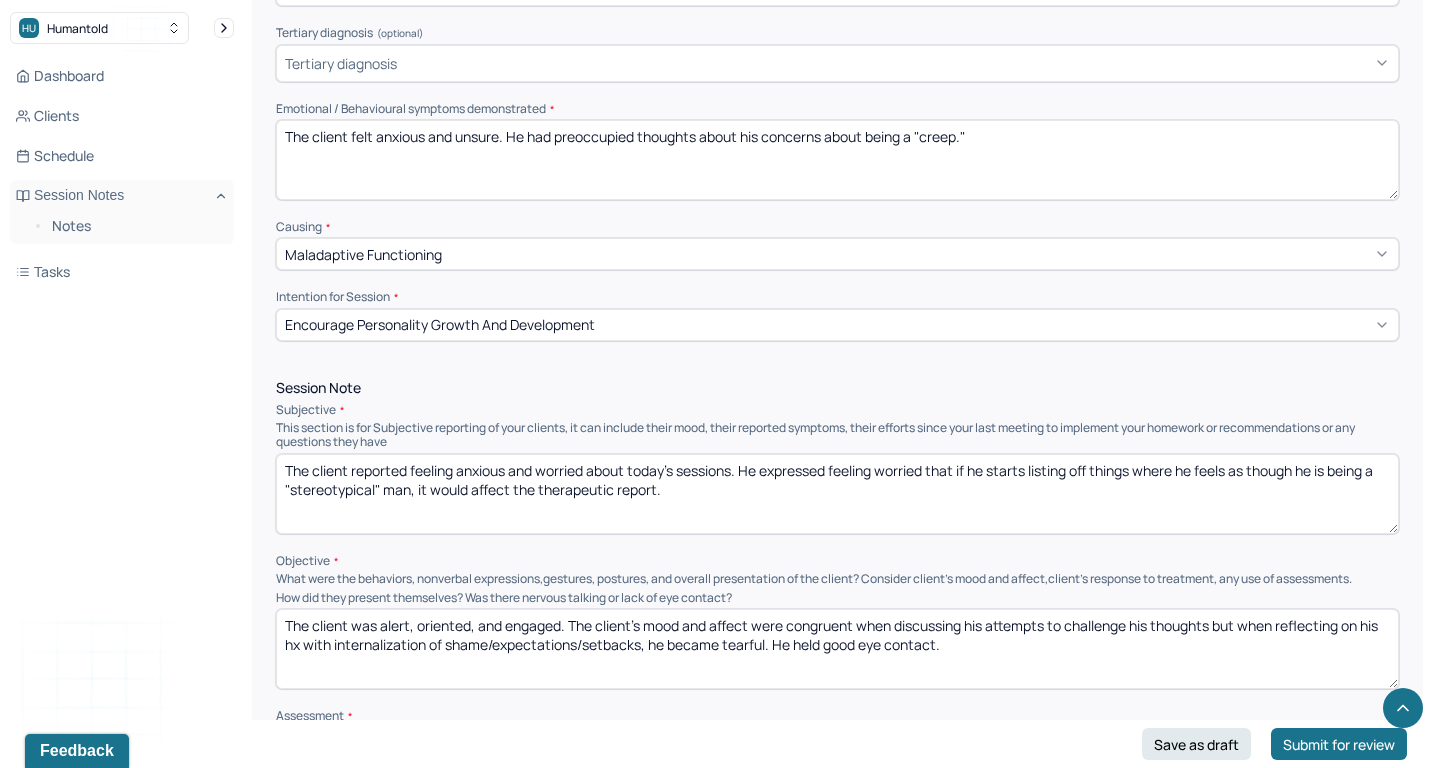 click on "The client felt anxious and unsure. He had preoccupied thoughts about his concerns about being a "creep."" at bounding box center [837, 160] 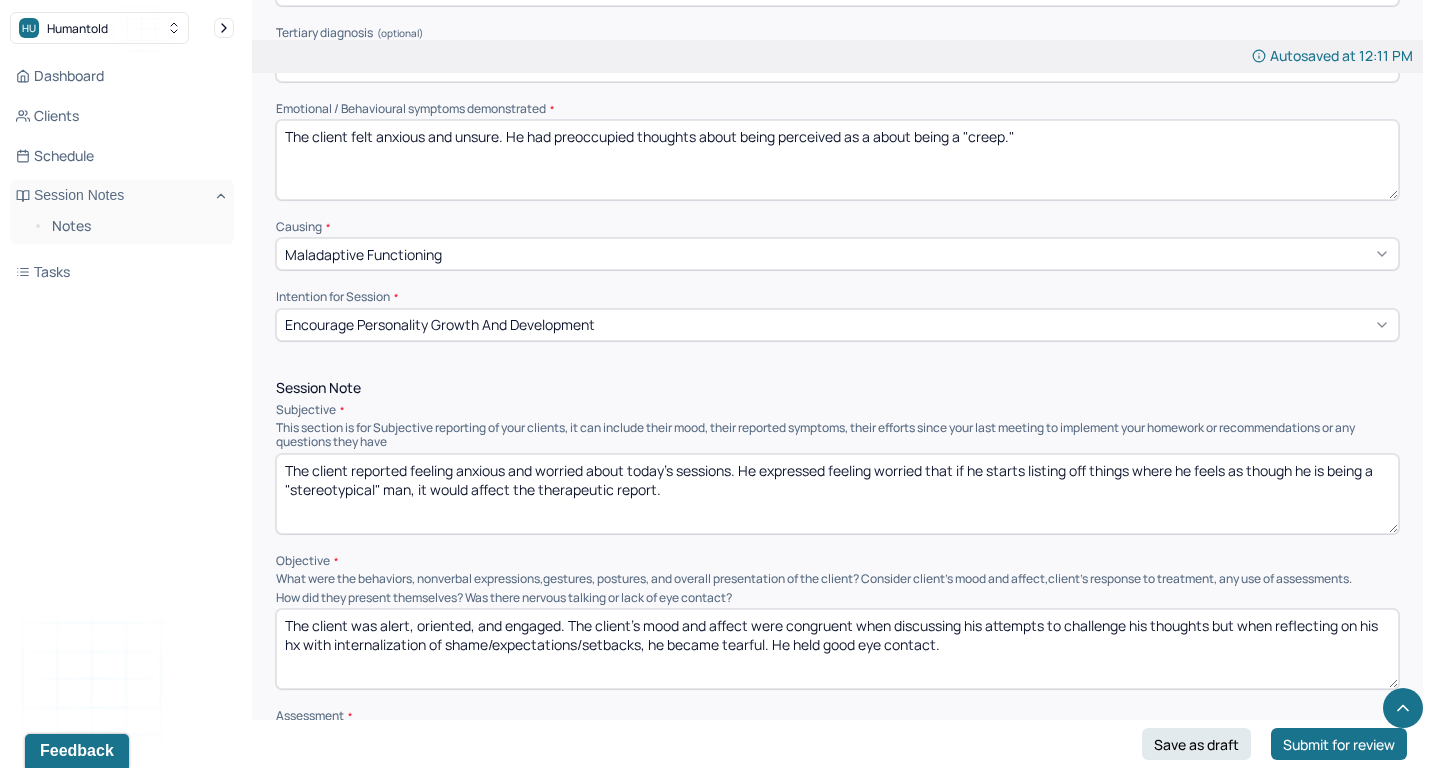 drag, startPoint x: 882, startPoint y: 124, endPoint x: 966, endPoint y: 125, distance: 84.00595 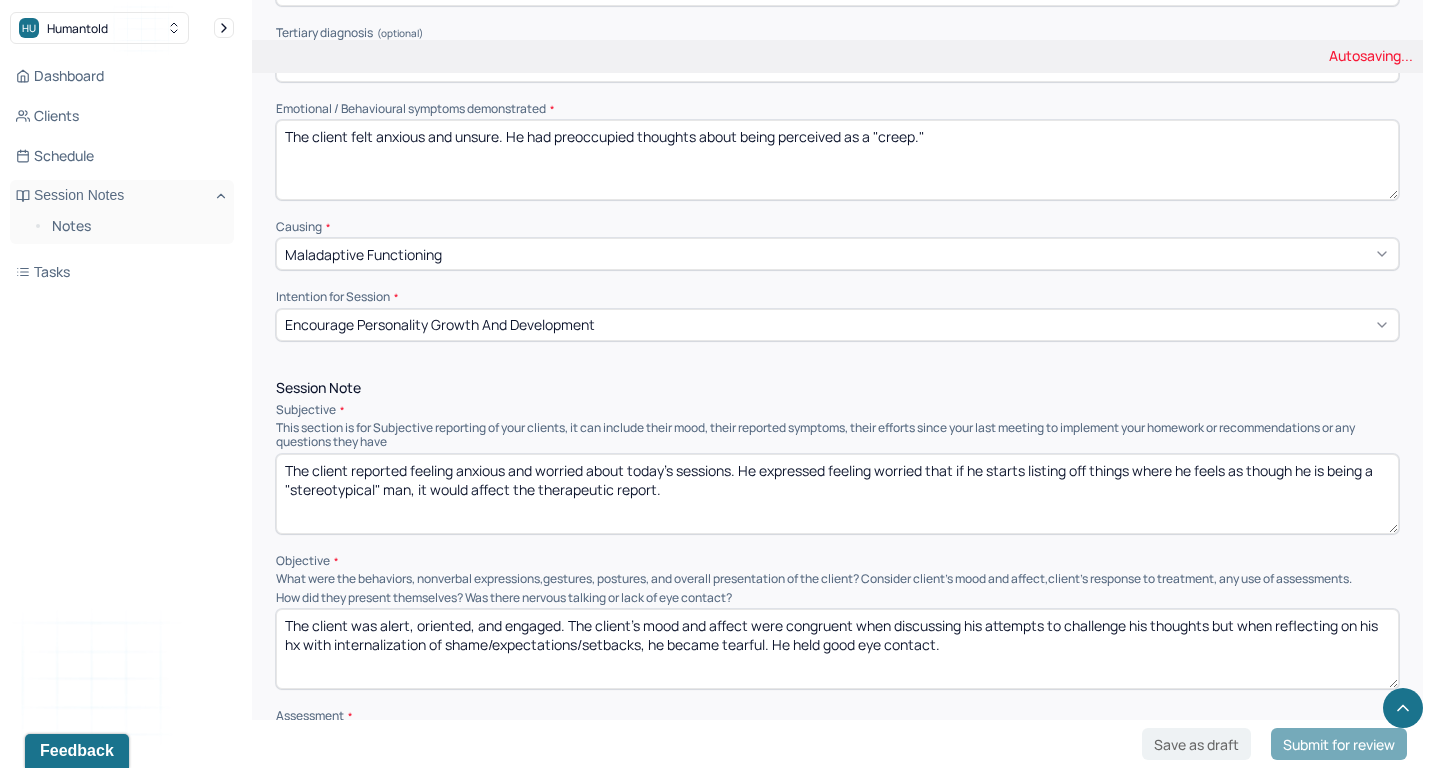 type on "The client felt anxious and unsure. He had preoccupied thoughts about being perceived as a "creep."" 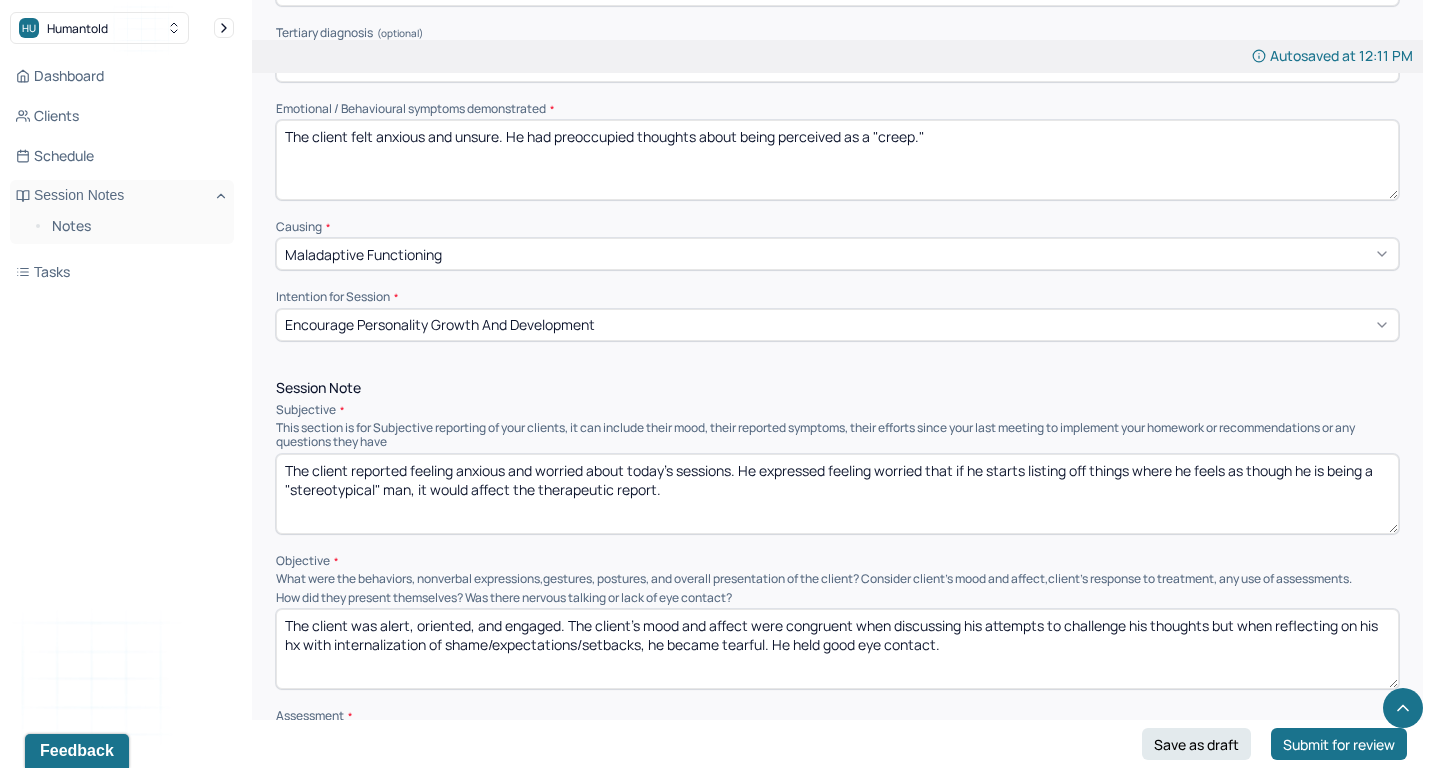 click on "The client reported feeling anxious and worried about today's sessions. He expressed feeling worried that if he starts listing off things where he feels as though he is being a "stereotypical" man, it would affect the therapeutic report." at bounding box center (837, 494) 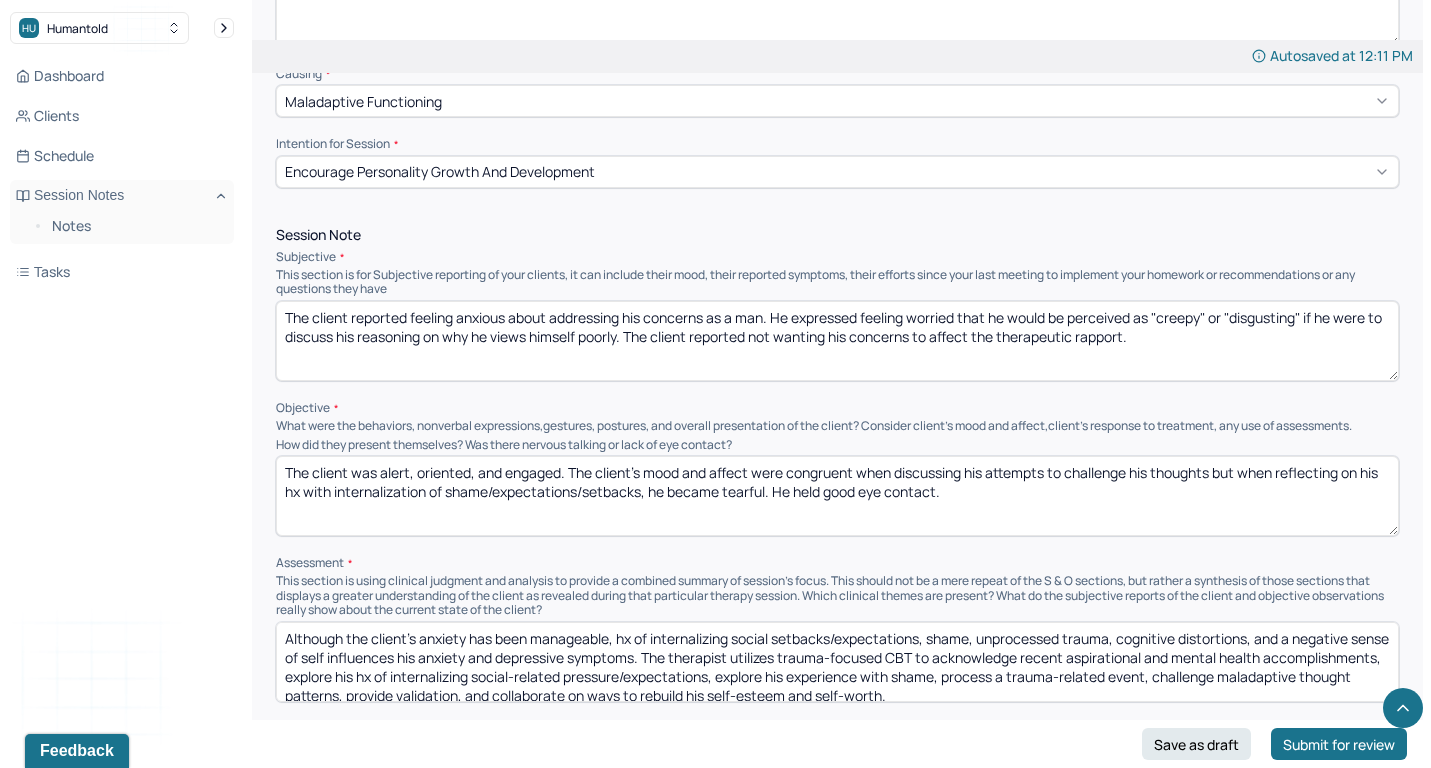 scroll, scrollTop: 862, scrollLeft: 0, axis: vertical 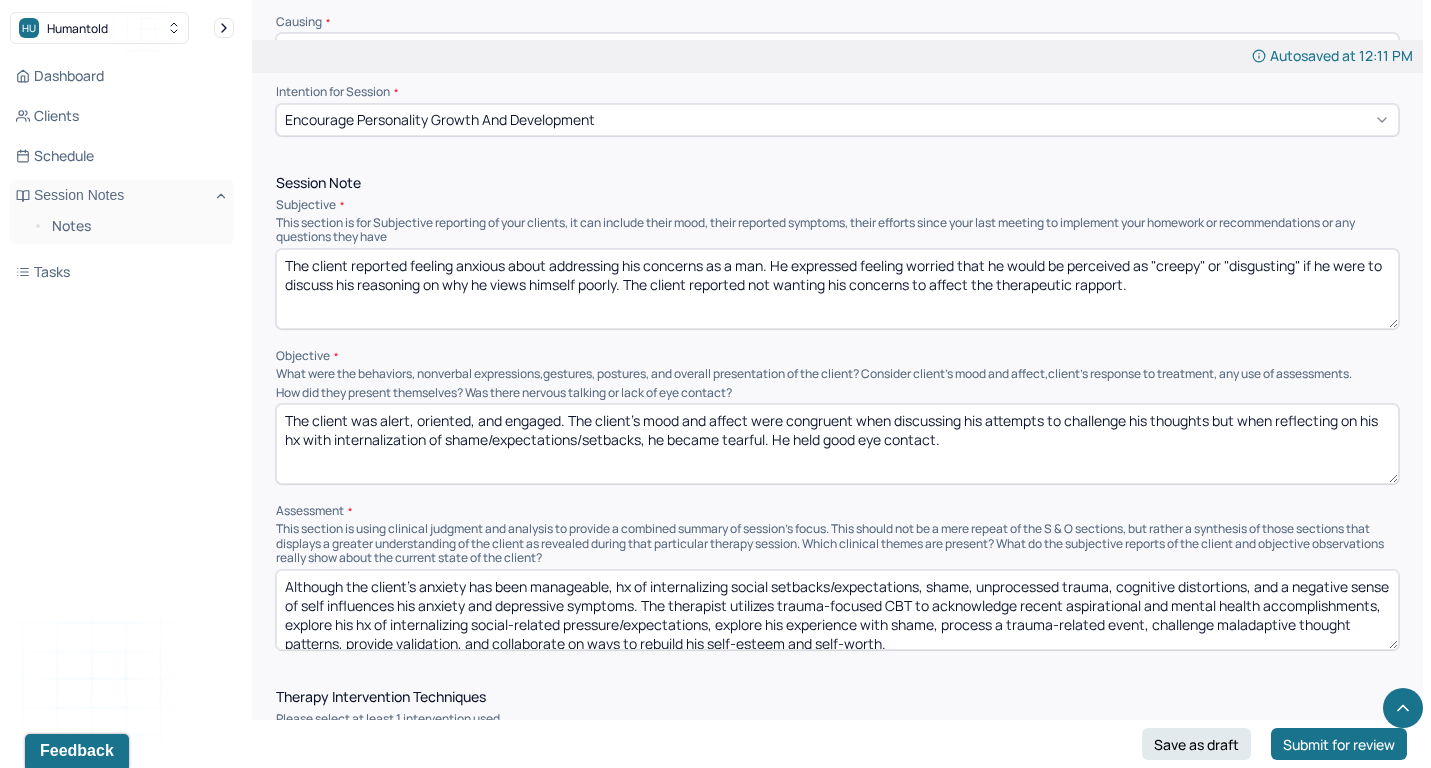 type on "The client reported feeling anxious about addressing his concerns as a man. He expressed feeling worried that he would be perceived as "creepy" or "disgusting" if he were to discuss his reasoning on why he views himself poorly. The client reported not wanting his concerns to affect the therapeutic rapport." 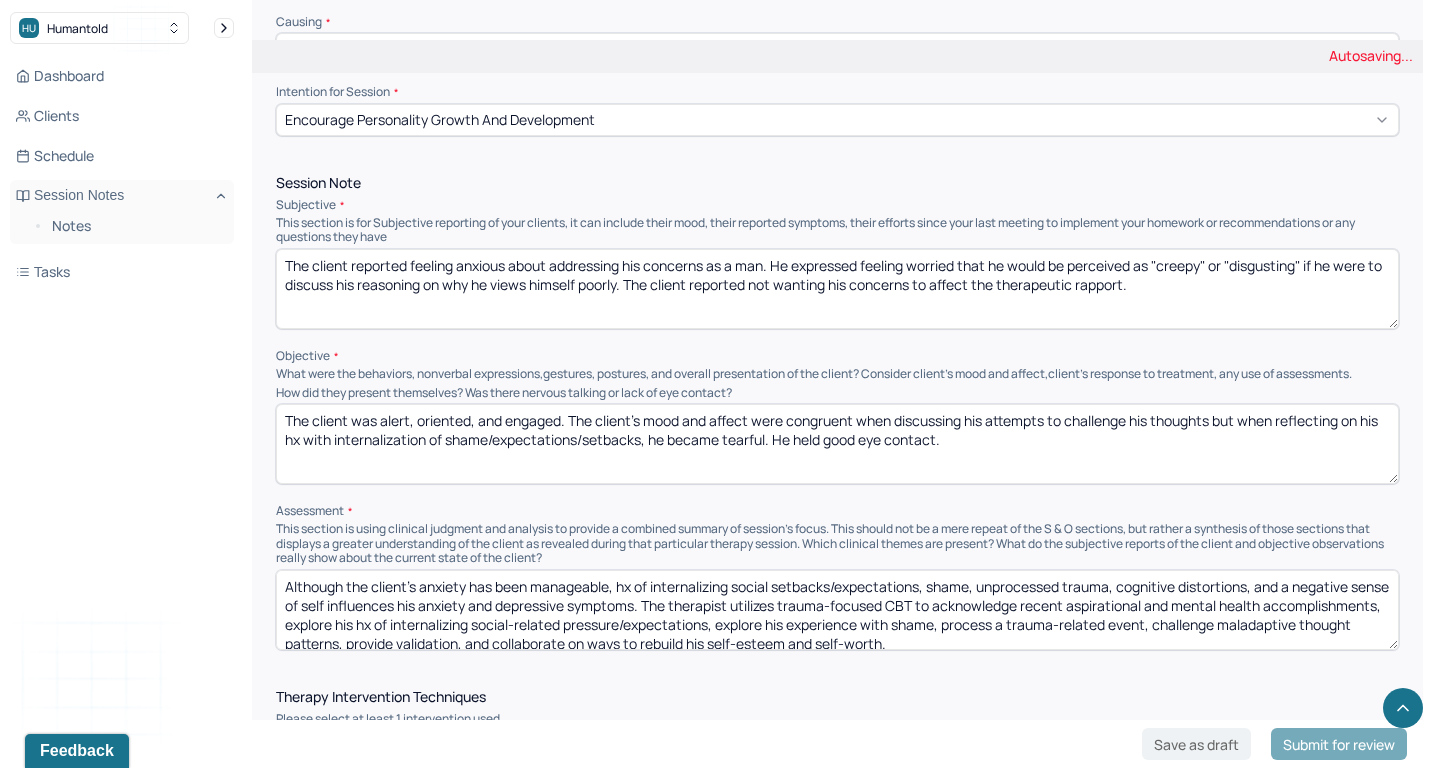 click on "The client was alert, oriented, and engaged. The client’s mood and affect were congruent when discussing his attempts to challenge his thoughts but when reflecting on his hx with internalization of shame/expectations/setbacks, he became tearful. He held good eye contact." at bounding box center (837, 444) 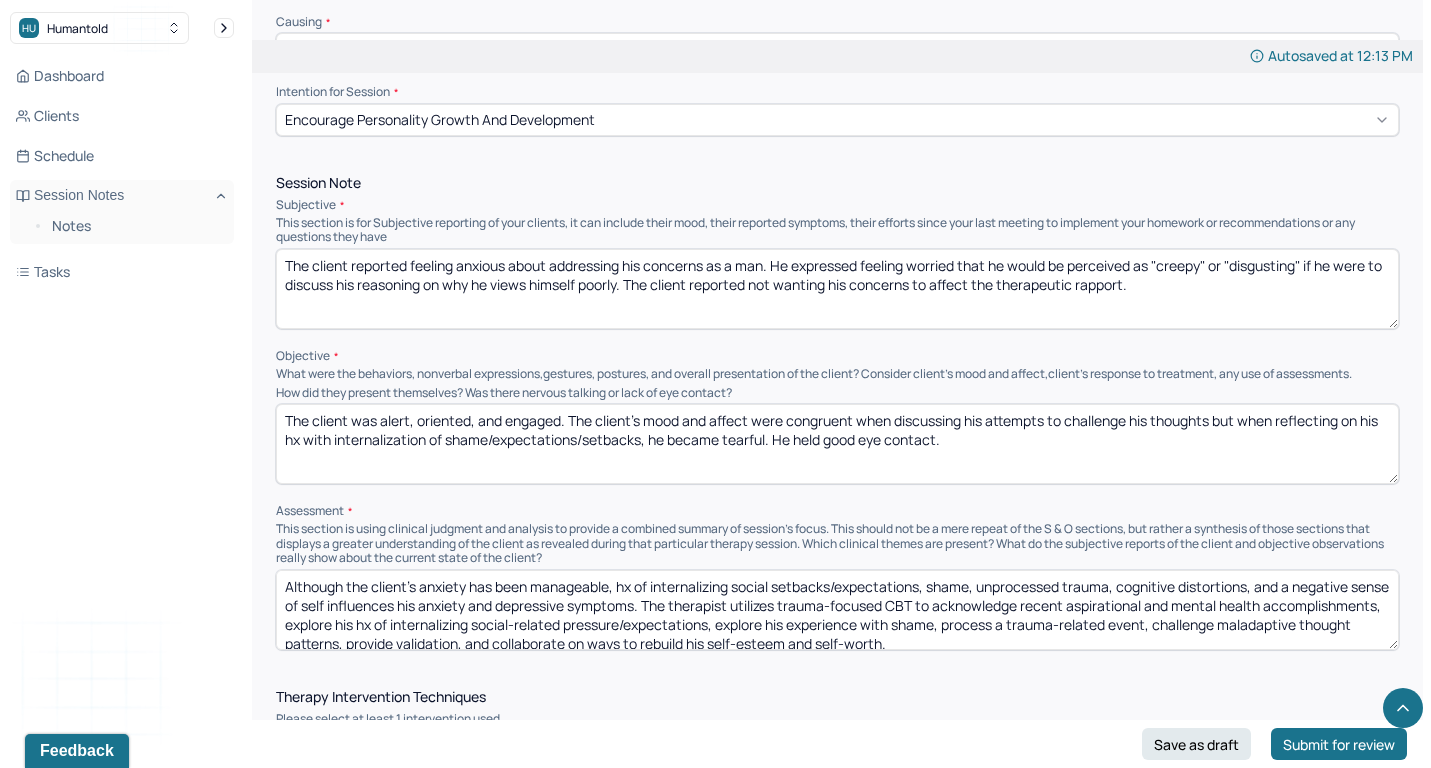 paste on "and predominantly anxious when addressing his concerns, processing his emotions, and exploring his feelings/thoughts on shame and identity. His eye contact was inconsistent, as it was mostly downcas" 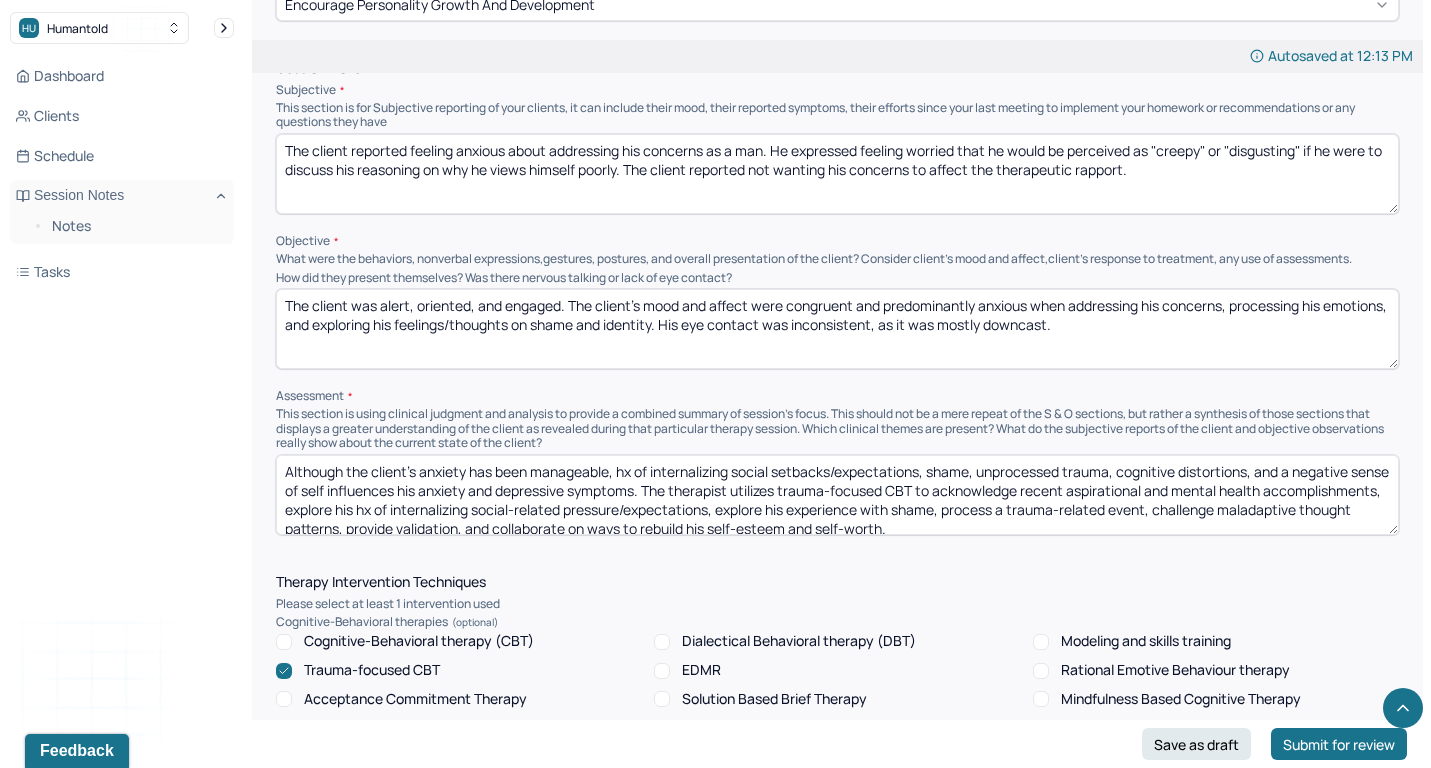 scroll, scrollTop: 1068, scrollLeft: 0, axis: vertical 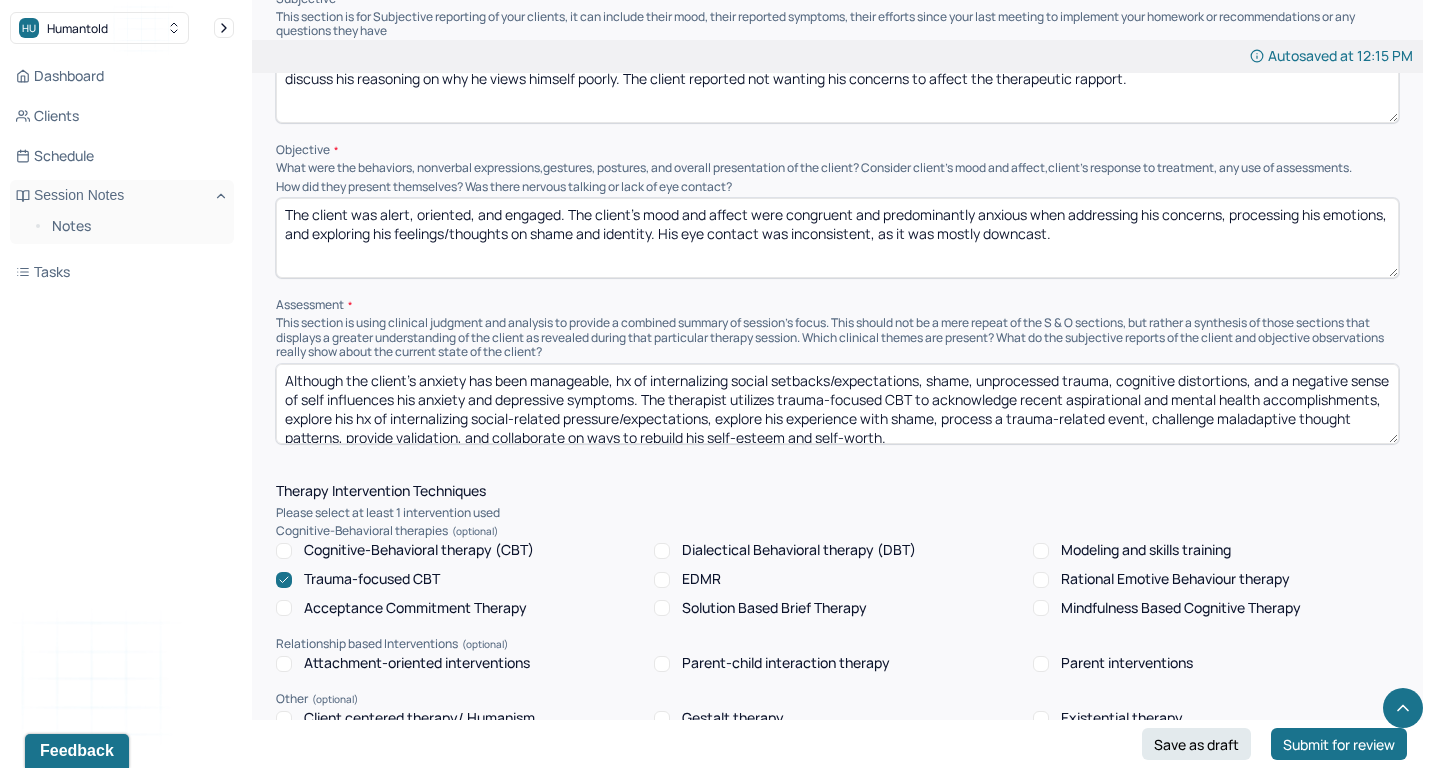 click on "The client was alert, oriented, and engaged. The client’s mood and affect were congruent and predominantly anxious when addressing his concerns, processing his emotions, and exploring his feelings/thoughts on shame and identity. His eye contact was inconsistent, as it was mostly downcast." at bounding box center [837, 238] 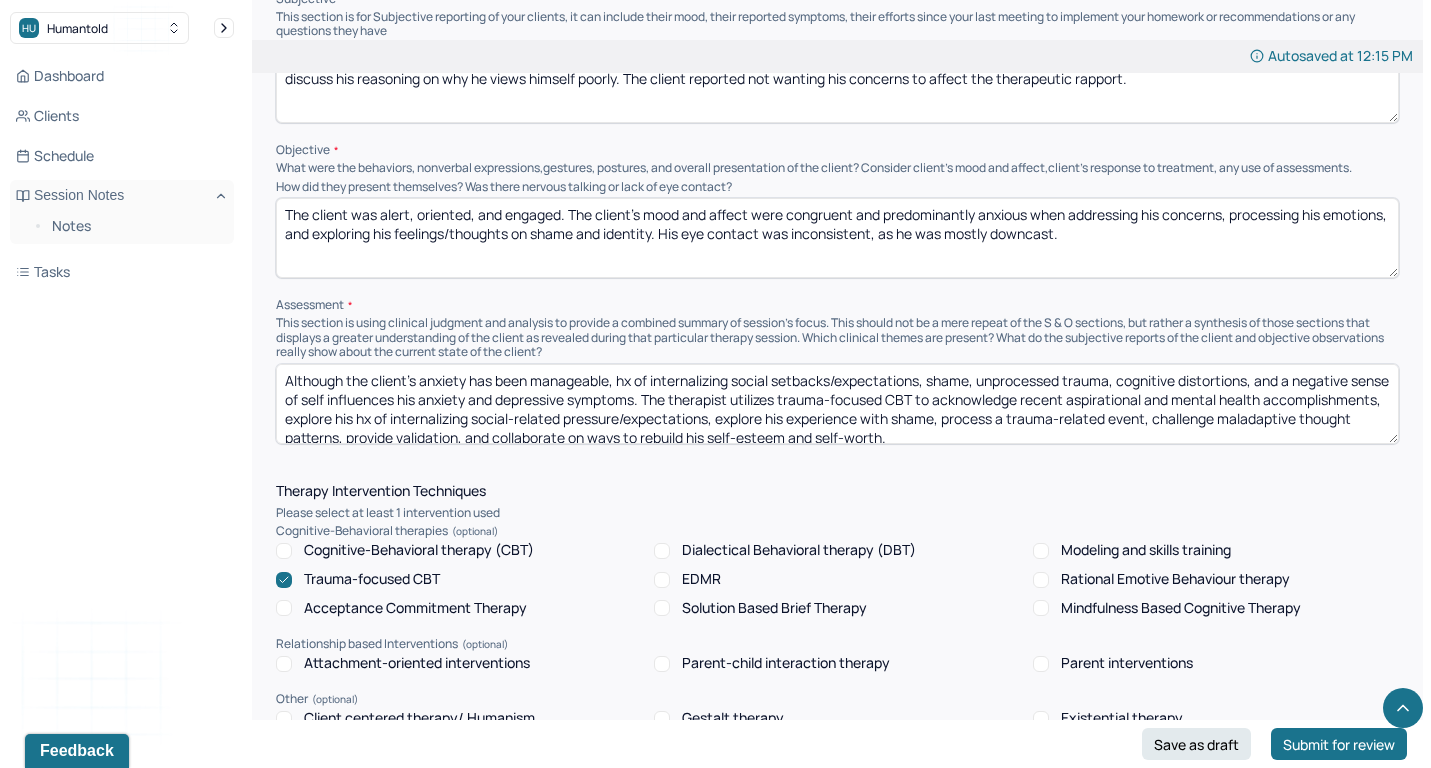click on "The client was alert, oriented, and engaged. The client’s mood and affect were congruent and predominantly anxious when addressing his concerns, processing his emotions, and exploring his feelings/thoughts on shame and identity. His eye contact was inconsistent, as it was mostly downcast." at bounding box center [837, 238] 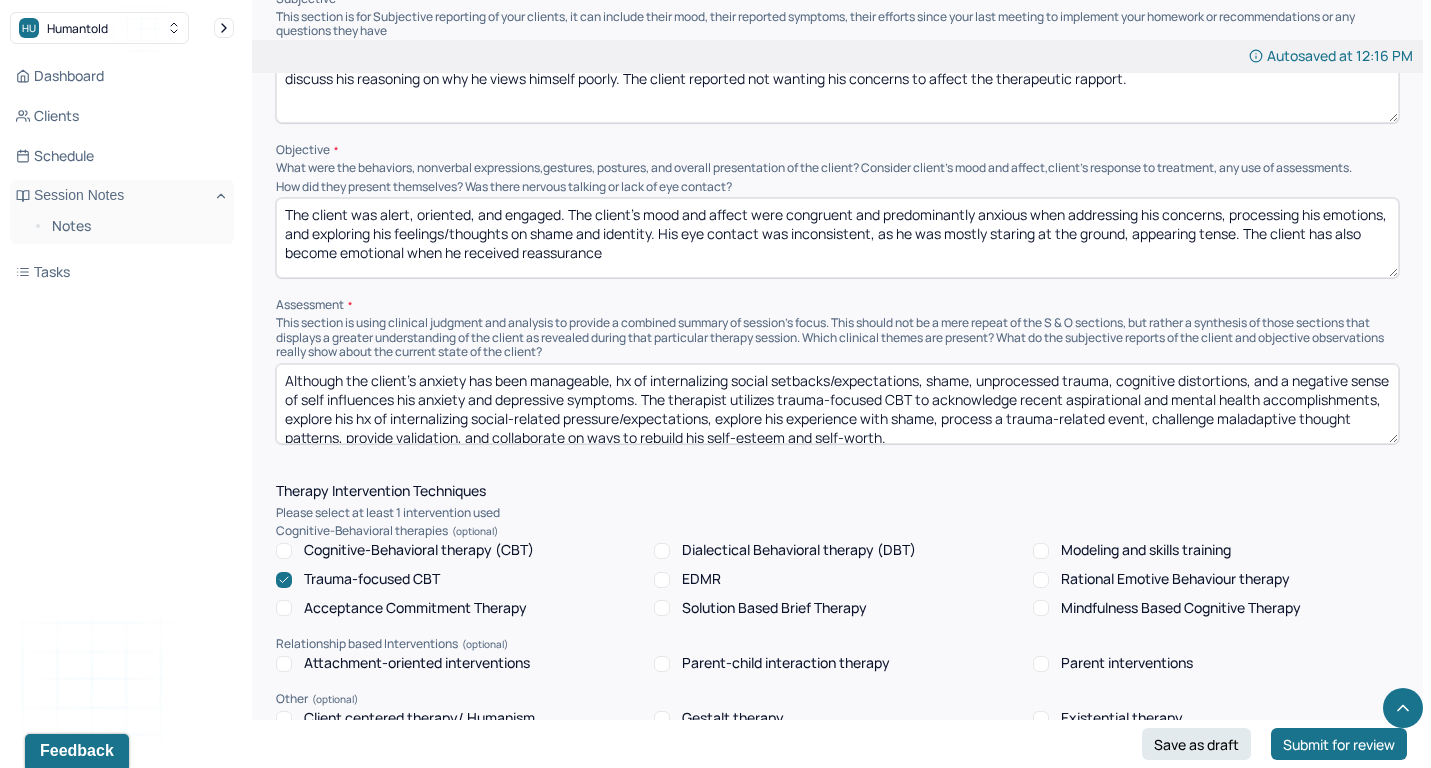 type on "The client was alert, oriented, and engaged. The client’s mood and affect were congruent and predominantly anxious when addressing his concerns, processing his emotions, and exploring his feelings/thoughts on shame and identity. His eye contact was inconsistent, as he was mostly staring at the ground, appearing tense. The client has also become emotional when he received reassurance" 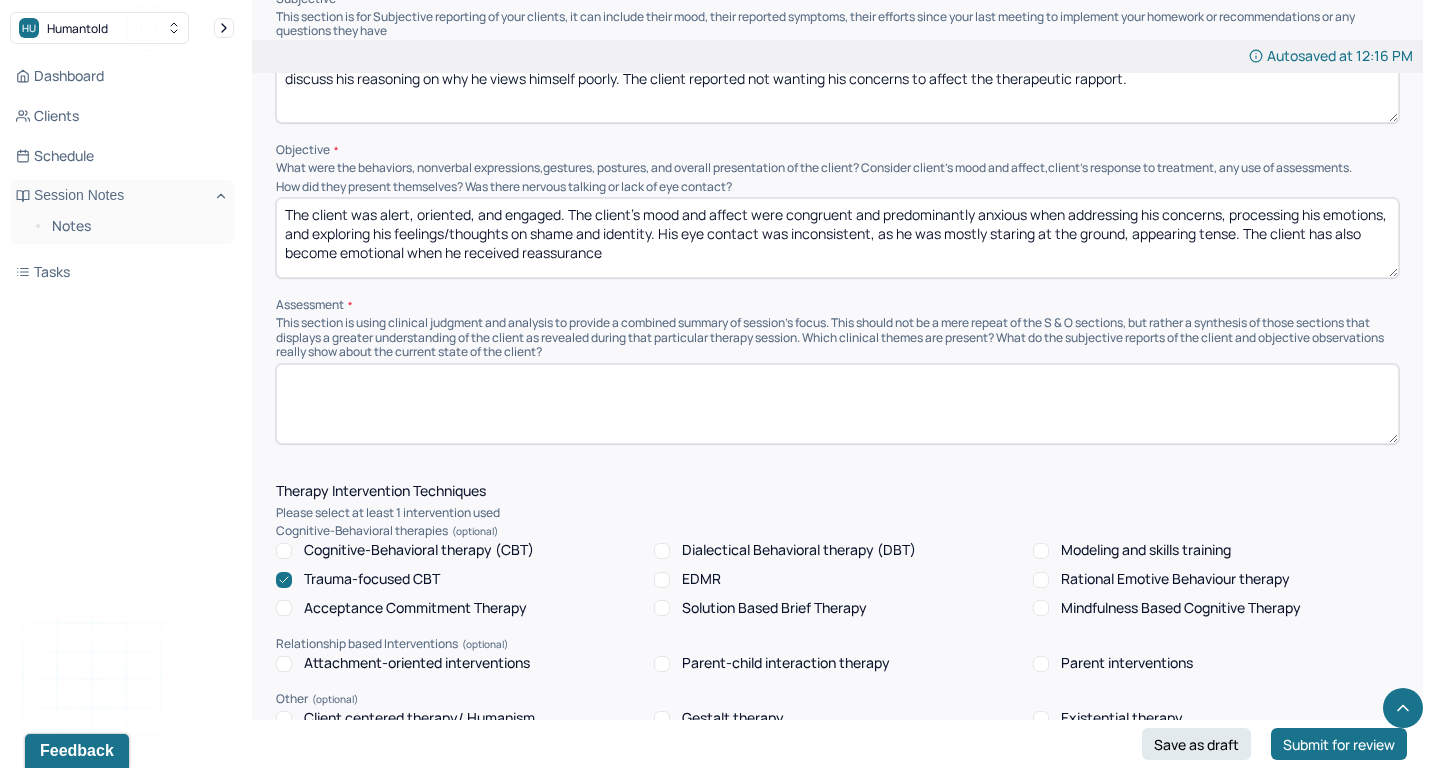 paste on "The client's anxiety has elevated since the last session. Overthinking, shame, guilt, self-doubt, insecurities about his identity, intrusive thoughts, and hx of pornography difficulties influence his anxiety and depressive symptoms. The therapist utilizes trauma-focused CBT to address his concerns, provide reassurance, discuss the therapist's role in providing understanding vs. judgment, explore his intrusive thoughts that trigger feelings of shame as a man, reframe maladaptive thought processes, provide psychoeducation on the body's natural response to stimulation, acknowledge his difficulties with pornography, explore his fears with identity, and discuss disengaging from shame and engaging in self-compassion." 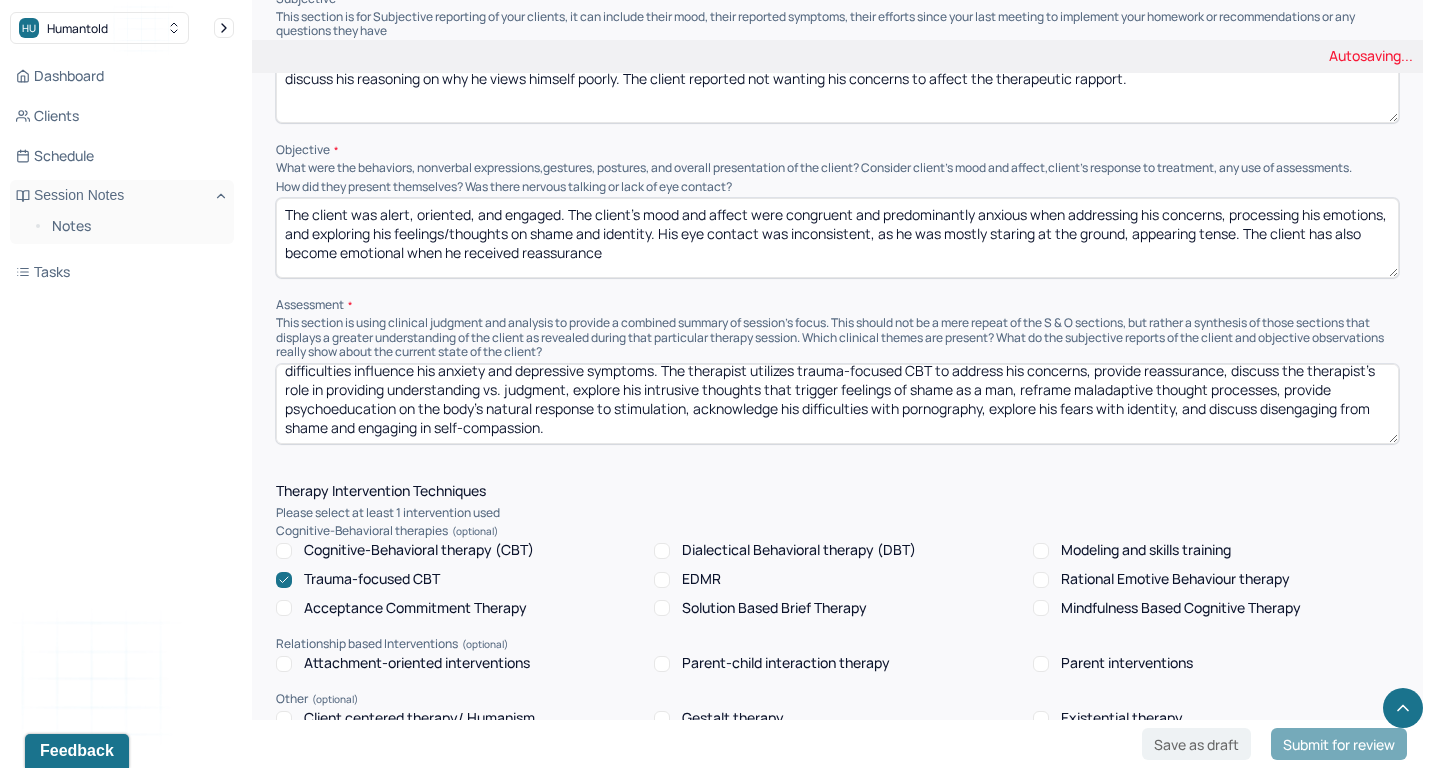 scroll, scrollTop: 28, scrollLeft: 0, axis: vertical 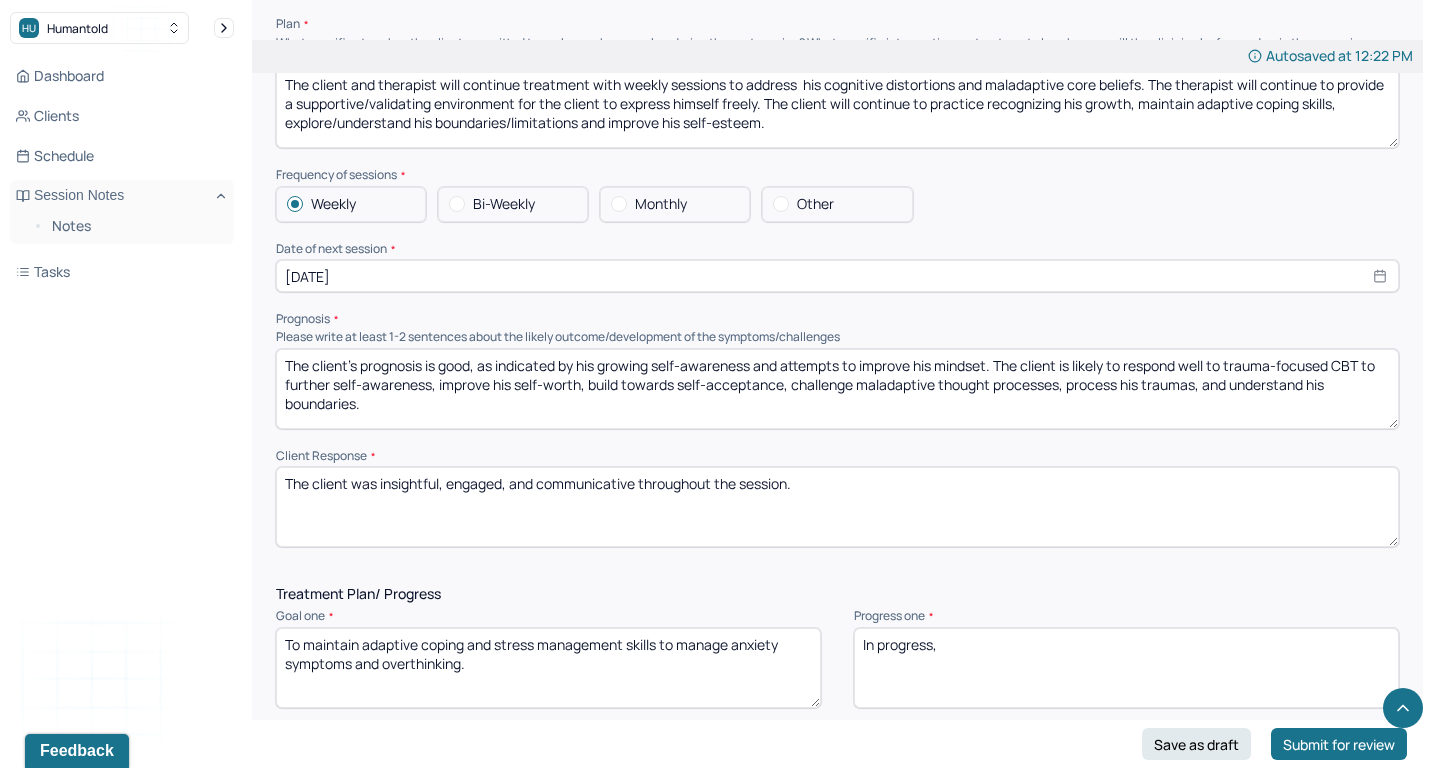 type on "The client's anxiety has elevated since the last session. Overthinking, shame, guilt, self-doubt, insecurities about his identity, intrusive thoughts, and hx of pornography difficulties influence his anxiety and depressive symptoms. The therapist utilizes trauma-focused CBT to address his concerns, provide reassurance, discuss the therapist's role in providing understanding vs. judgment, explore his intrusive thoughts that trigger feelings of shame as a man, reframe maladaptive thought processes, provide psychoeducation on the body's natural response to stimulation, acknowledge his difficulties with pornography, explore his fears with identity, and discuss disengaging from shame and engaging in self-compassion." 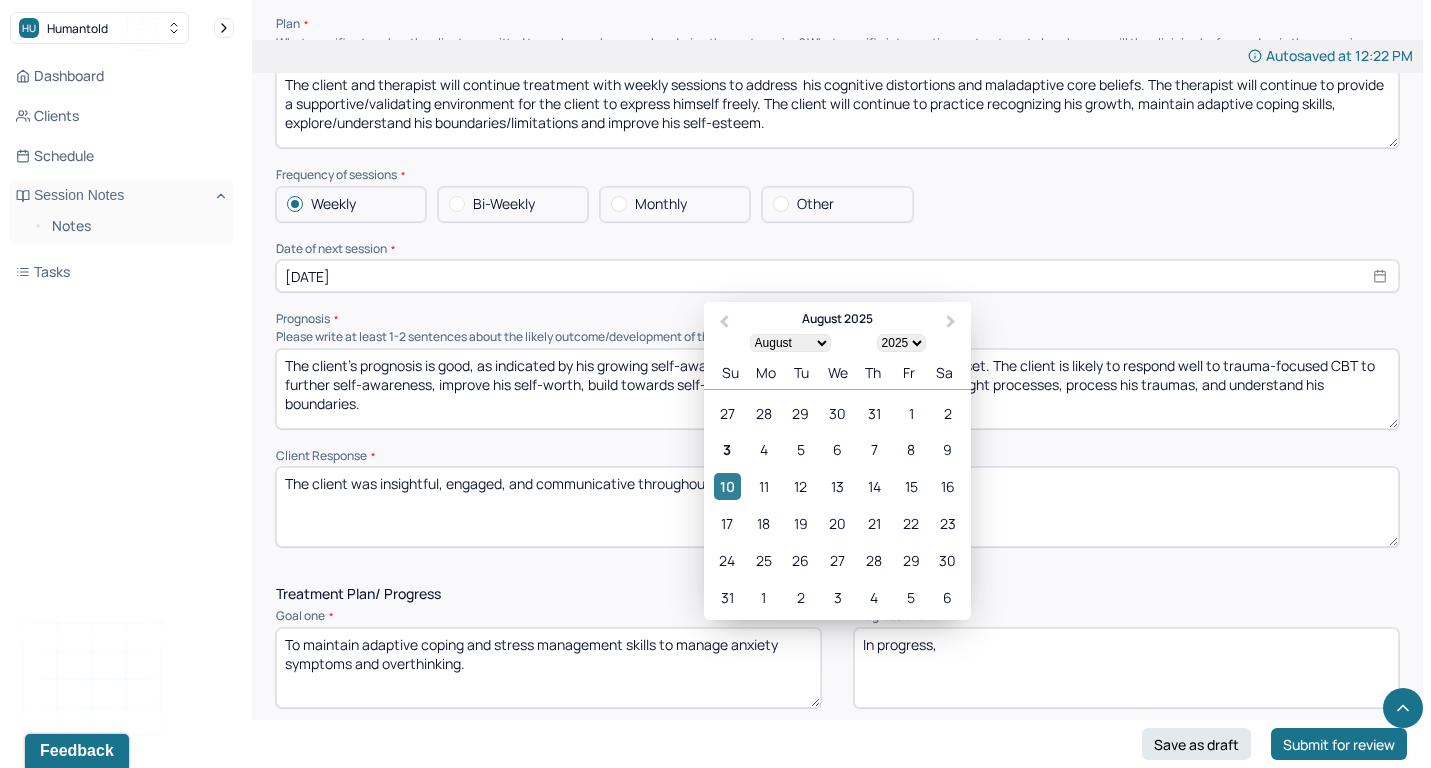 click on "10" at bounding box center (727, 486) 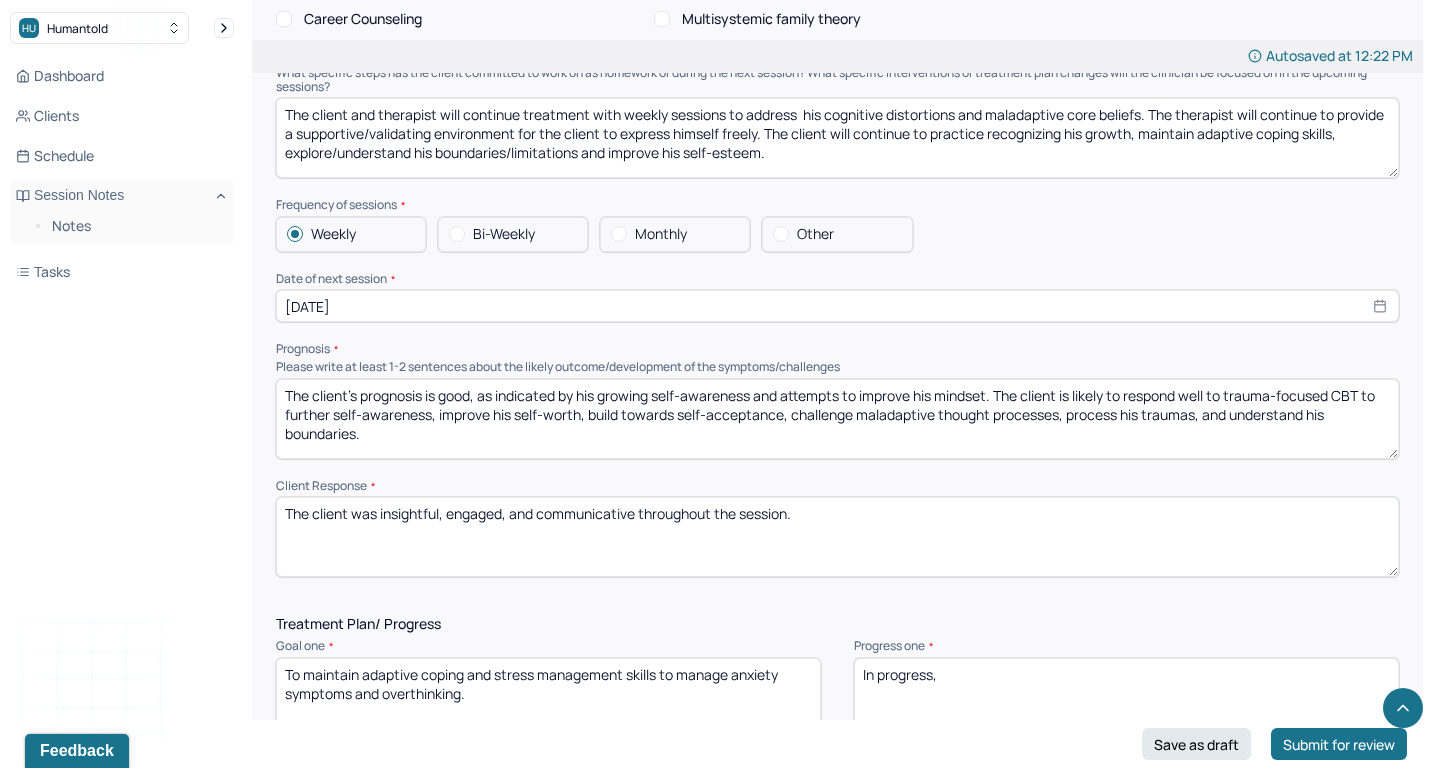 scroll, scrollTop: 1870, scrollLeft: 0, axis: vertical 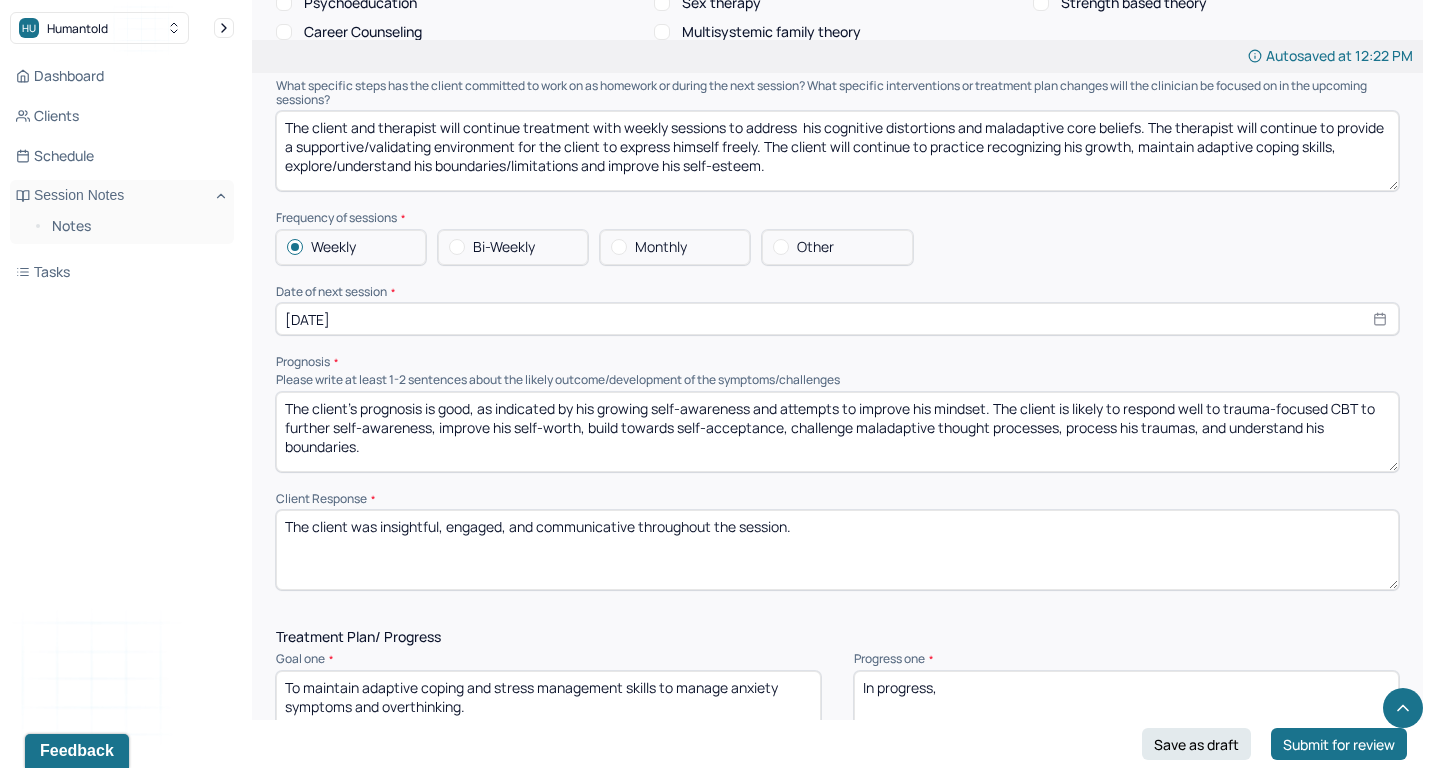 click on "The client's prognosis is good, as indicated by his growing self-awareness and attempts to improve his mindset. The client is likely to respond well to trauma-focused CBT to further self-awareness, improve his self-worth, build towards self-acceptance, challenge maladaptive thought processes, process his traumas, and understand his boundaries." at bounding box center [837, 432] 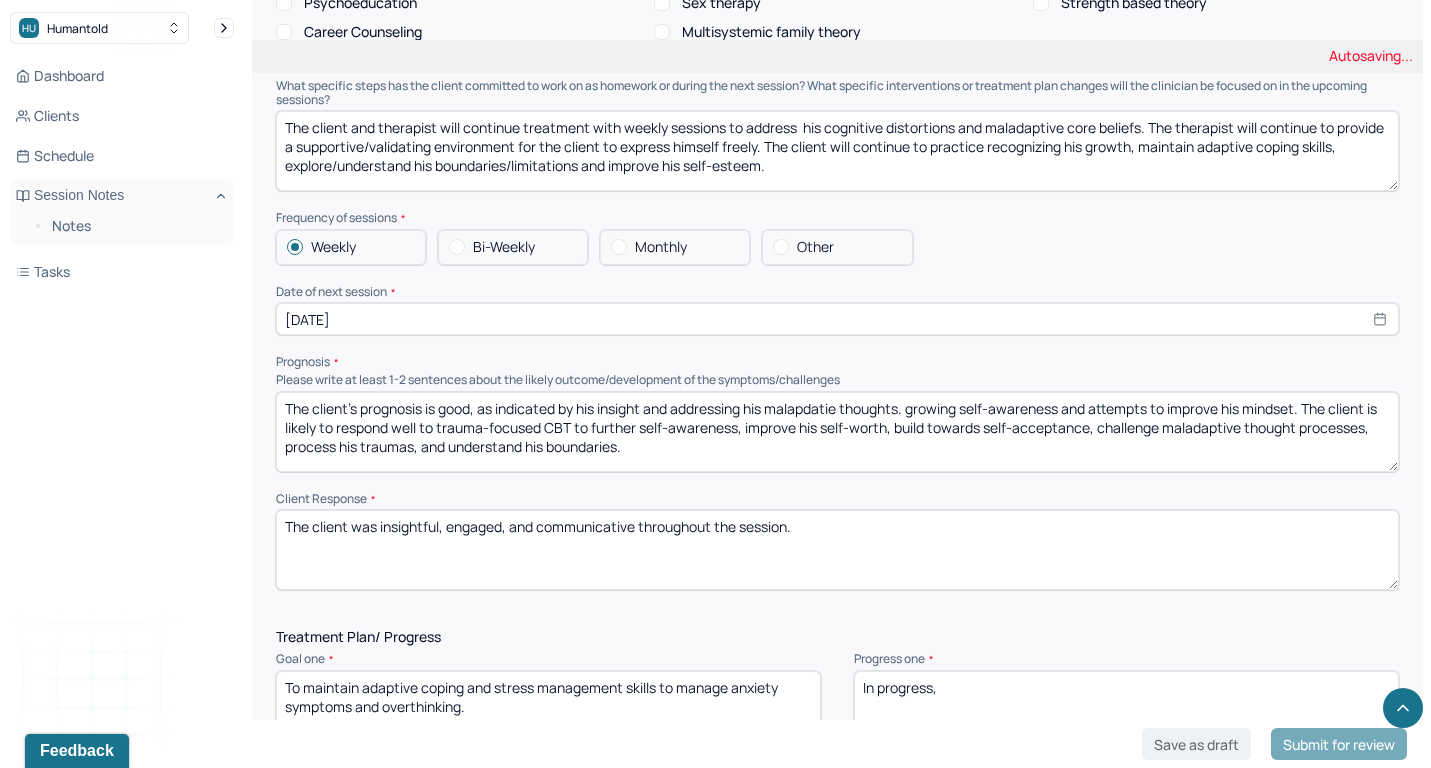 click on "The client's prognosis is good, as indicated by his growing self-awareness and attempts to improve his mindset. The client is likely to respond well to trauma-focused CBT to further self-awareness, improve his self-worth, build towards self-acceptance, challenge maladaptive thought processes, process his traumas, and understand his boundaries." at bounding box center (837, 432) 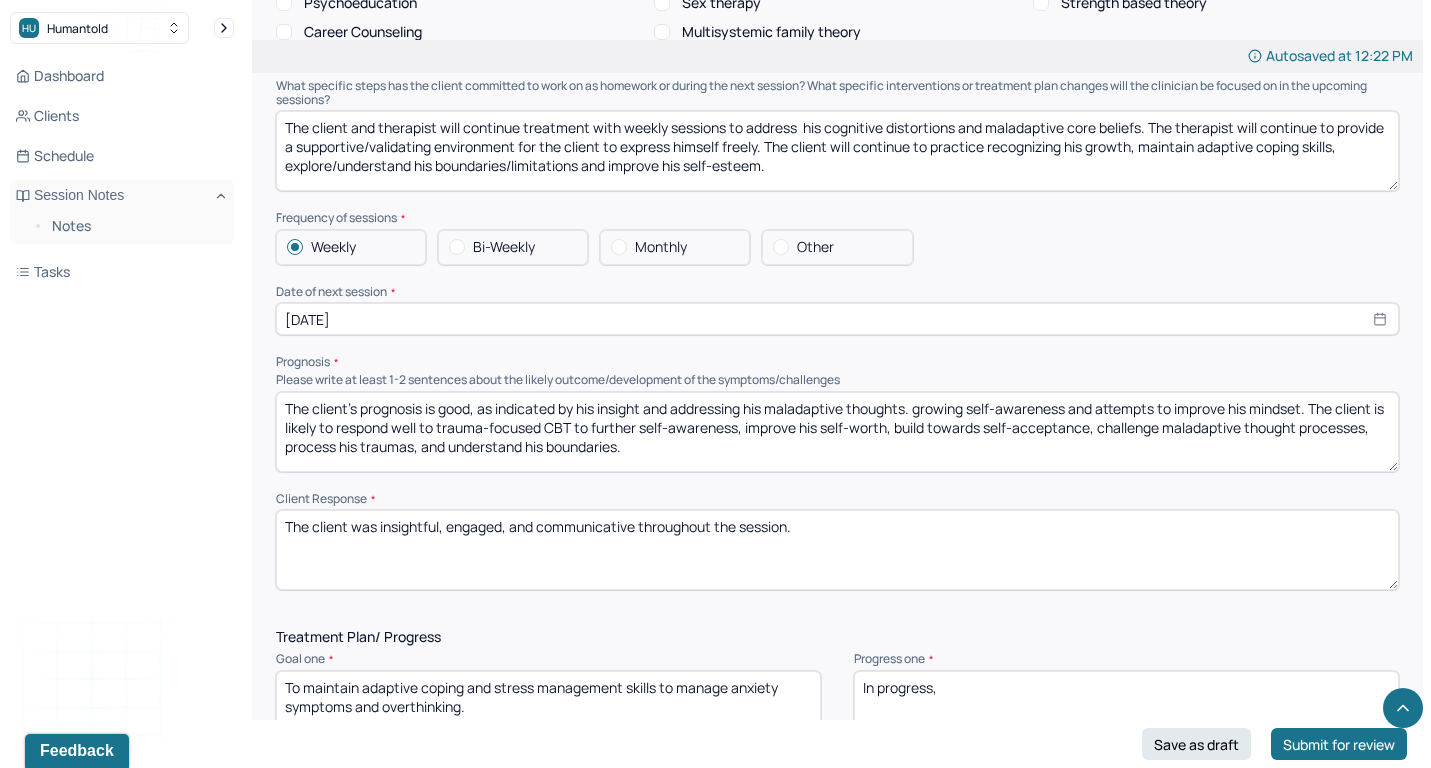 drag, startPoint x: 946, startPoint y: 379, endPoint x: 1317, endPoint y: 382, distance: 371.01212 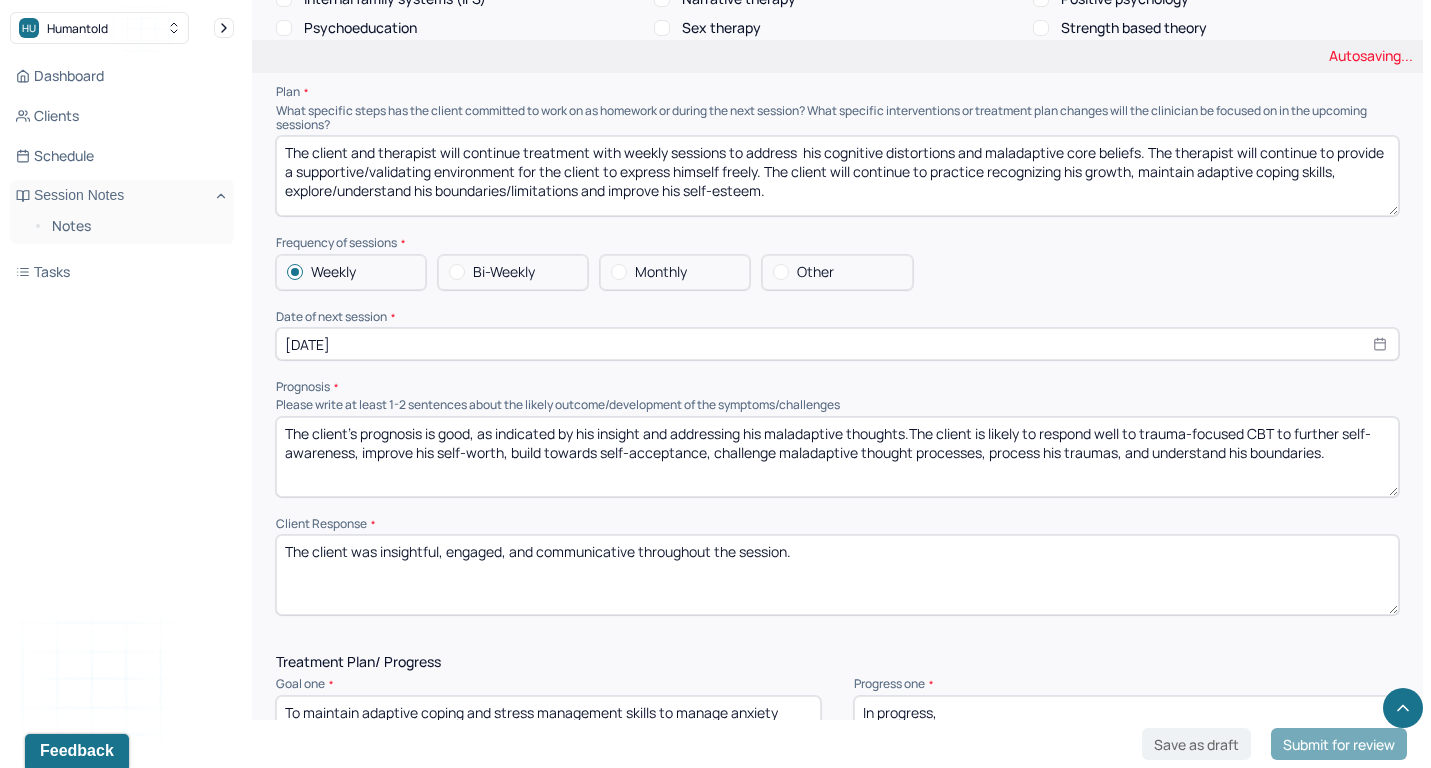 scroll, scrollTop: 1828, scrollLeft: 0, axis: vertical 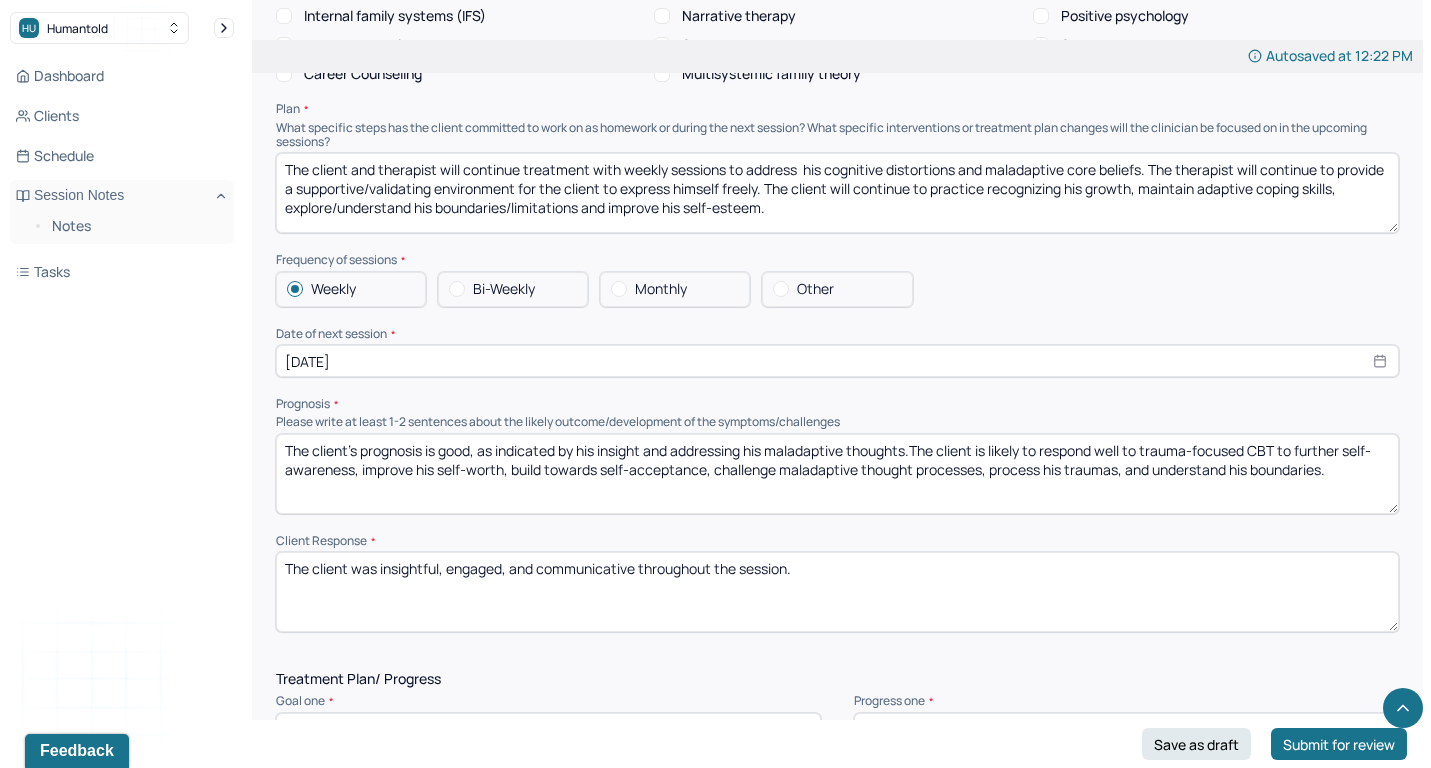 click on "The client's prognosis is good, as indicated by his insight and addressing his maladaptive thoughts.The client is likely to respond well to trauma-focused CBT to further self-awareness, improve his self-worth, build towards self-acceptance, challenge maladaptive thought processes, process his traumas, and understand his boundaries." at bounding box center [837, 474] 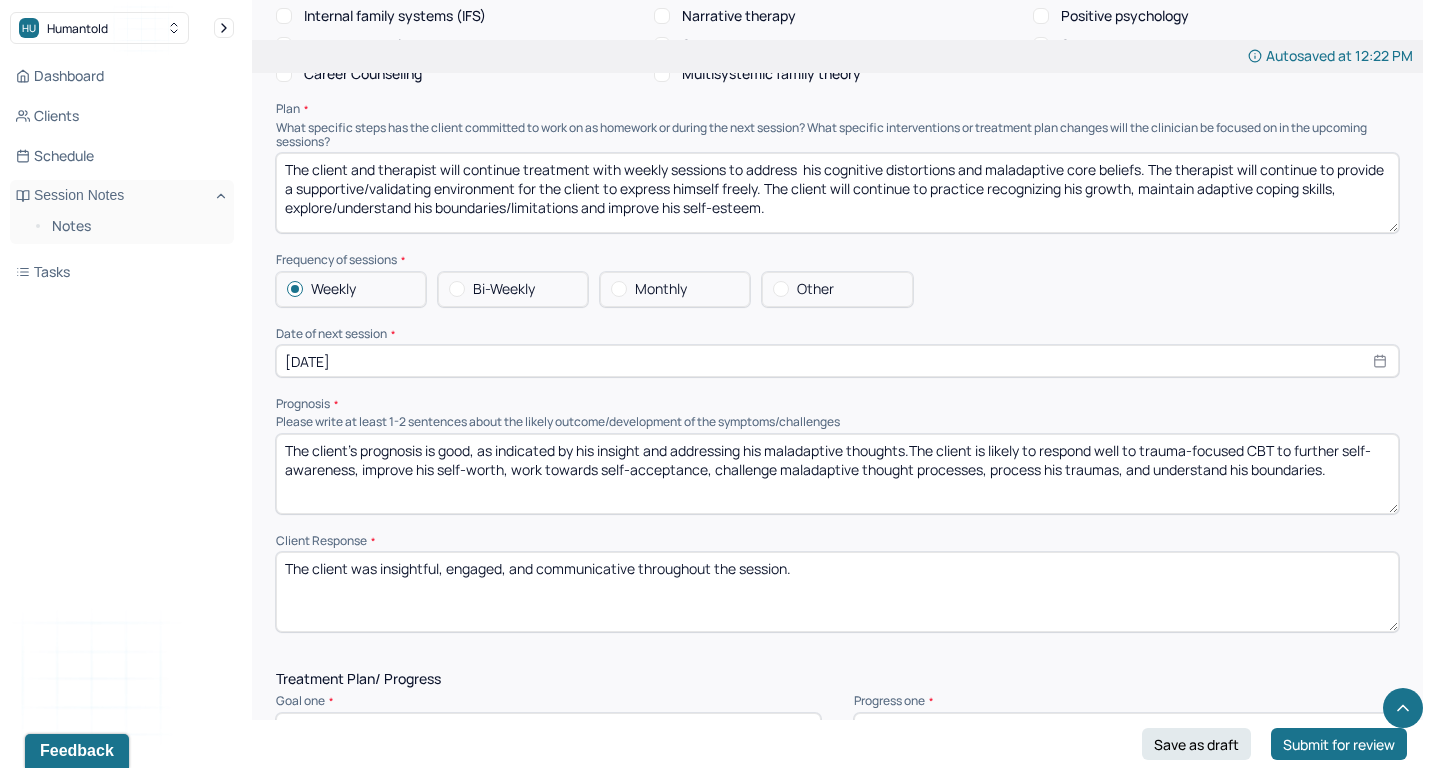 click on "The client's prognosis is good, as indicated by his insight and addressing his maladaptive thoughts.The client is likely to respond well to trauma-focused CBT to further self-awareness, improve his self-worth, build towards self-acceptance, challenge maladaptive thought processes, process his traumas, and understand his boundaries." at bounding box center [837, 474] 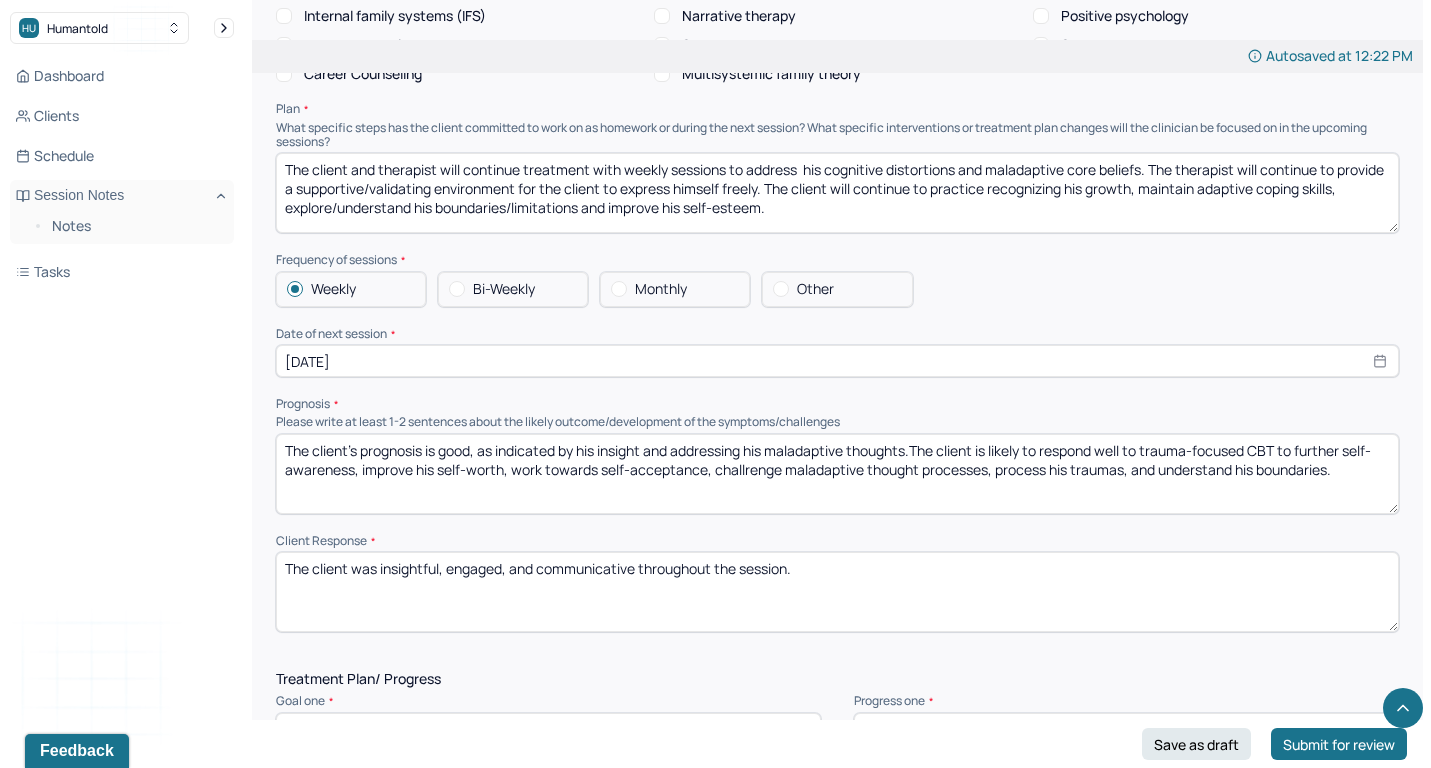 click on "The client's prognosis is good, as indicated by his insight and addressing his maladaptive thoughts.The client is likely to respond well to trauma-focused CBT to further self-awareness, improve his self-worth, work towards self-acceptance, challenge maladaptive thought processes, process his traumas, and understand his boundaries." at bounding box center [837, 474] 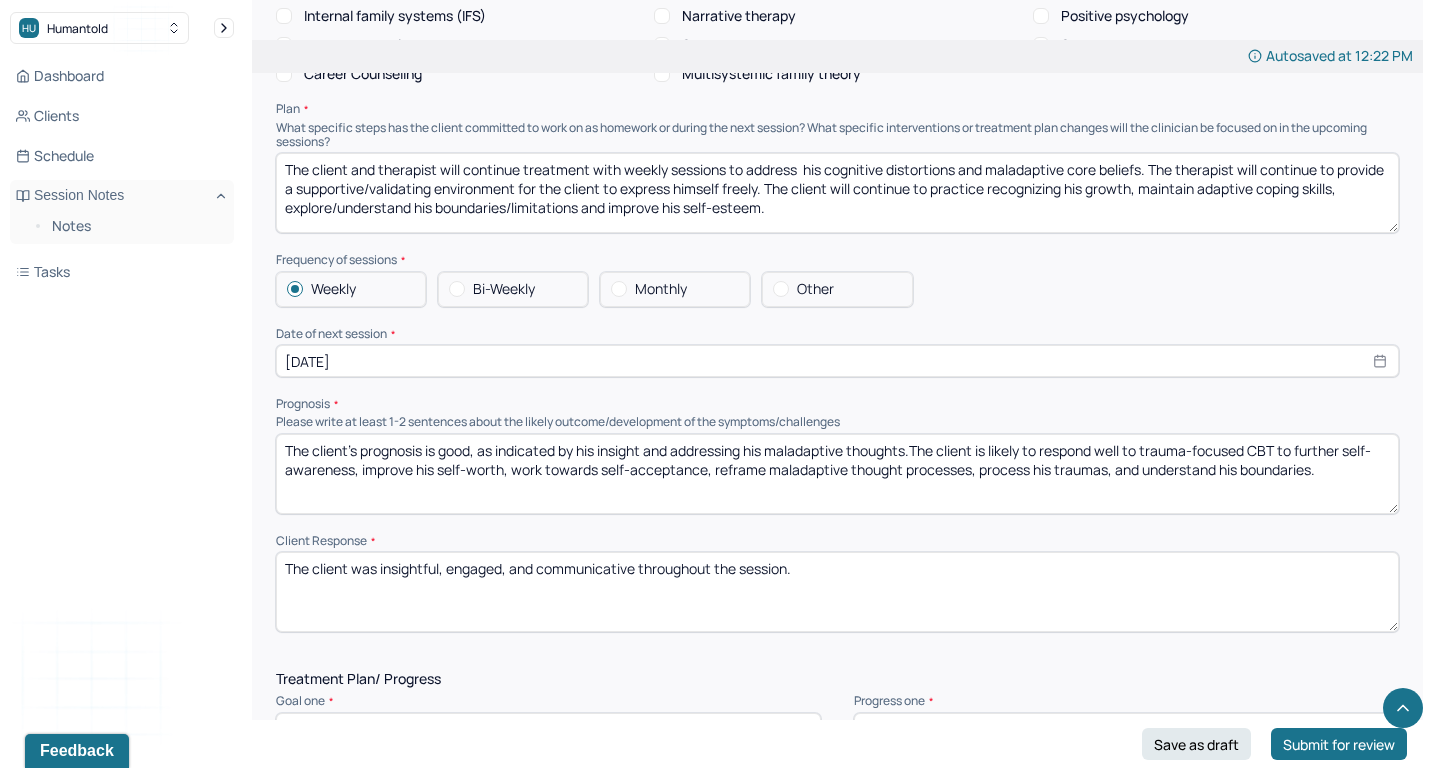 click on "The client's prognosis is good, as indicated by his insight and addressing his maladaptive thoughts.The client is likely to respond well to trauma-focused CBT to further self-awareness, improve his self-worth, work towards self-acceptance, challrenge maladaptive thought processes, process his traumas, and understand his boundaries." at bounding box center (837, 474) 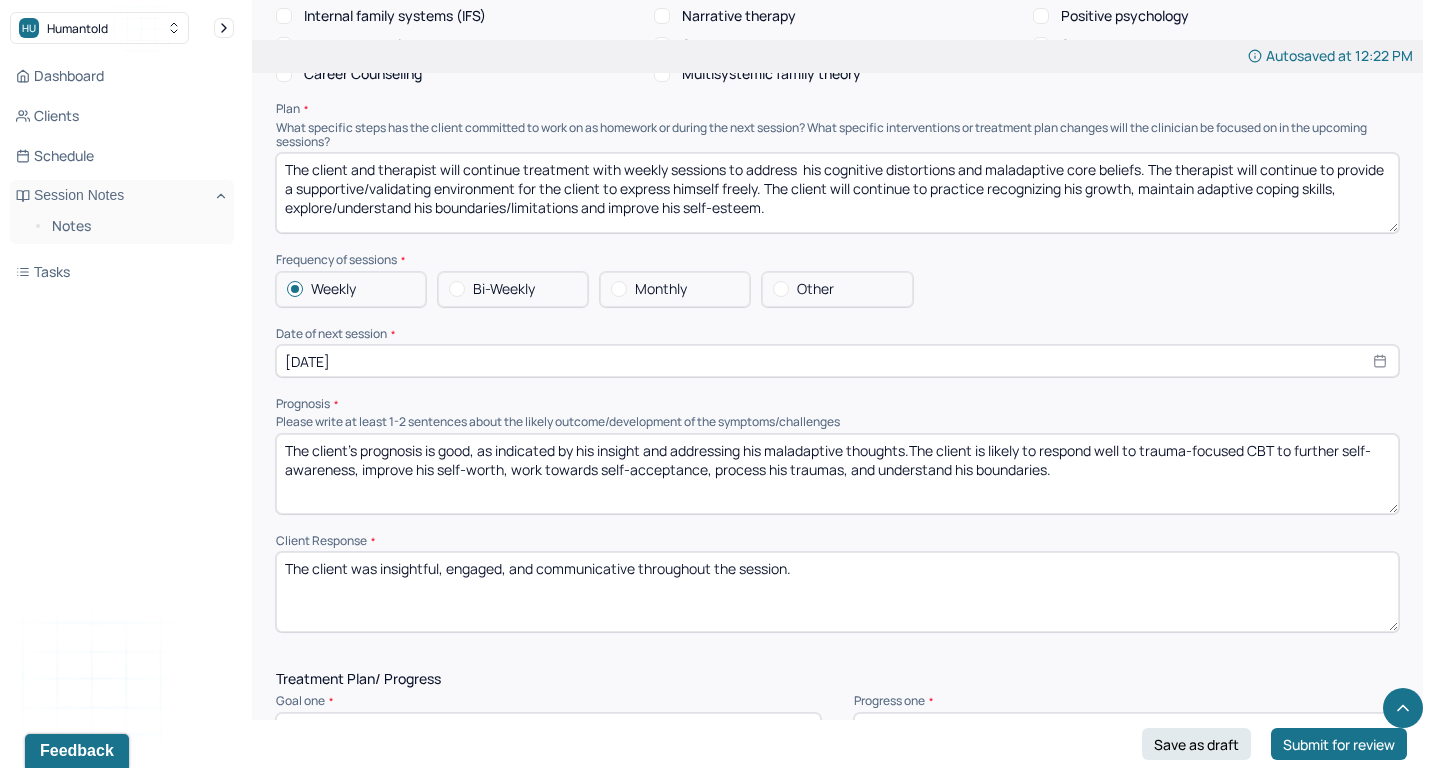 click on "The client's prognosis is good, as indicated by his insight and addressing his maladaptive thoughts.The client is likely to respond well to trauma-focused CBT to further self-awareness, improve his self-worth, work towards self-acceptance, reframe maladaptive thought processes, process his traumas, and understand his boundaries." at bounding box center [837, 474] 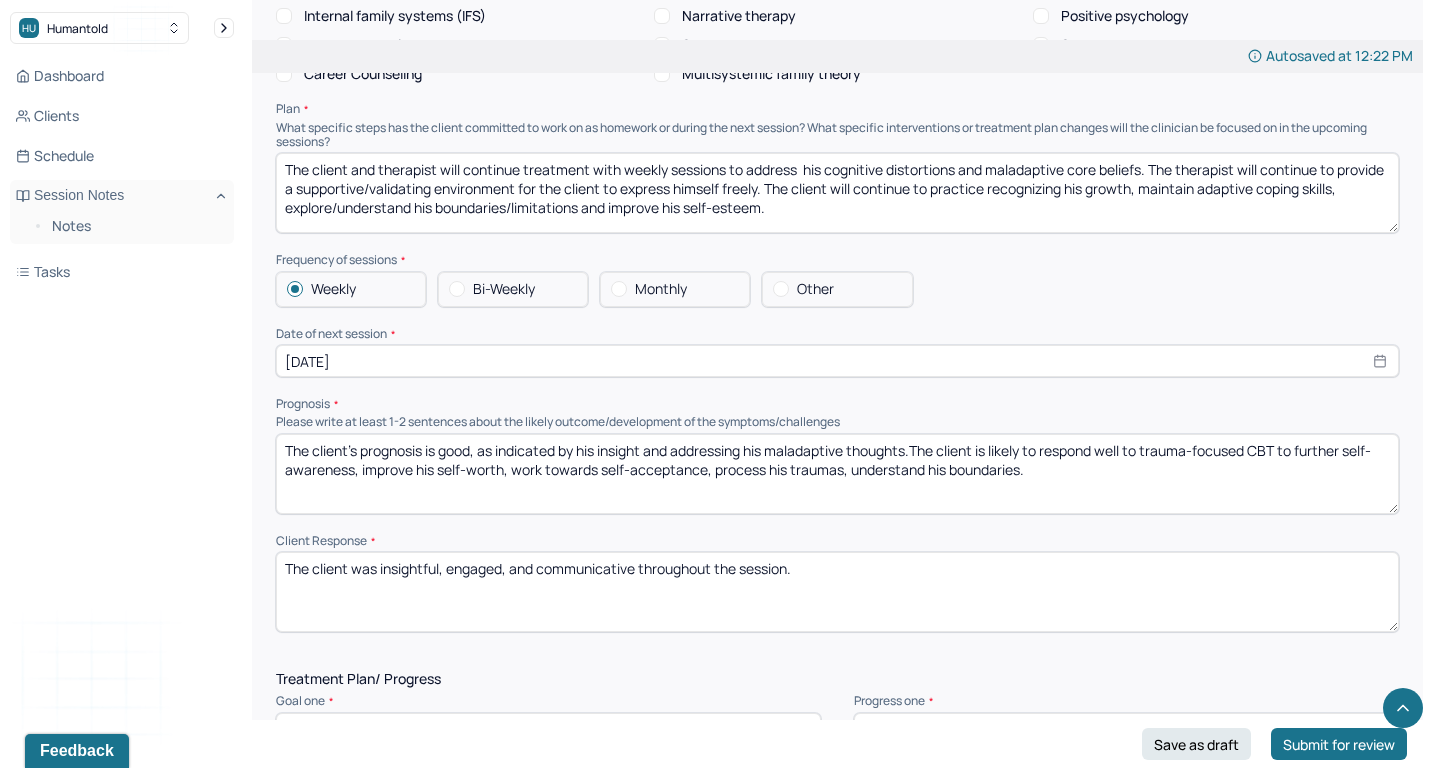 click on "The client's prognosis is good, as indicated by his insight and addressing his maladaptive thoughts.The client is likely to respond well to trauma-focused CBT to further self-awareness, improve his self-worth, work towards self-acceptance, process his traumas, and understand his boundaries." at bounding box center [837, 474] 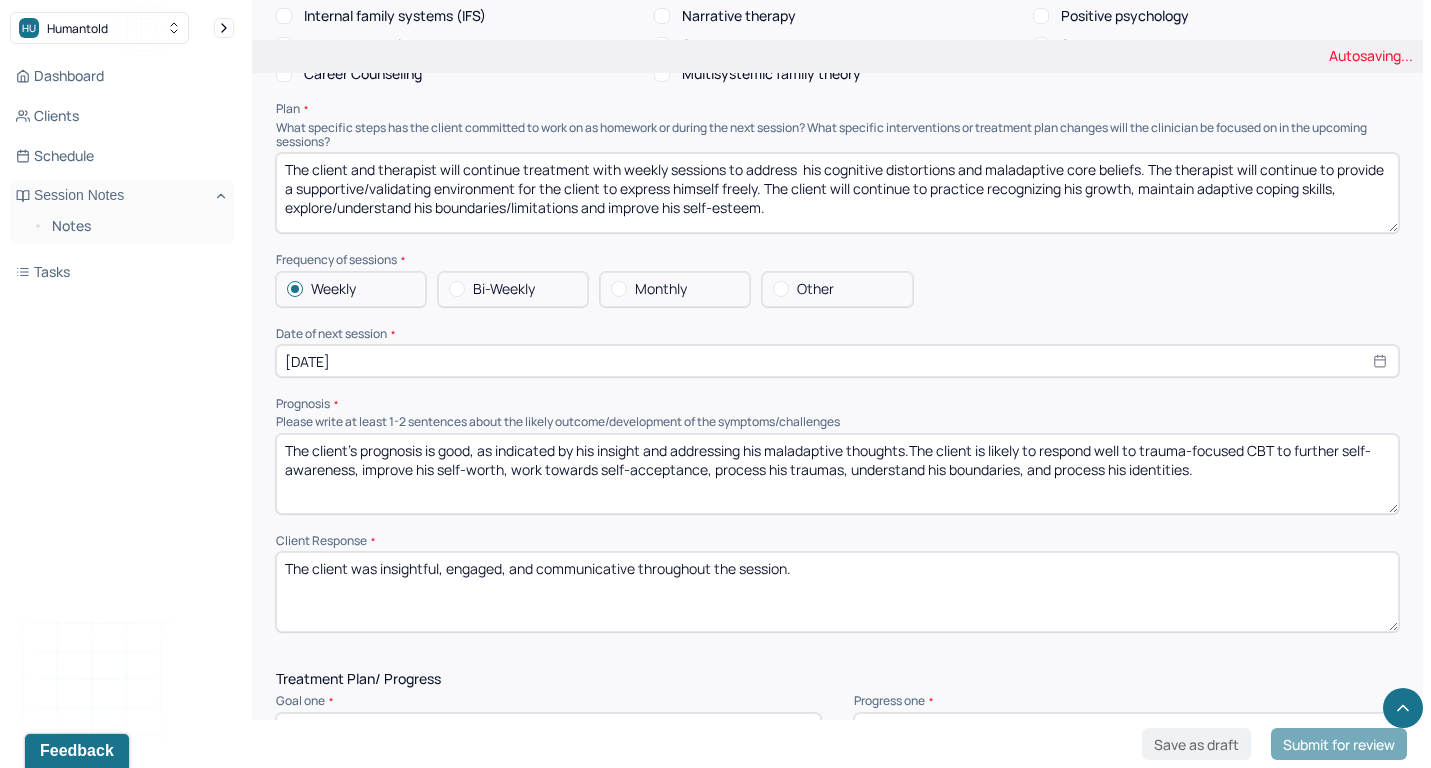 type on "The client's prognosis is good, as indicated by his insight and addressing his maladaptive thoughts.The client is likely to respond well to trauma-focused CBT to further self-awareness, improve his self-worth, work towards self-acceptance, process his traumas, understand his boundaries, and process his identities." 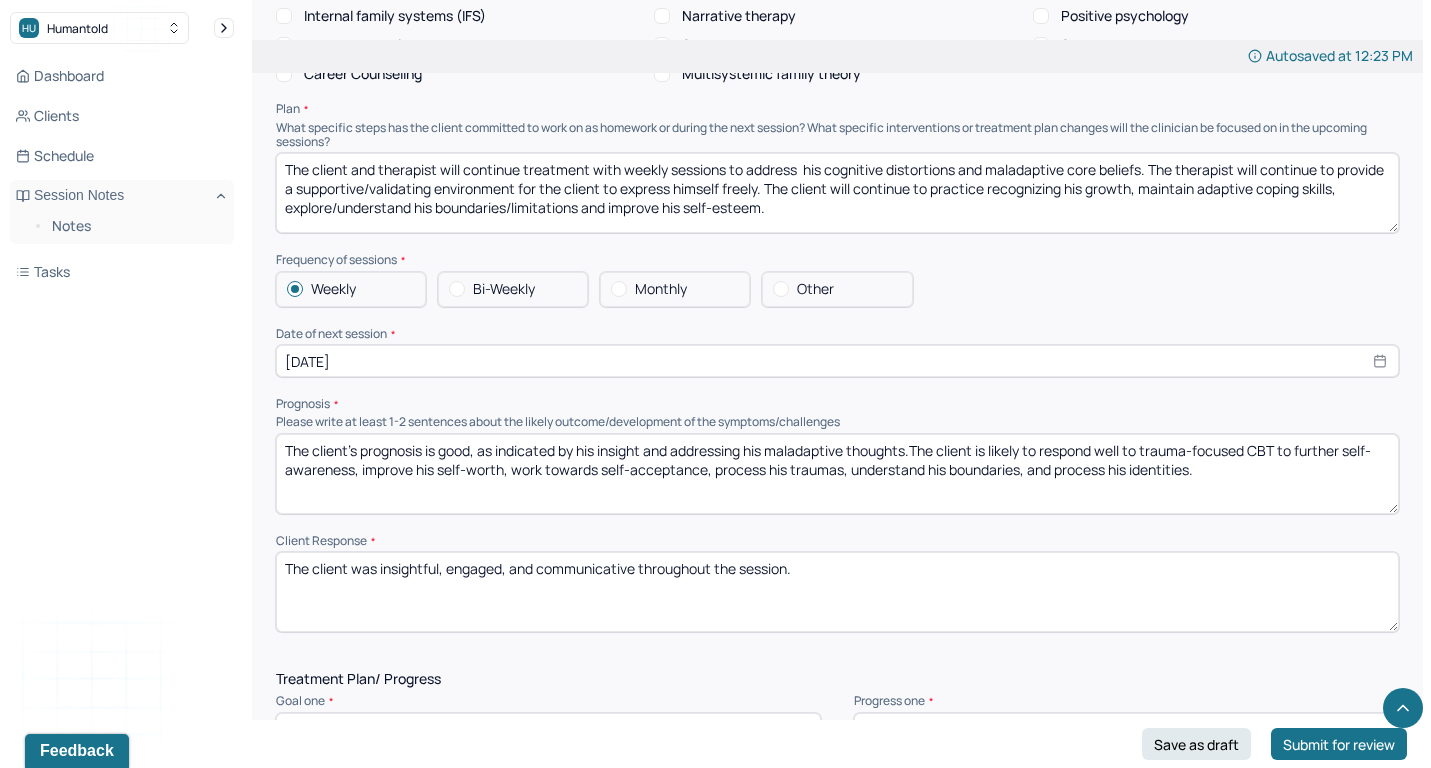 click on "The client was insightful, engaged, and communicative throughout the session." at bounding box center (837, 592) 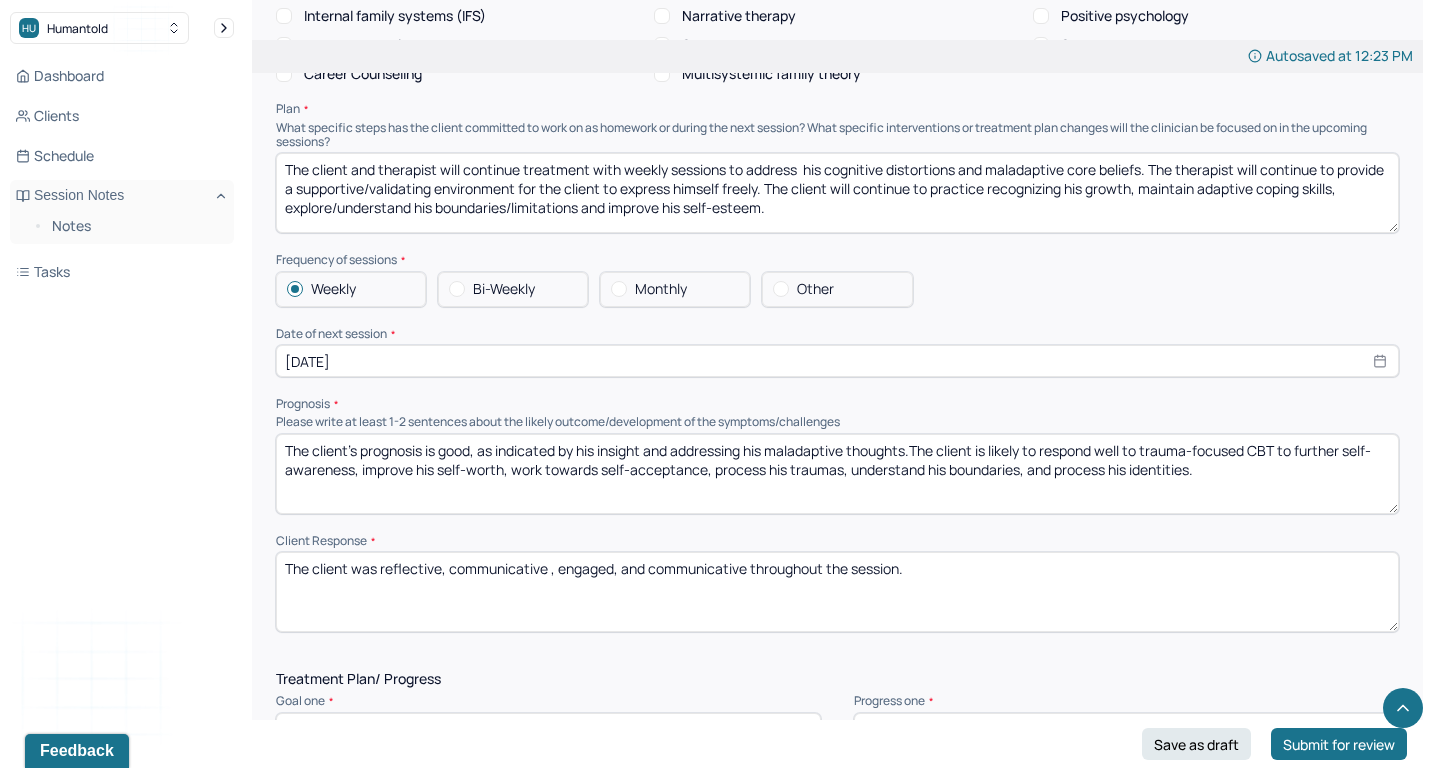 click on "The client was reflective, communicative, and , engaged, and communicative throughout the session." at bounding box center [837, 592] 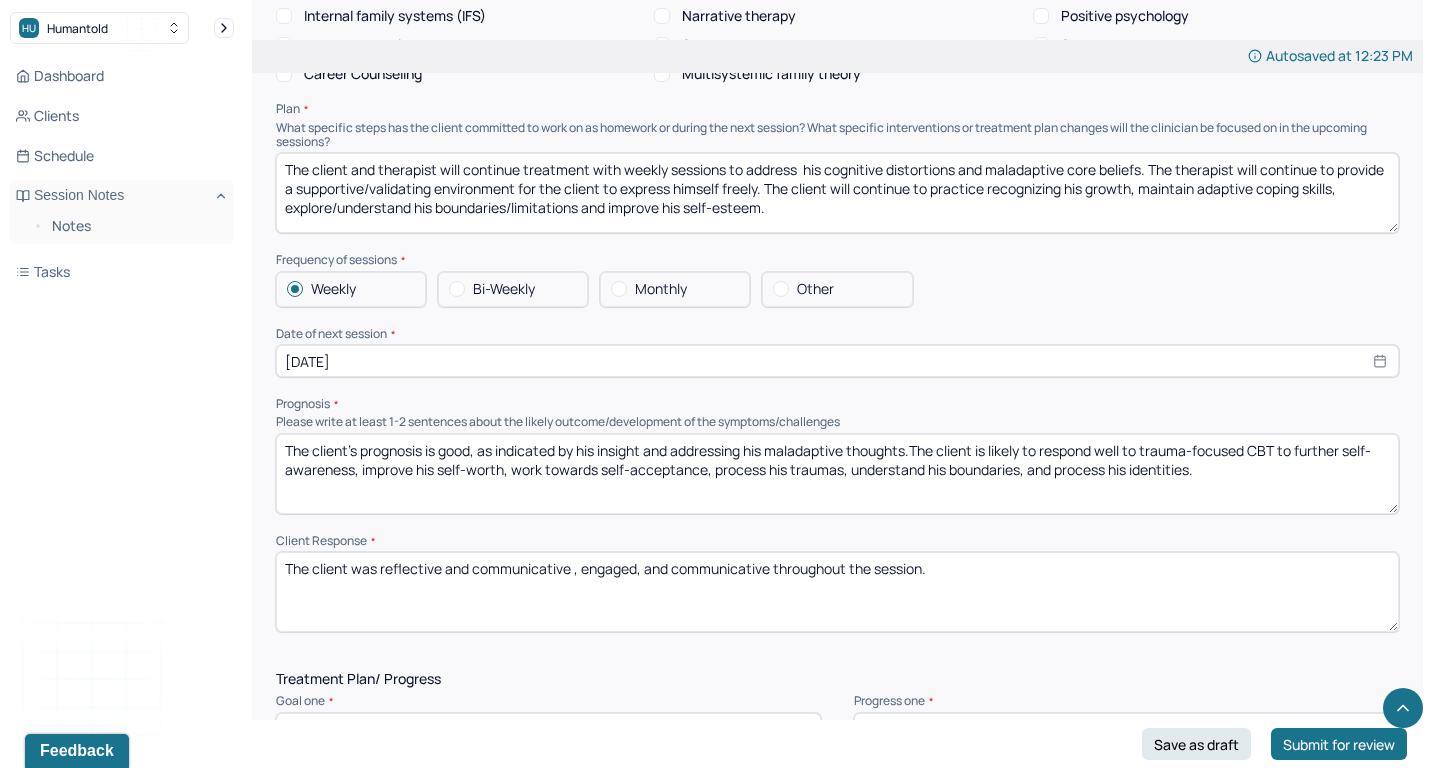 drag, startPoint x: 570, startPoint y: 539, endPoint x: 770, endPoint y: 544, distance: 200.06248 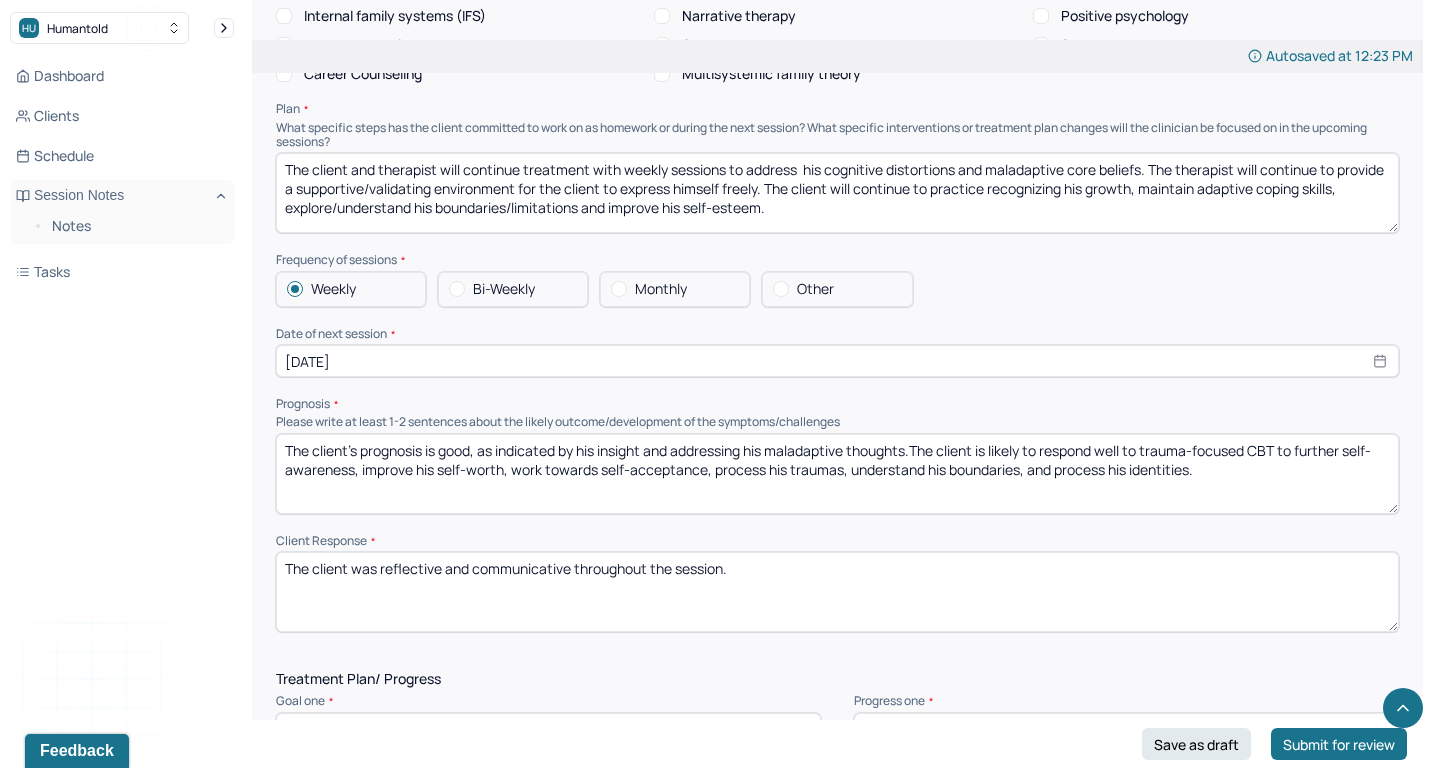 click on "The client was reflective and communicative , engaged, and communicative throughout the session." at bounding box center (837, 592) 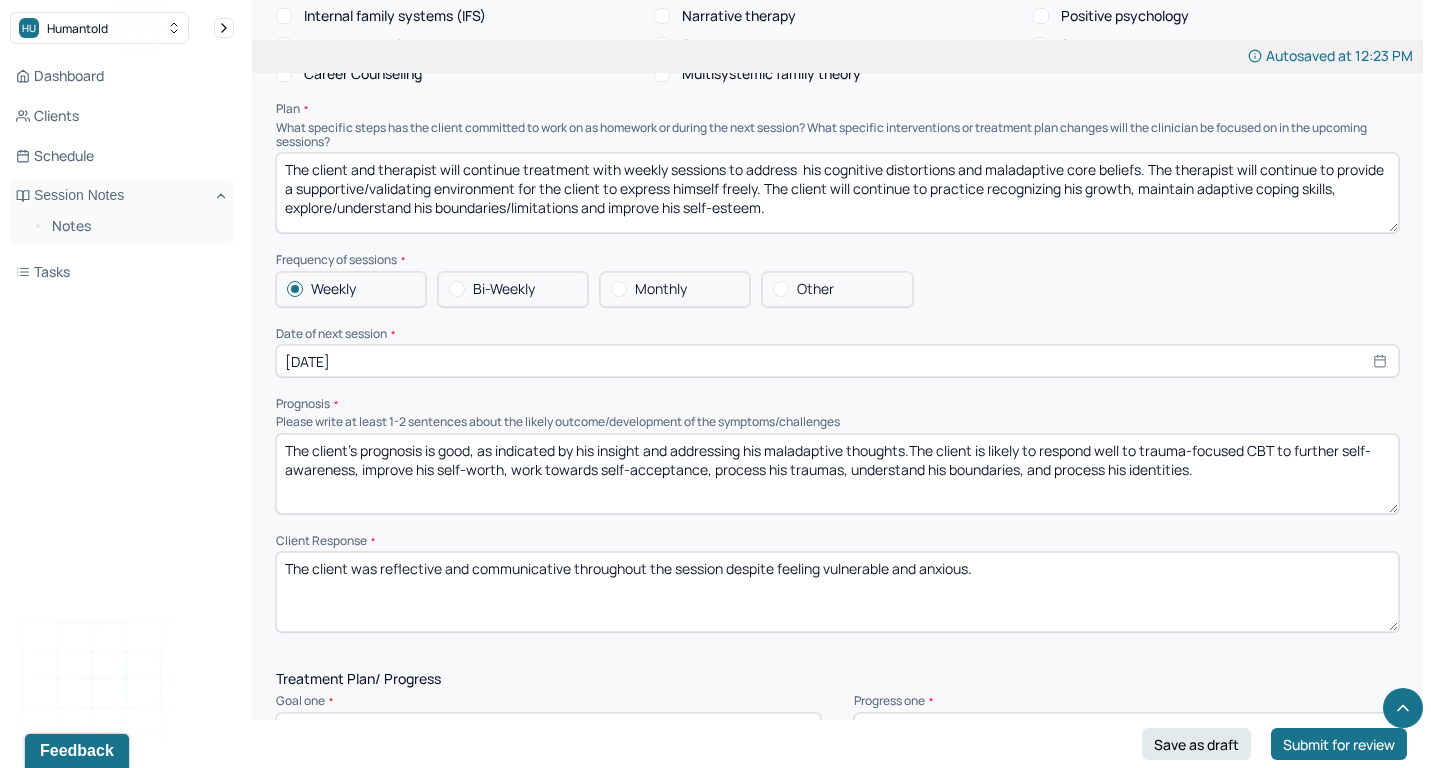 click on "The client was reflective and communicative throughout the session despite feeling vulnerable and anxious." at bounding box center (837, 592) 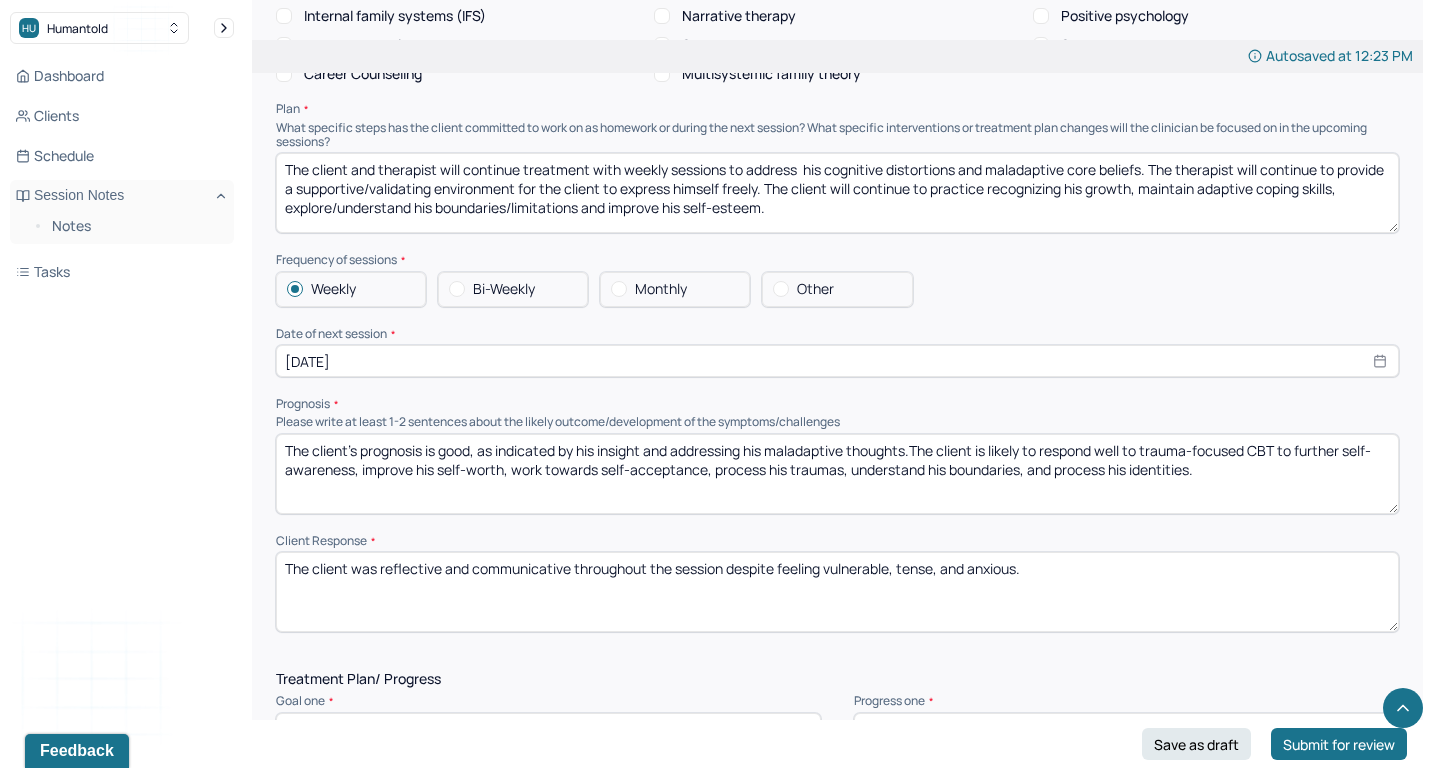 click on "The client was reflective and communicative throughout the session despite feeling vulnerable and anxious." at bounding box center [837, 592] 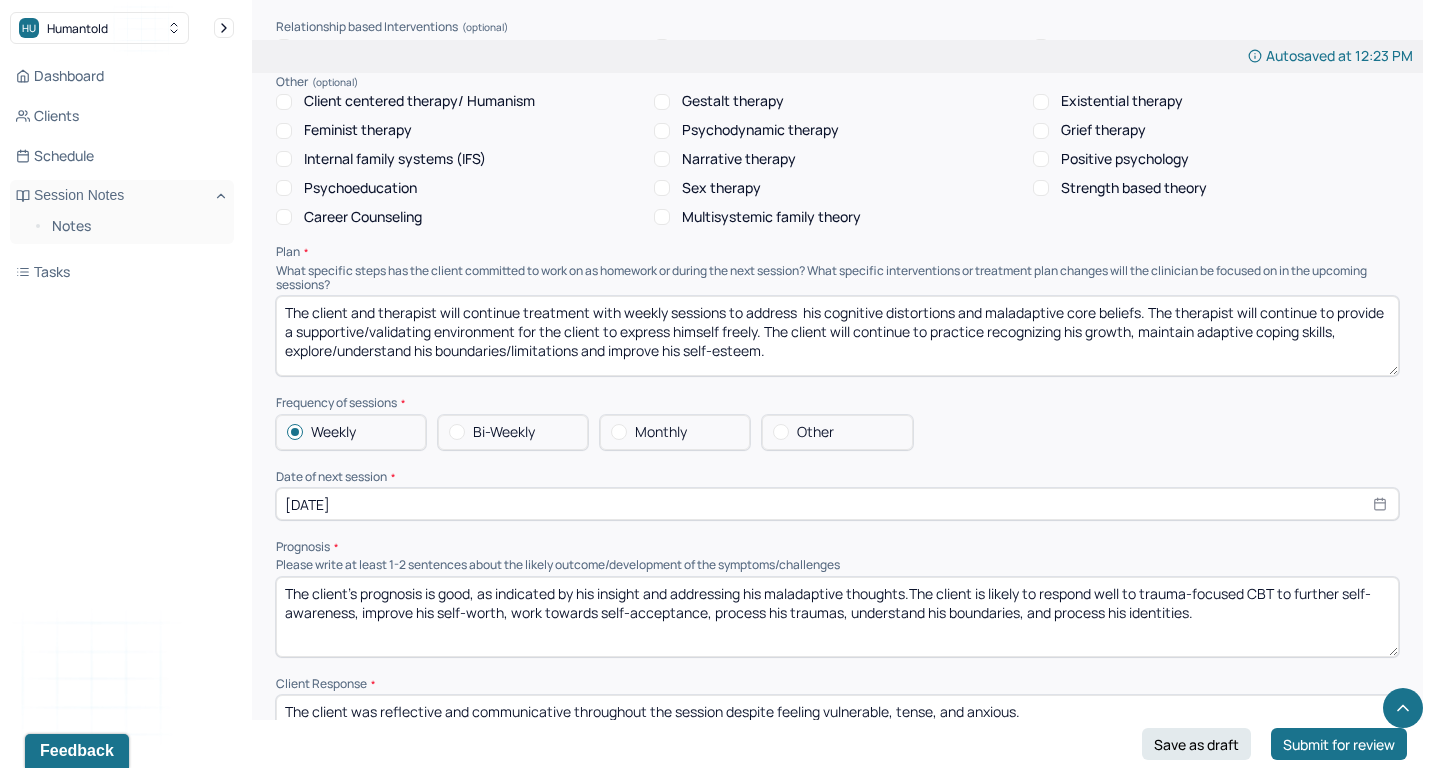 scroll, scrollTop: 1728, scrollLeft: 0, axis: vertical 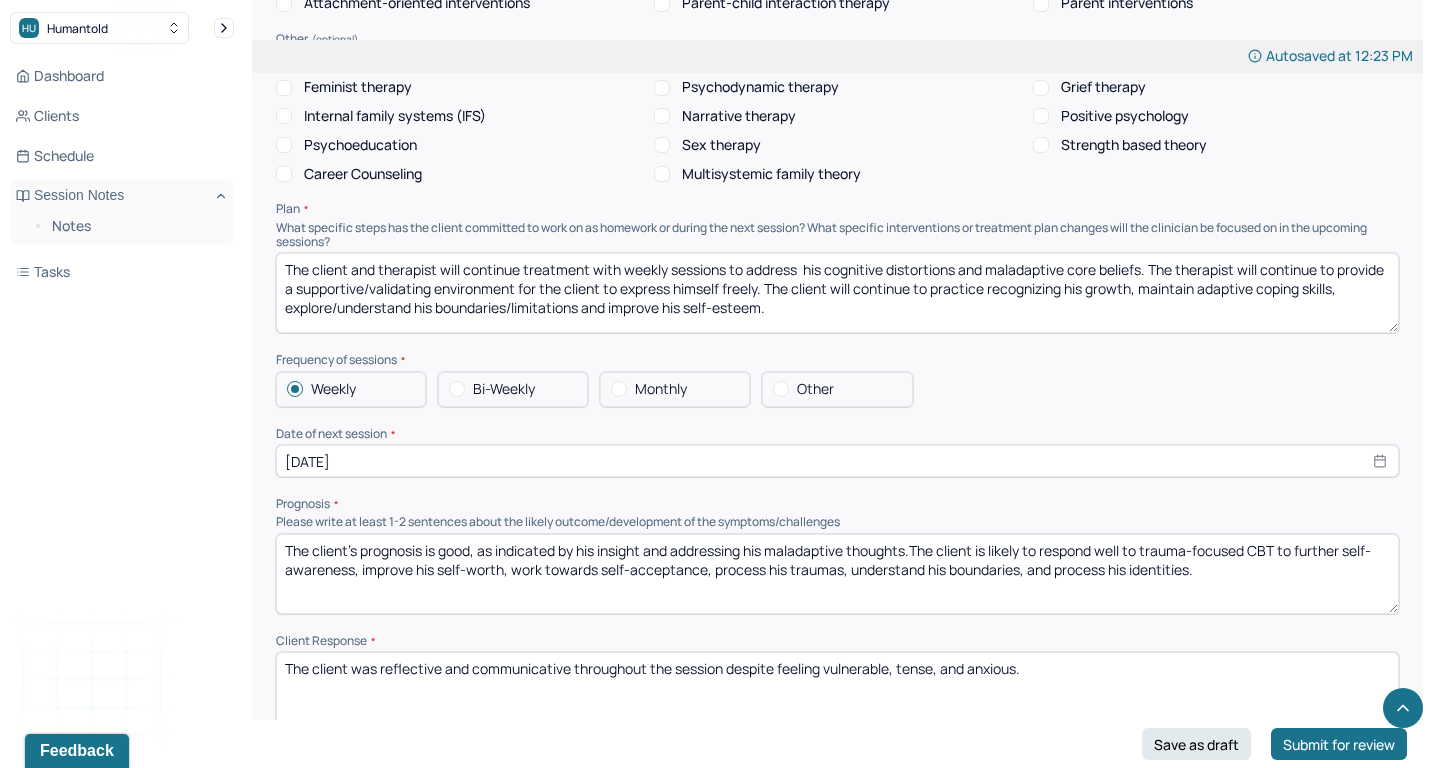 type on "The client was reflective and communicative throughout the session despite feeling vulnerable, tense, and anxious." 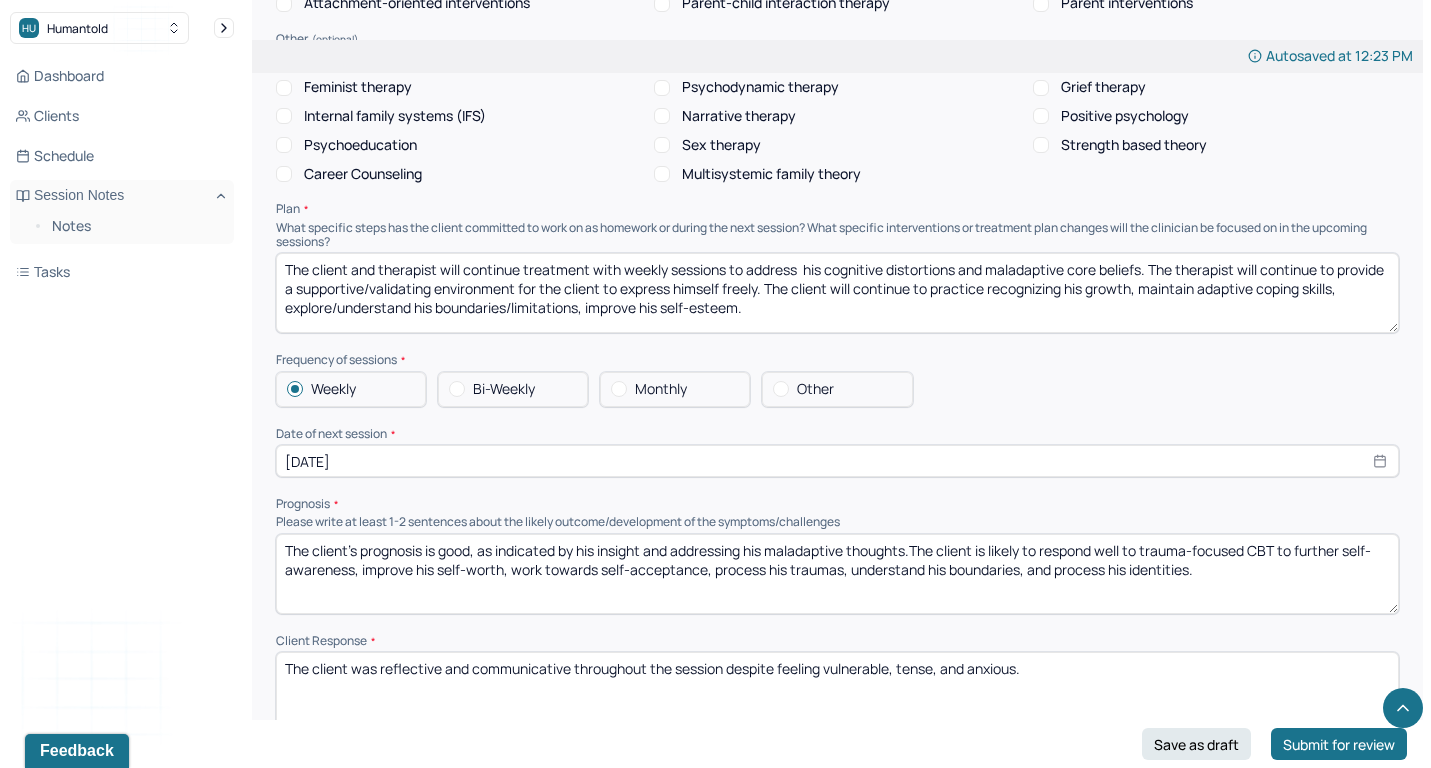 click on "The client and therapist will continue treatment with weekly sessions to address  his cognitive distortions and maladaptive core beliefs. The therapist will continue to provide a supportive/validating environment for the client to express himself freely. The client will continue to practice recognizing his growth, maintain adaptive coping skills, explore/understand his boundaries/limitations and improve his self-esteem." at bounding box center (837, 293) 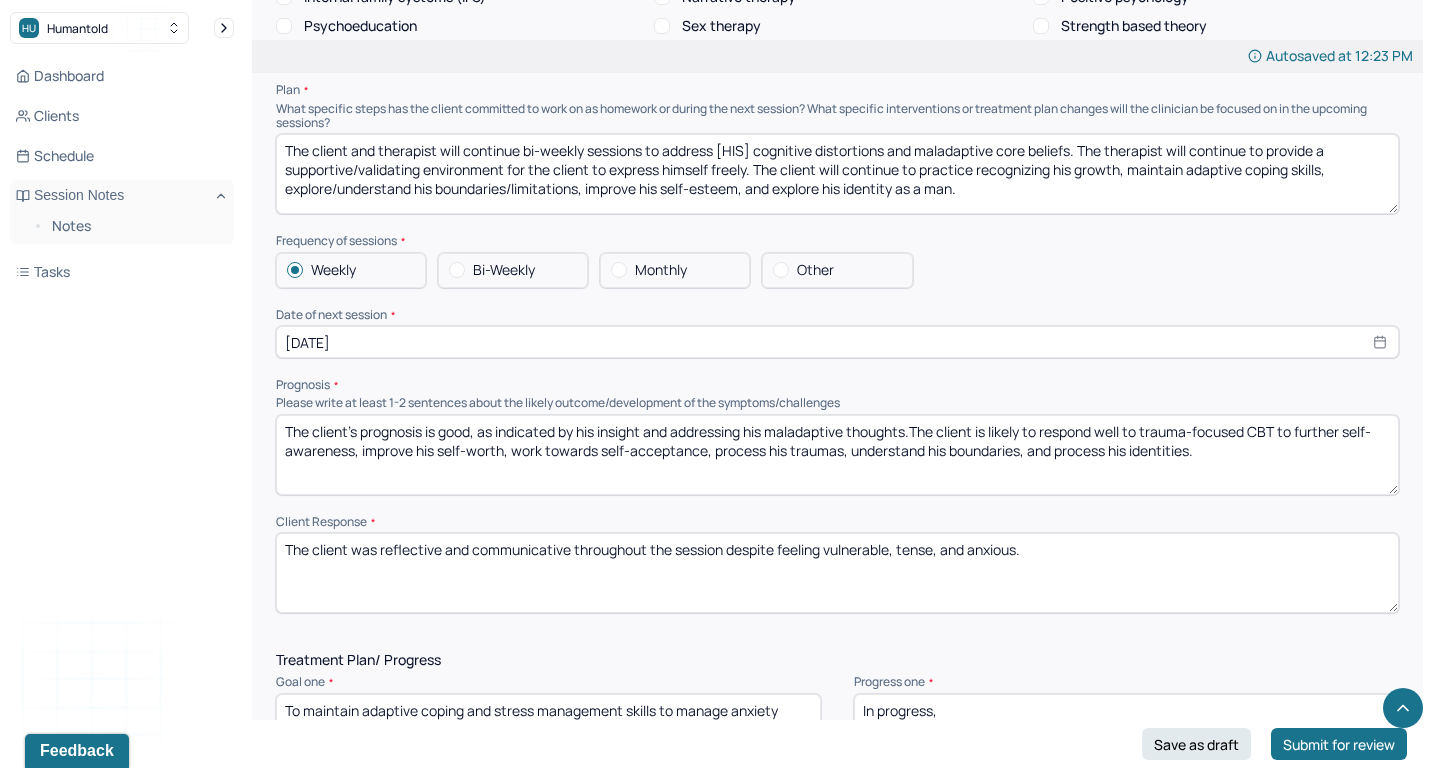 scroll, scrollTop: 2277, scrollLeft: 0, axis: vertical 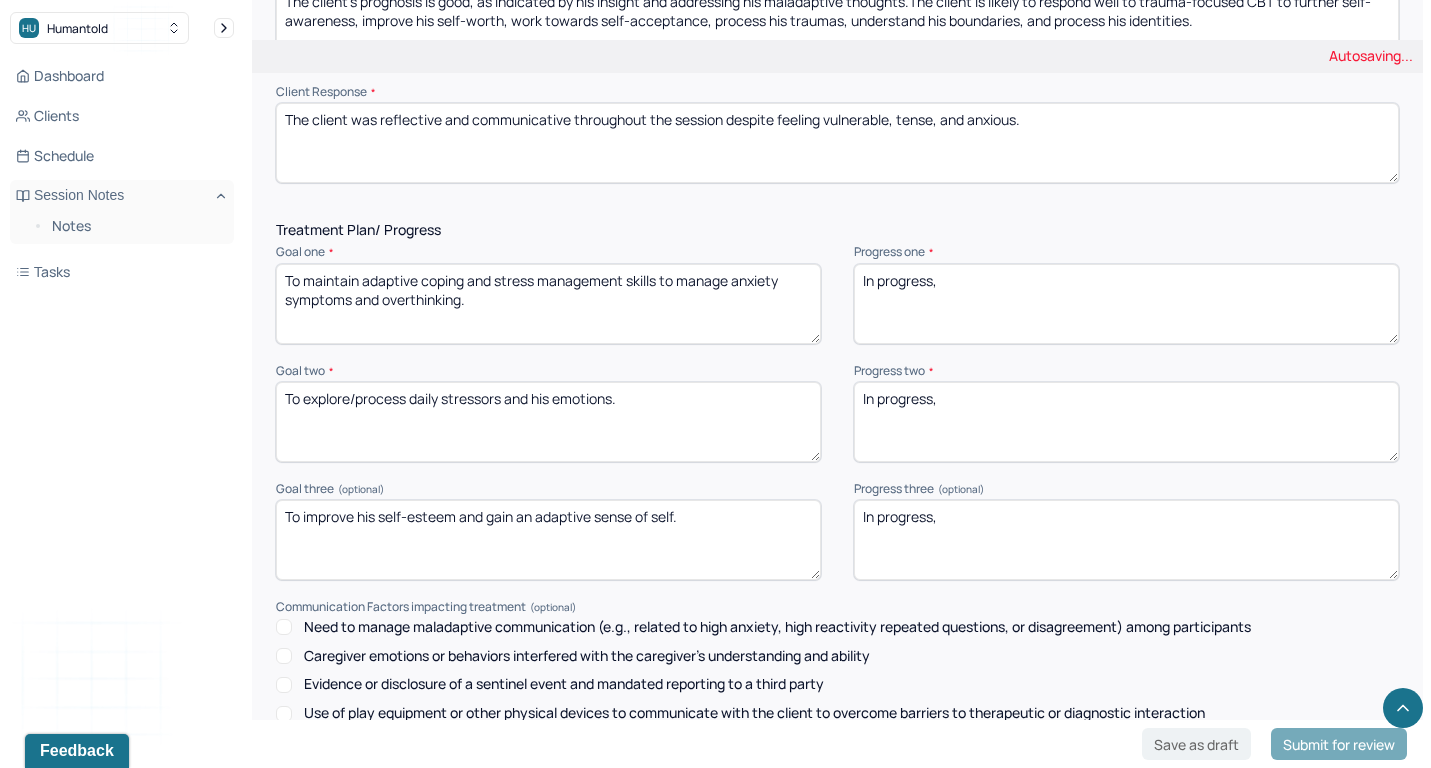 type on "The client and therapist will continue bi-weekly sessions to address [HIS] cognitive distortions and maladaptive core beliefs. The therapist will continue to provide a supportive/validating environment for the client to express himself freely. The client will continue to practice recognizing his growth, maintain adaptive coping skills, explore/understand his boundaries/limitations, improve his self-esteem, and explore his identity as a man." 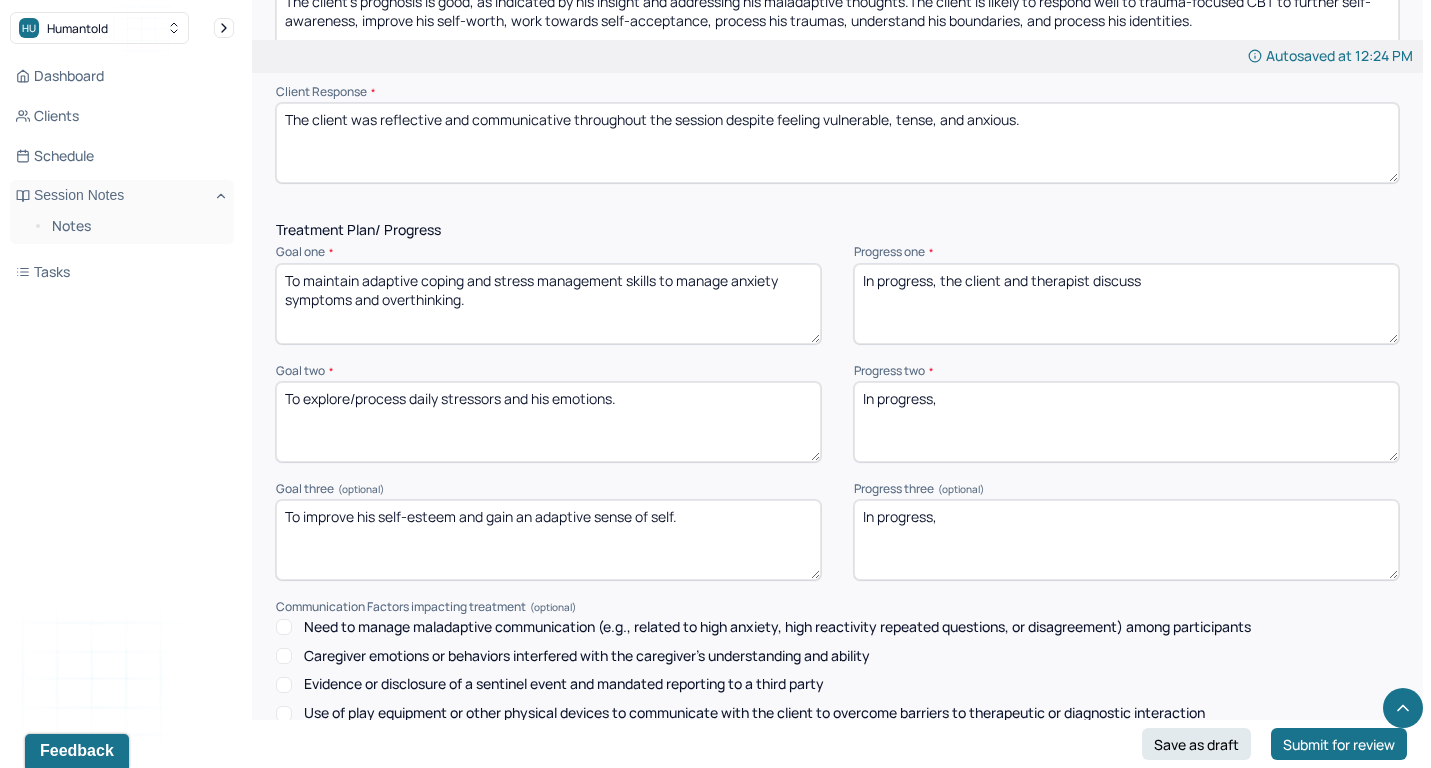 click on "In progress, the client and therapist discuss" at bounding box center (1126, 304) 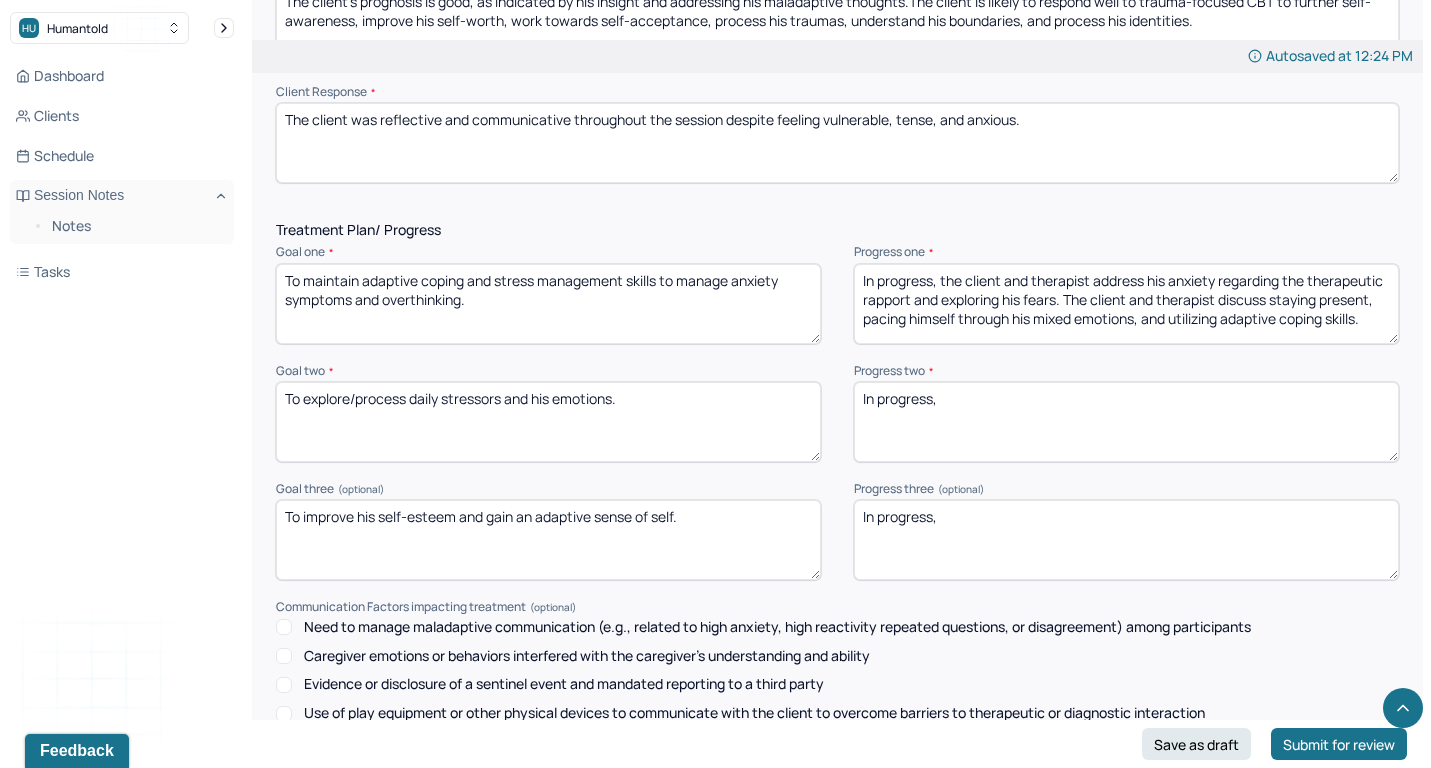 type on "In progress, the client and therapist address his anxiety regarding the therapeutic rapport and exploring his fears. The client and therapist discuss staying present, pacing himself through his mixed emotions, and utilizing adaptive coping skills." 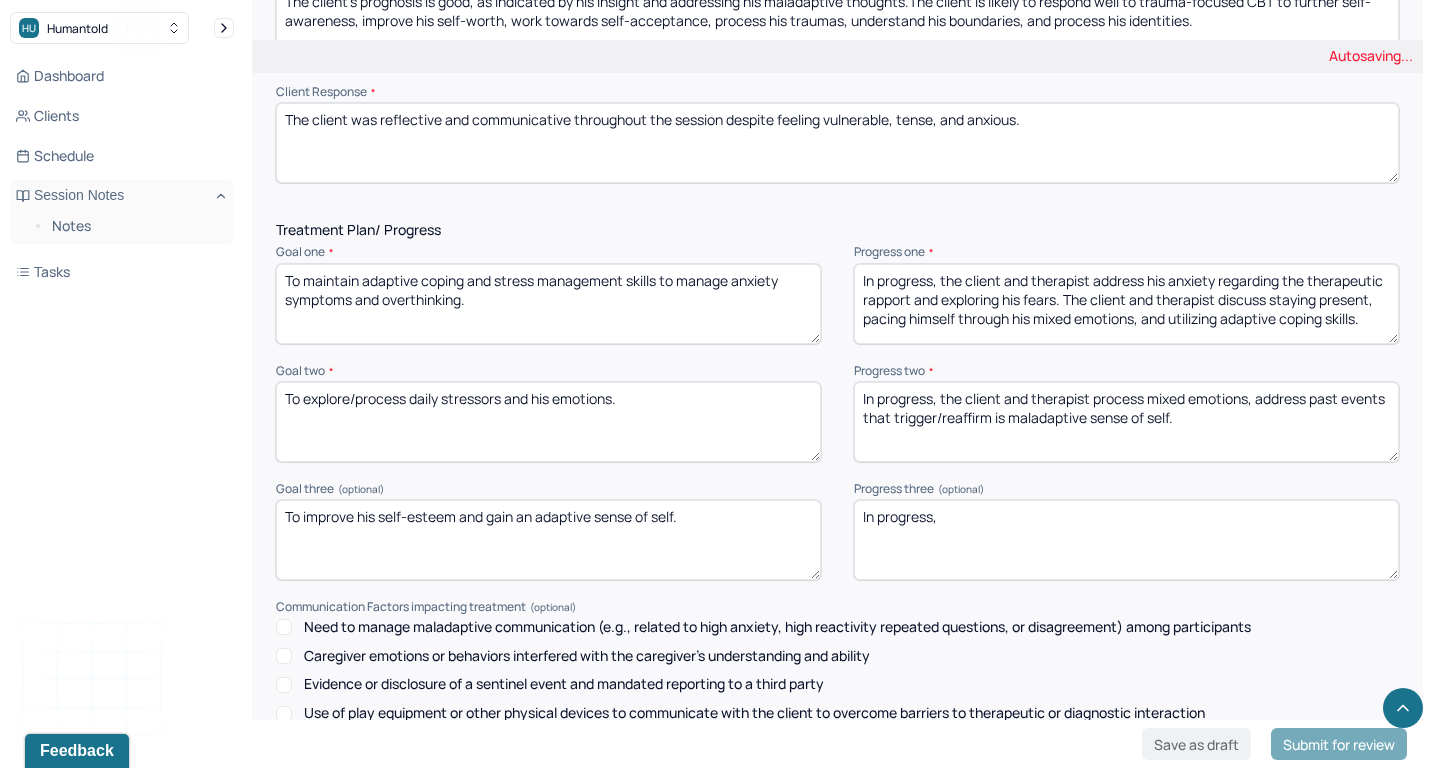 click on "In progress, the client and therapist process mixed emotions, address" at bounding box center [1126, 422] 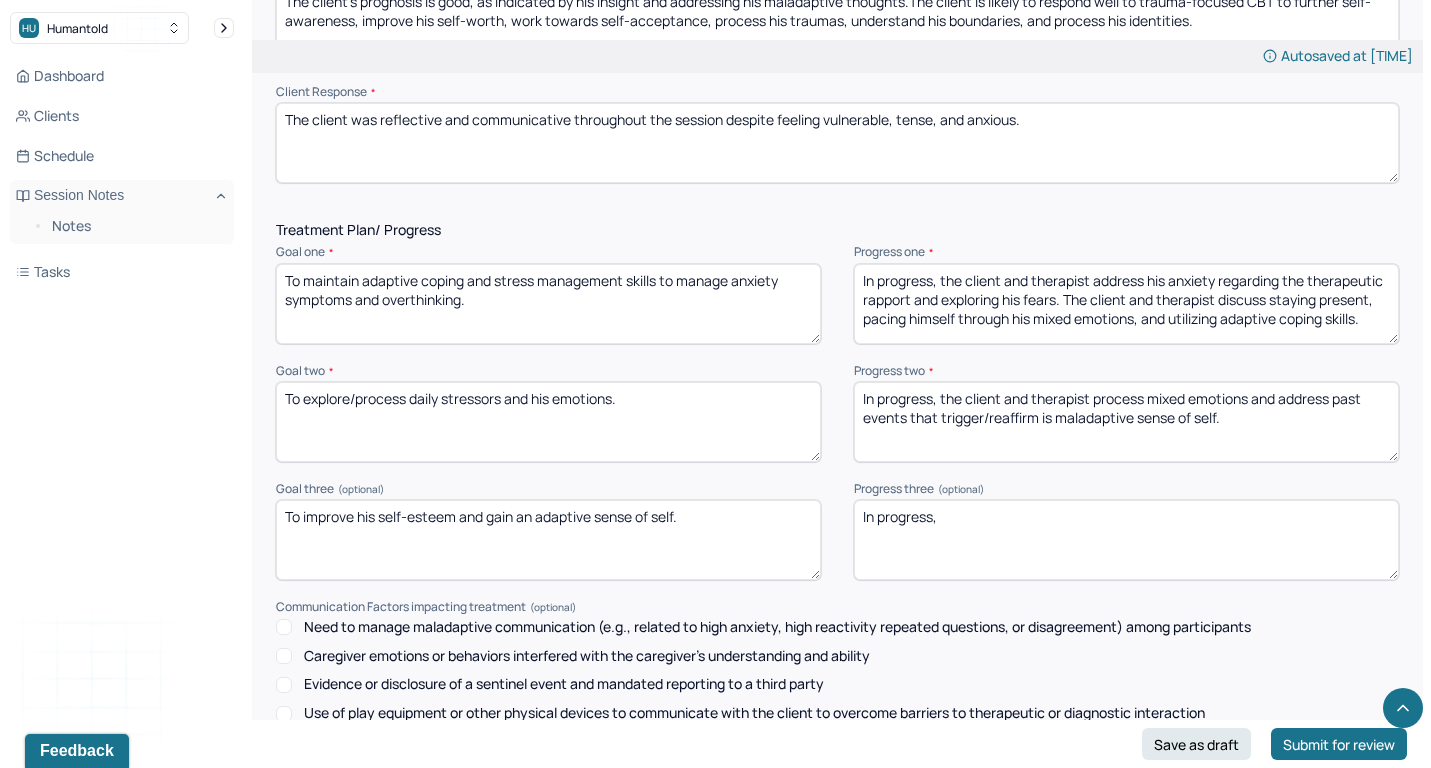 type on "In progress, the client and therapist process mixed emotions and address past events that trigger/reaffirm is maladaptive sense of self." 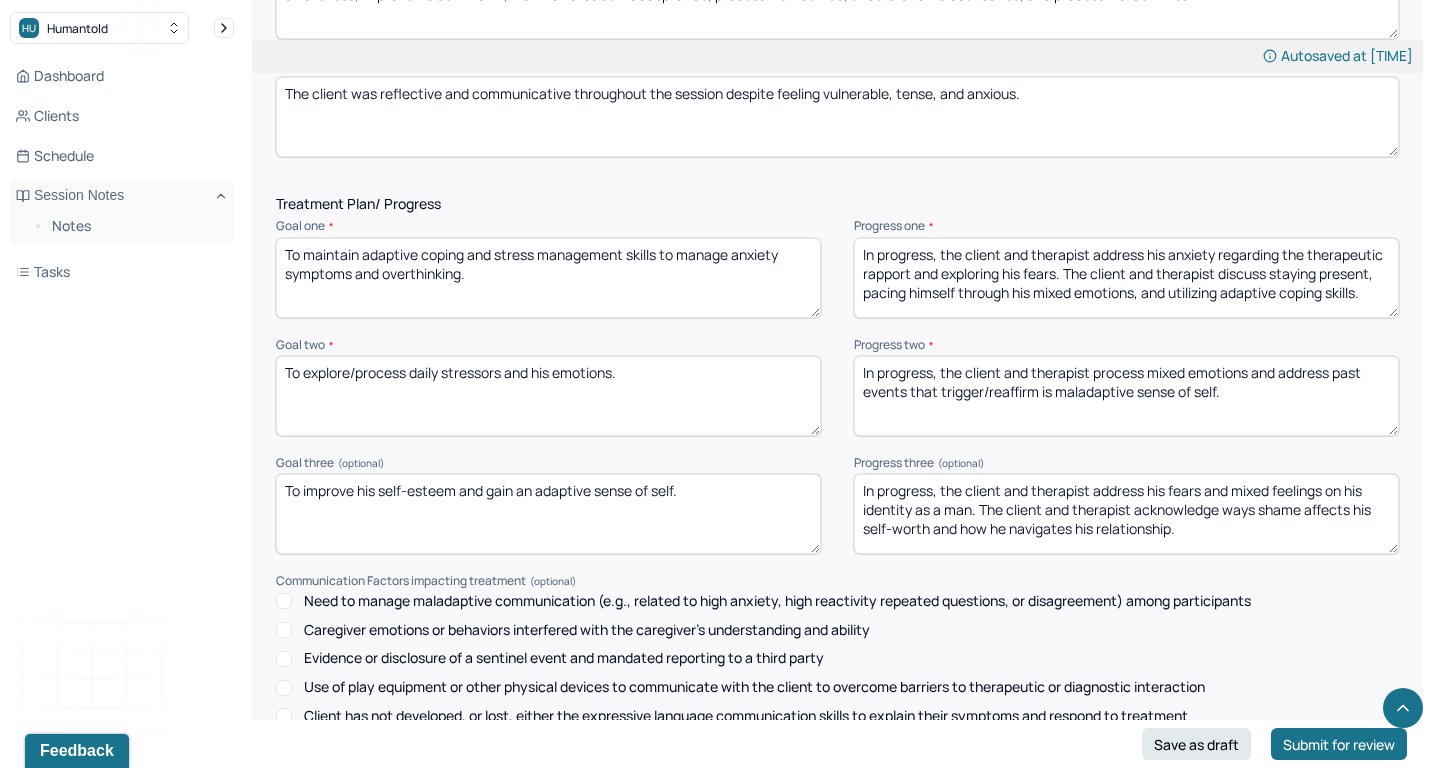 scroll, scrollTop: 2308, scrollLeft: 0, axis: vertical 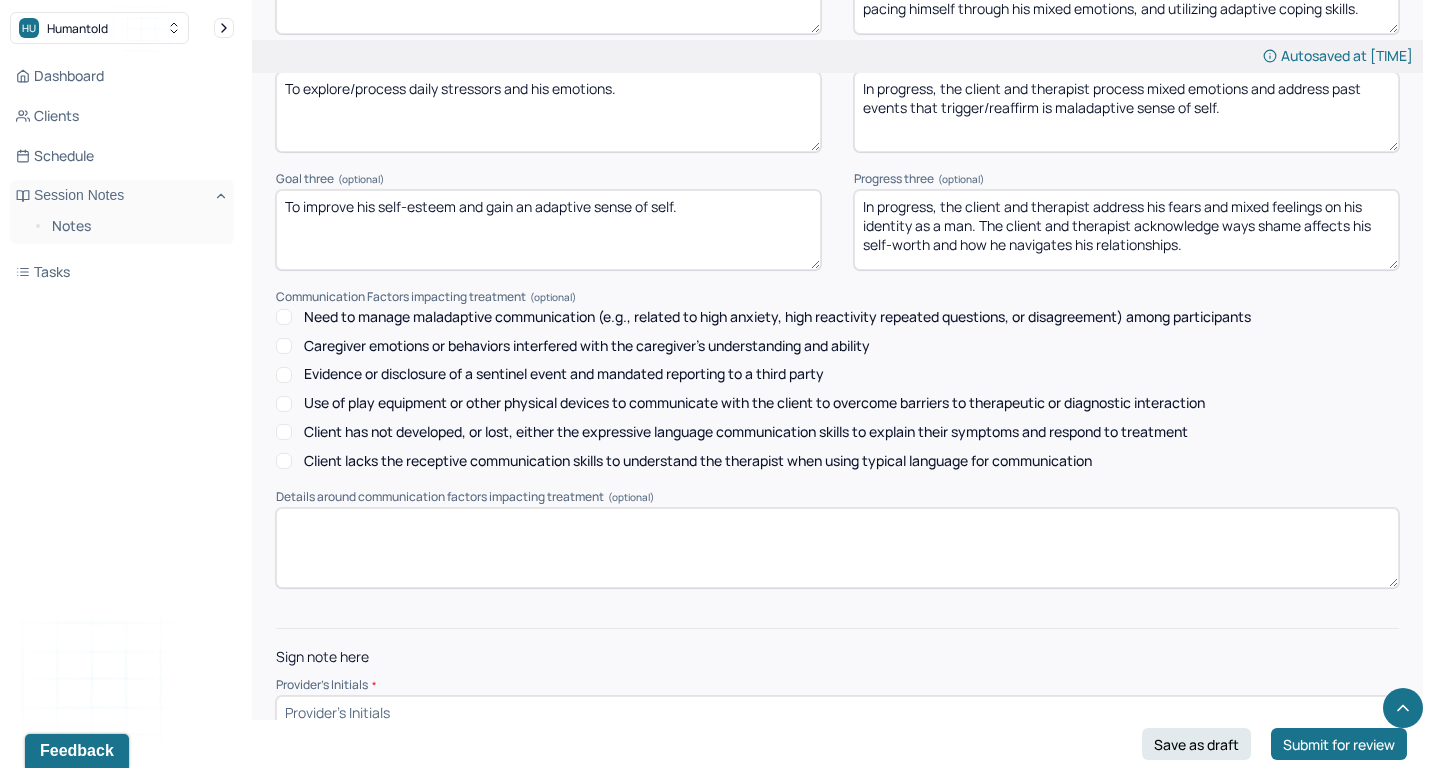 type on "In progress, the client and therapist address his fears and mixed feelings on his identity as a man. The client and therapist acknowledge ways shame affects his self-worth and how he navigates his relationships." 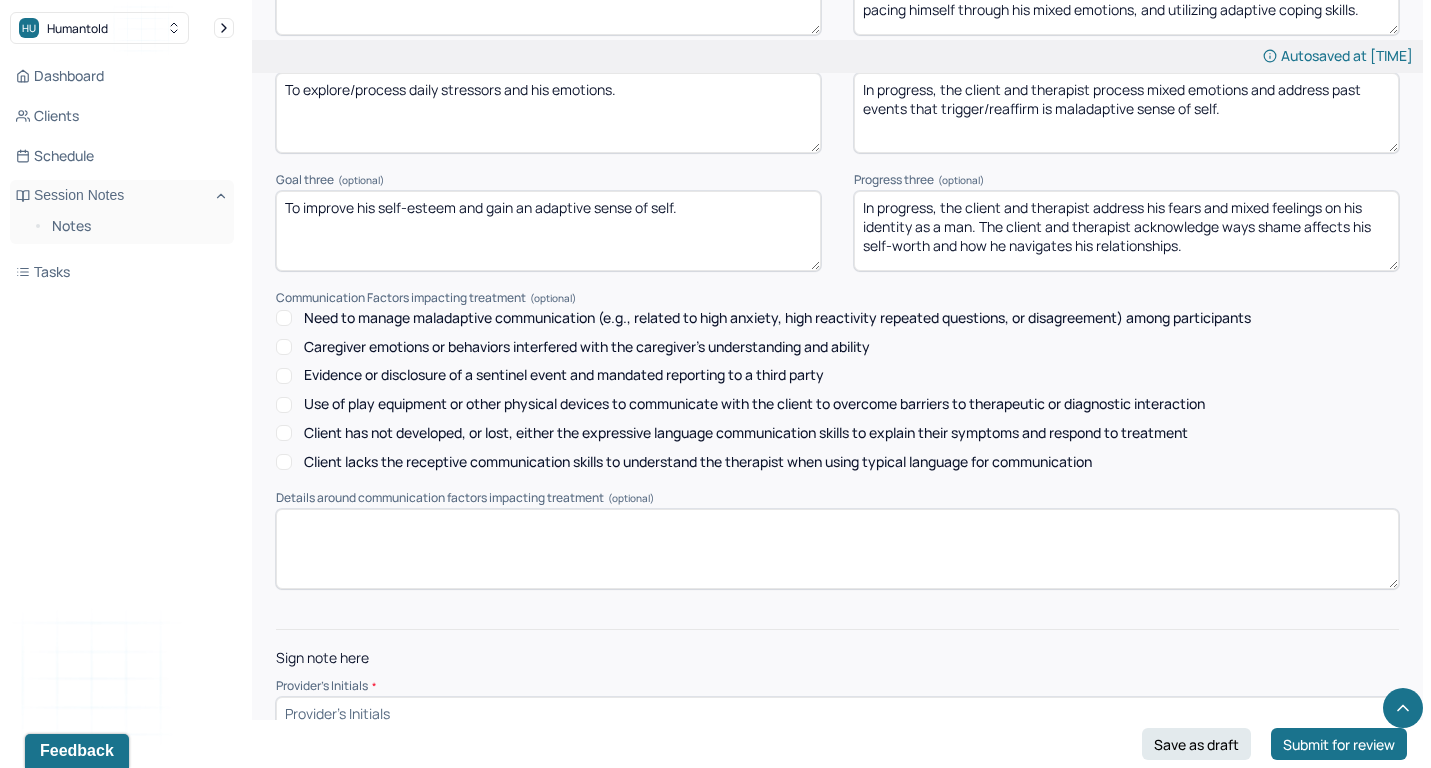 click at bounding box center (837, 713) 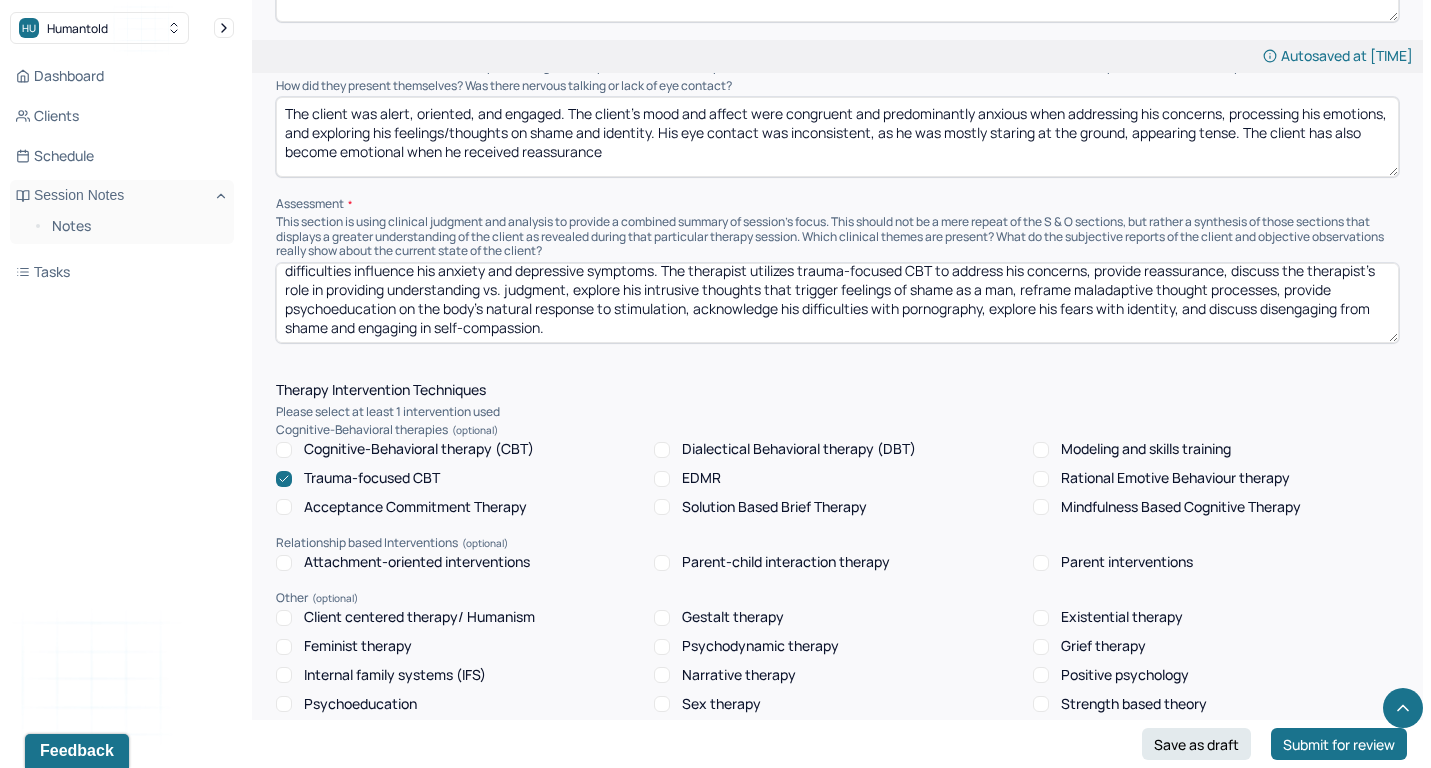 scroll, scrollTop: 1153, scrollLeft: 0, axis: vertical 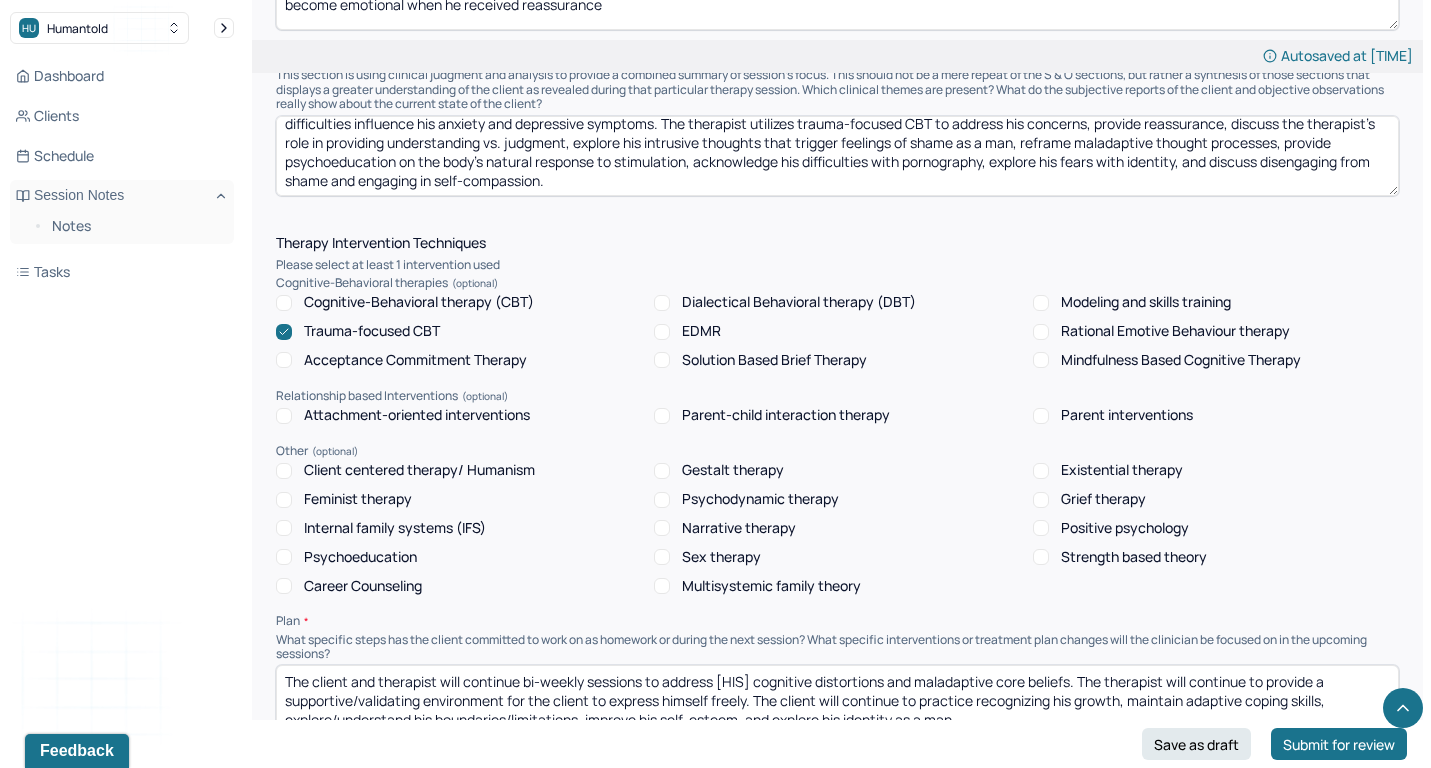 type on "cr" 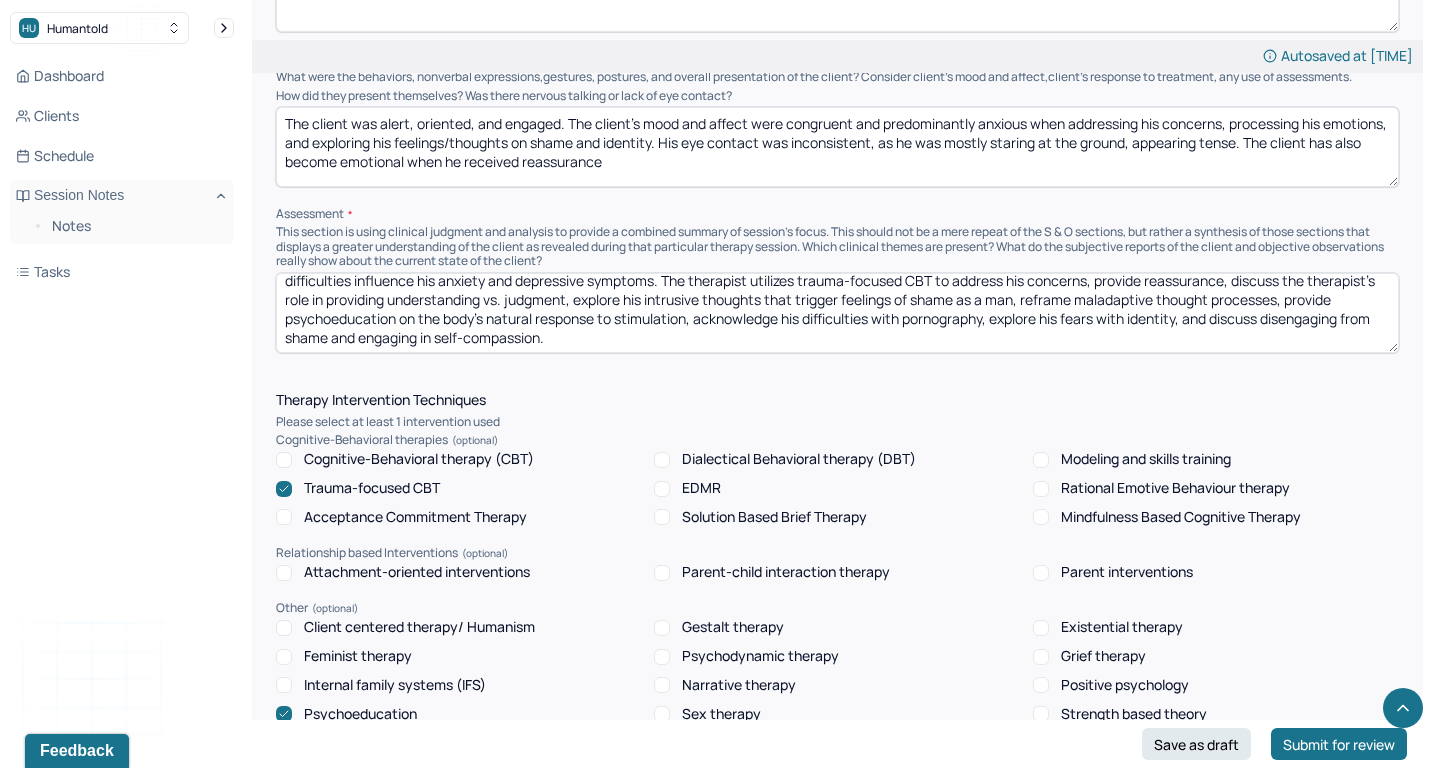 scroll, scrollTop: 1160, scrollLeft: 0, axis: vertical 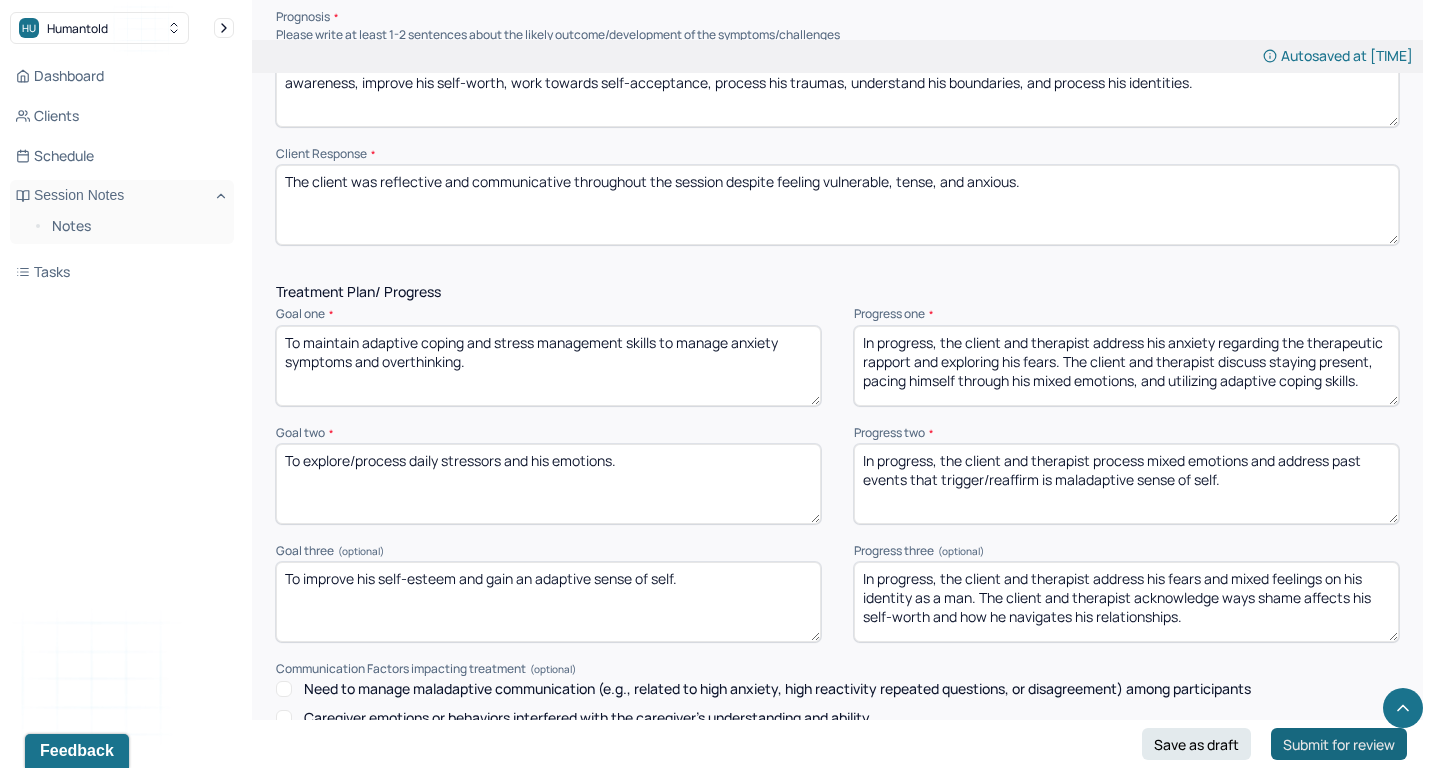 click on "Submit for review" at bounding box center (1339, 744) 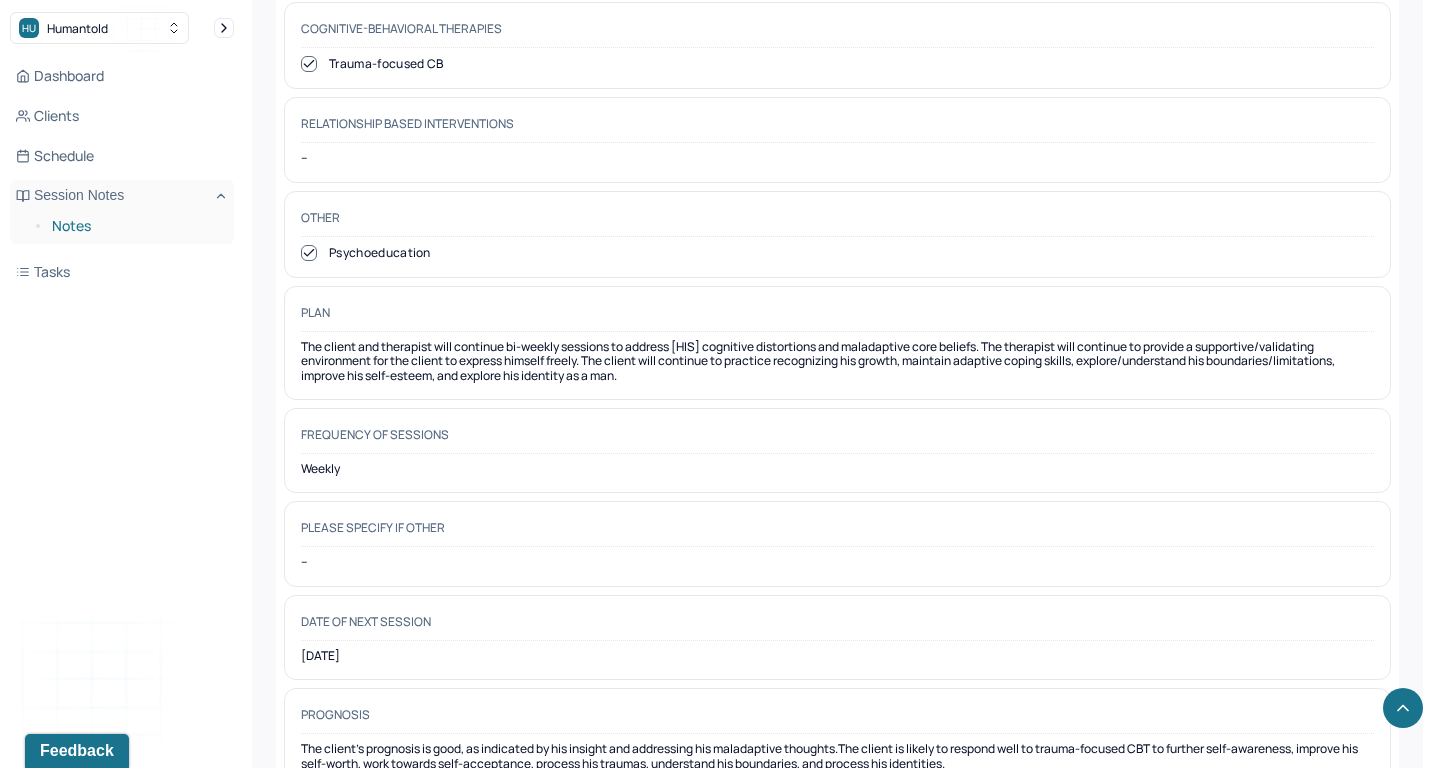 click on "Notes" at bounding box center (135, 226) 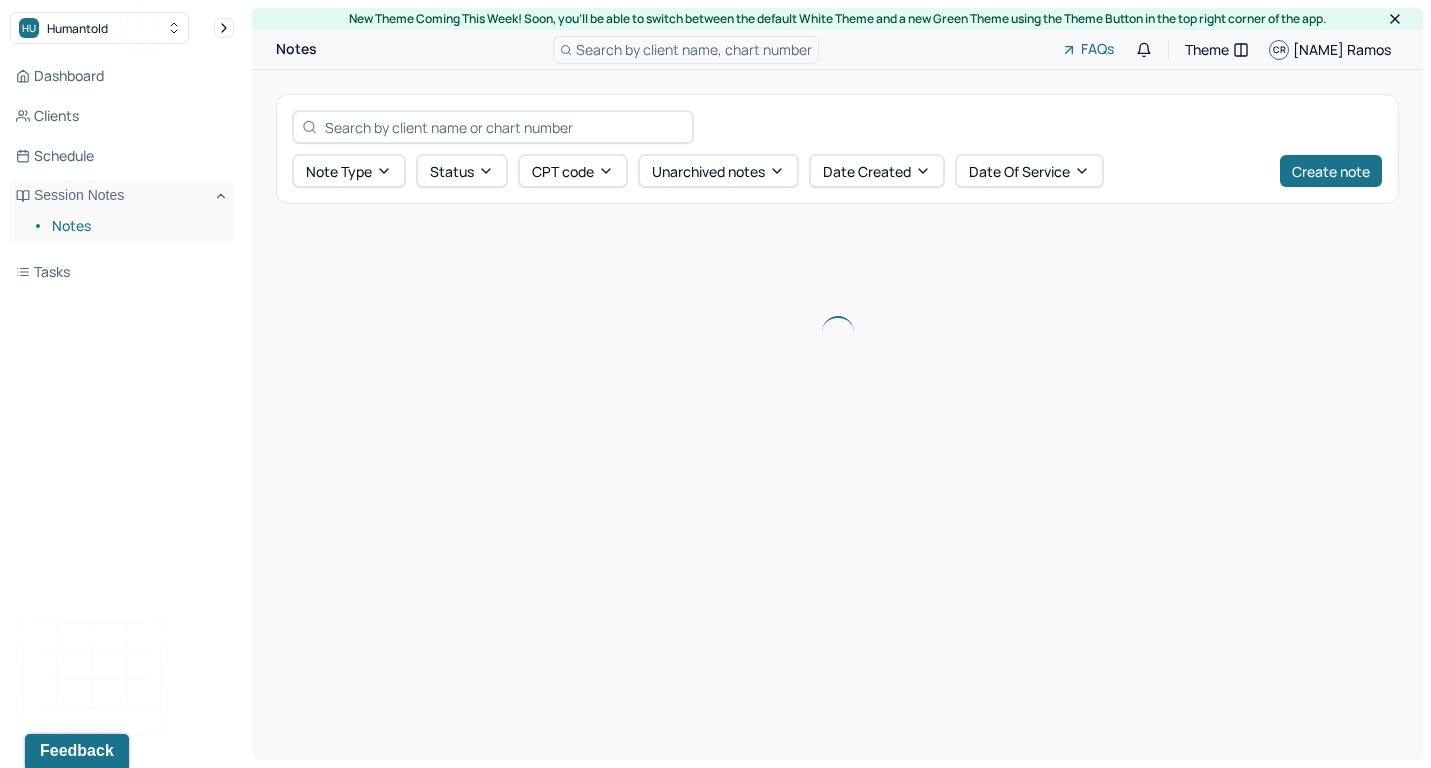 scroll, scrollTop: 0, scrollLeft: 0, axis: both 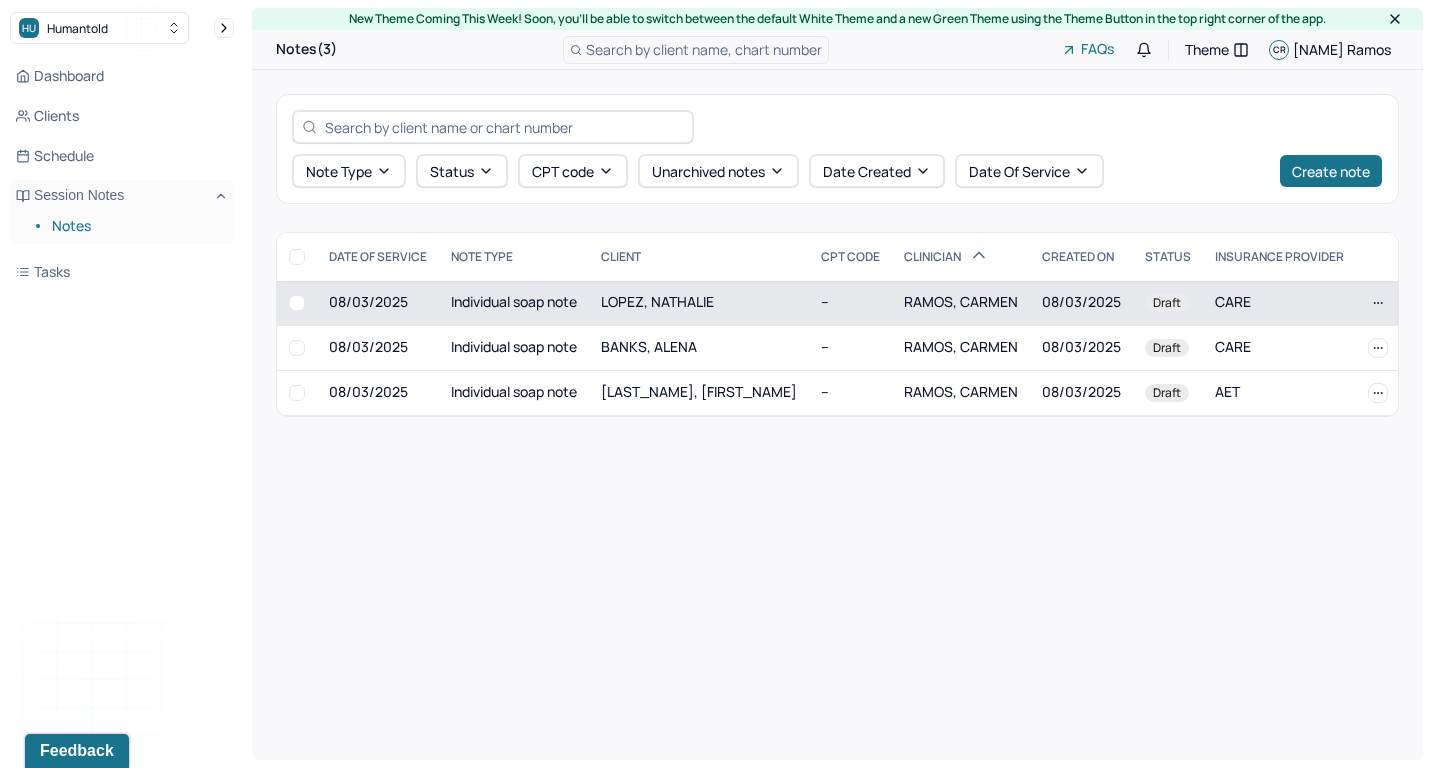 click on "LOPEZ, NATHALIE" at bounding box center [699, 303] 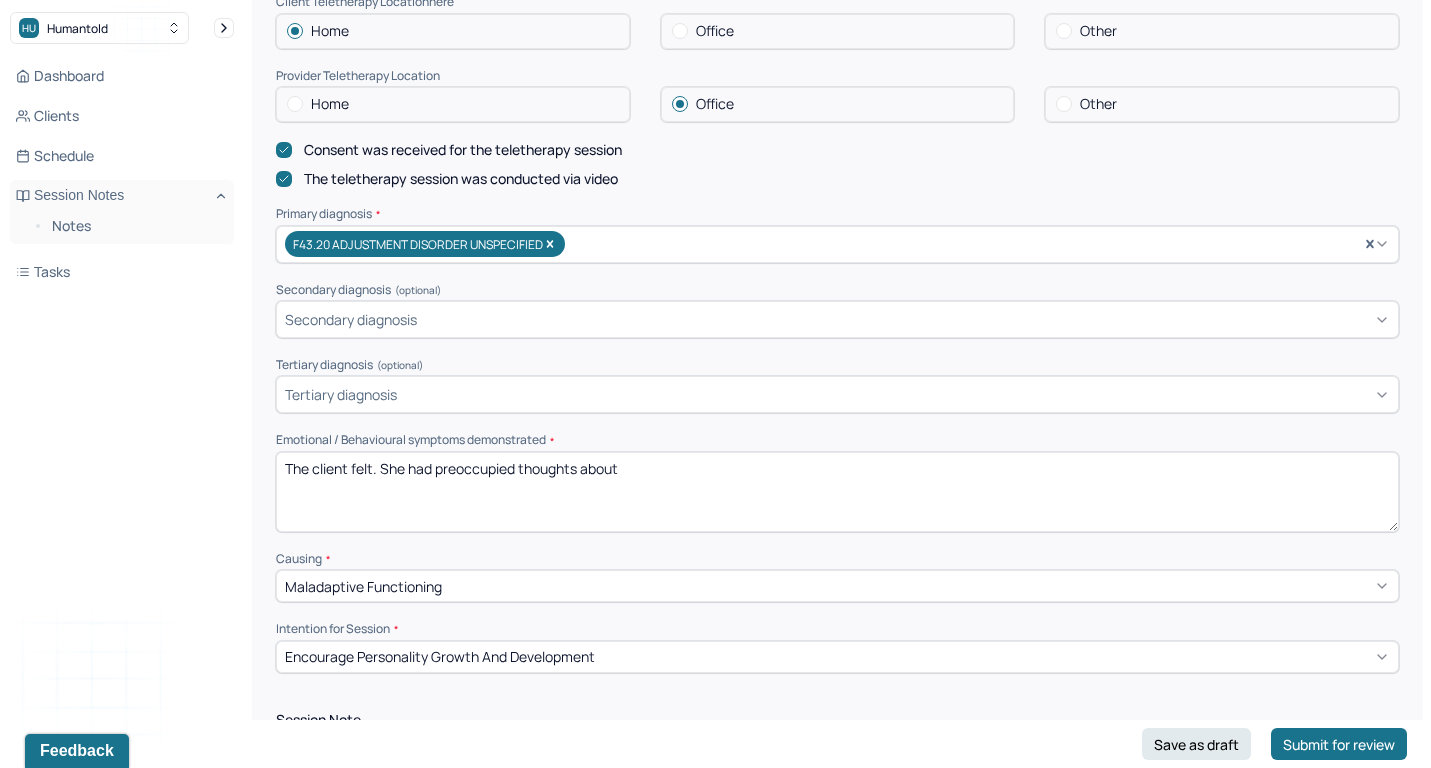 scroll, scrollTop: 693, scrollLeft: 0, axis: vertical 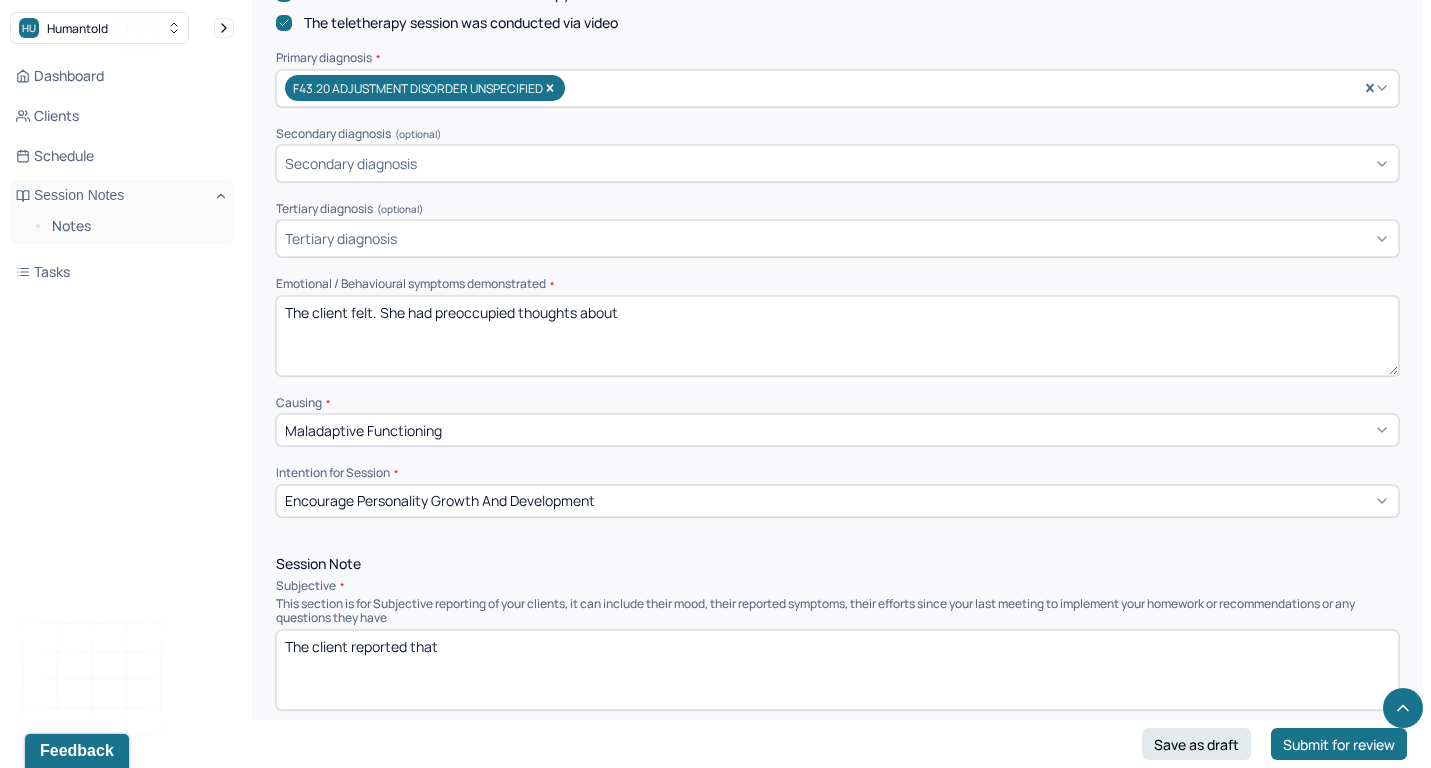 click on "The client felt. She had preoccupied thoughts about" at bounding box center [837, 336] 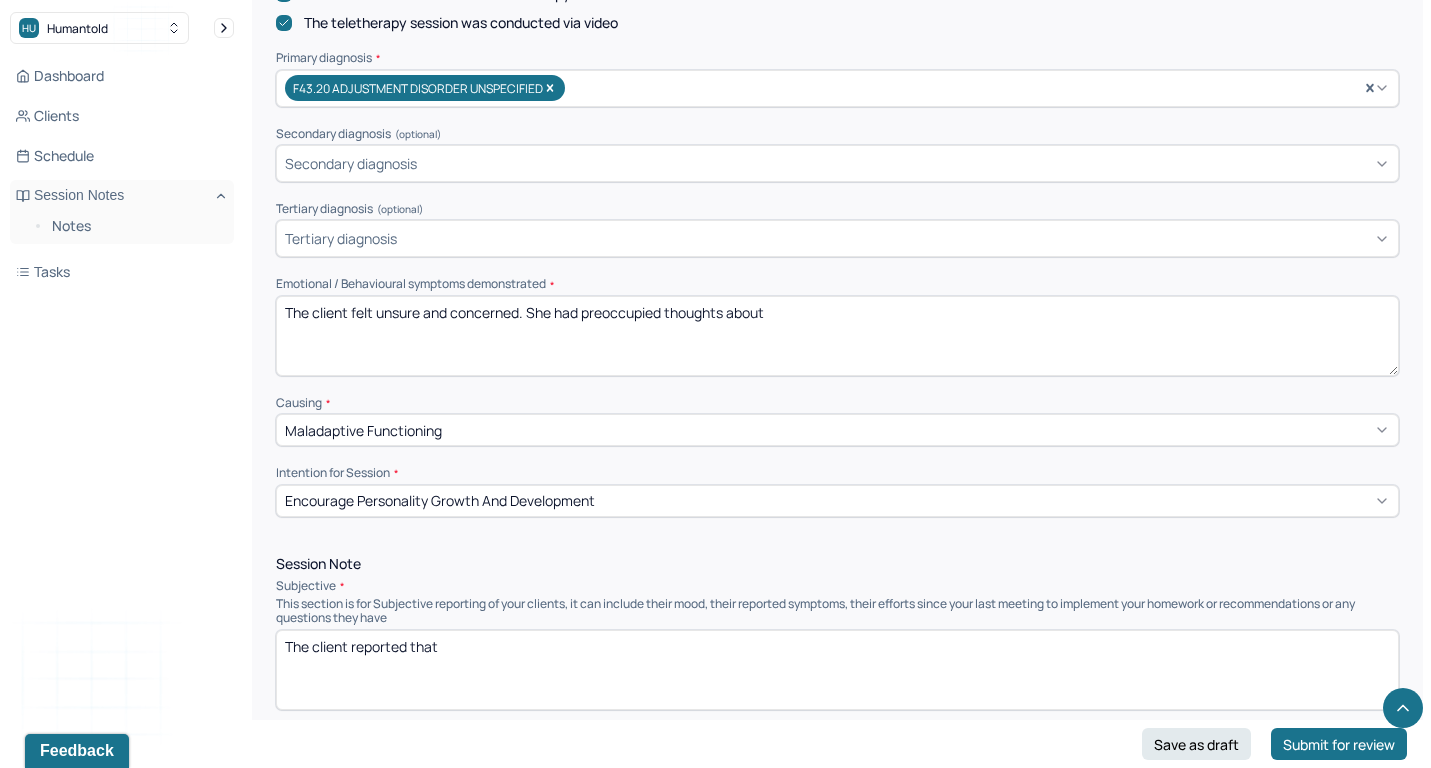 click on "Emotional / Behavioural symptoms demonstrated *" at bounding box center (837, 284) 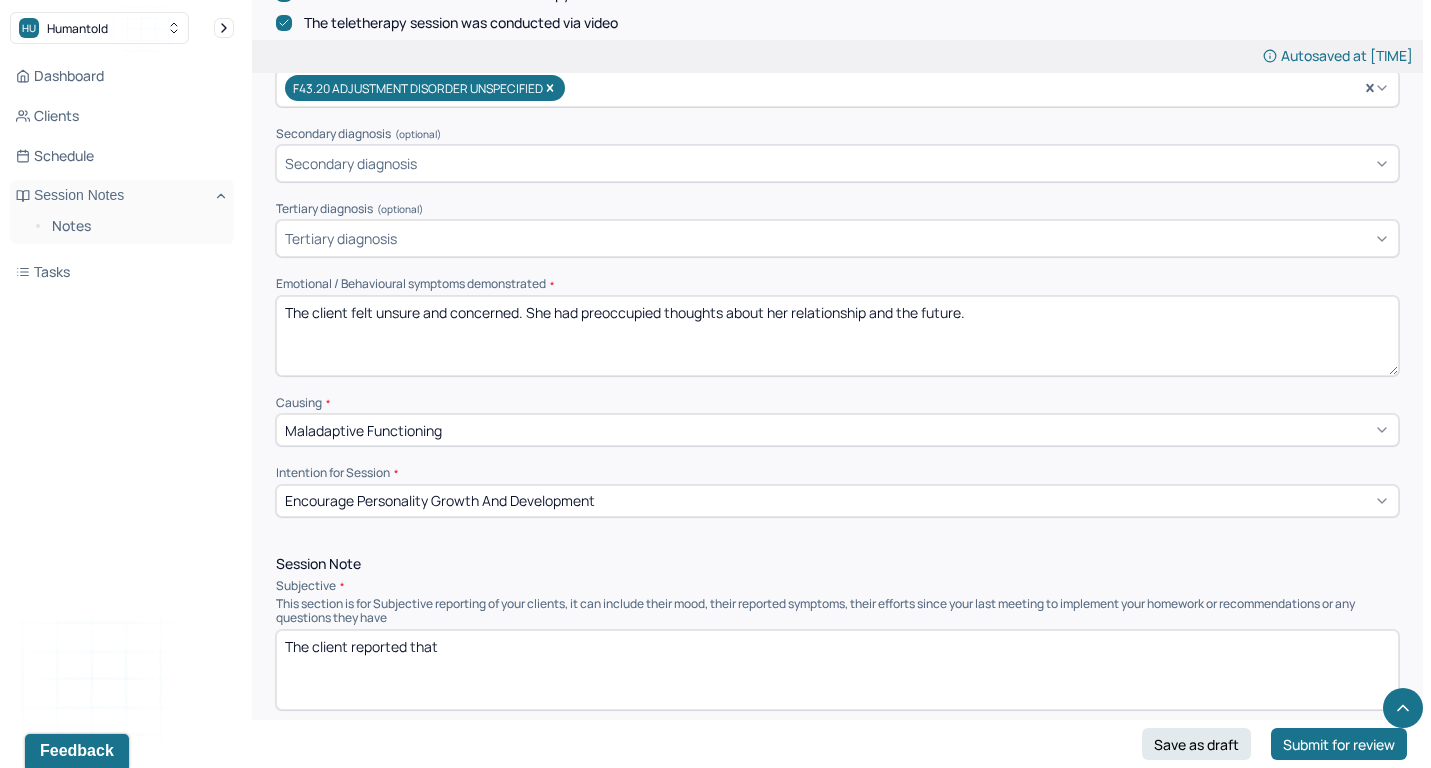 type on "The client felt unsure and concerned. She had preoccupied thoughts about her relationship and the future." 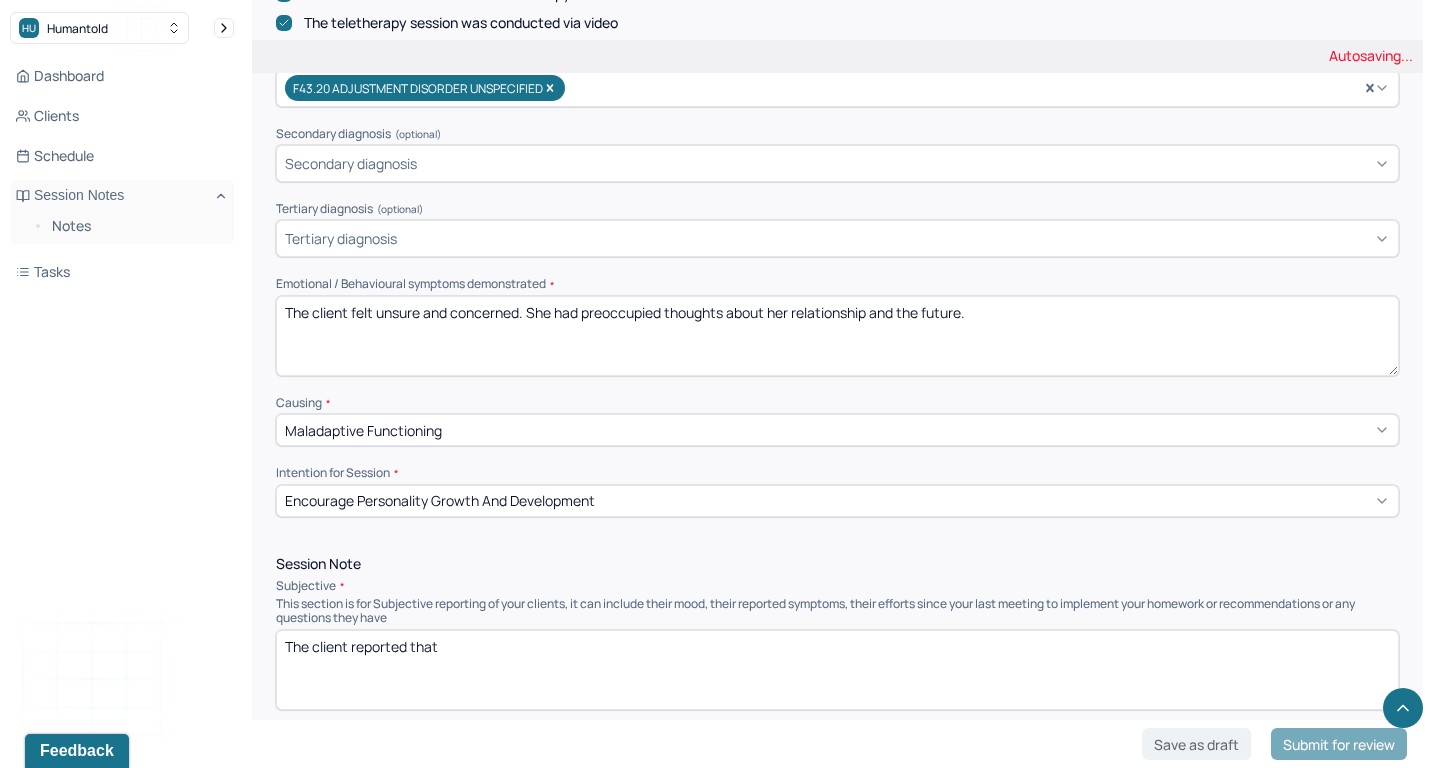 click on "The client reported that" at bounding box center [837, 670] 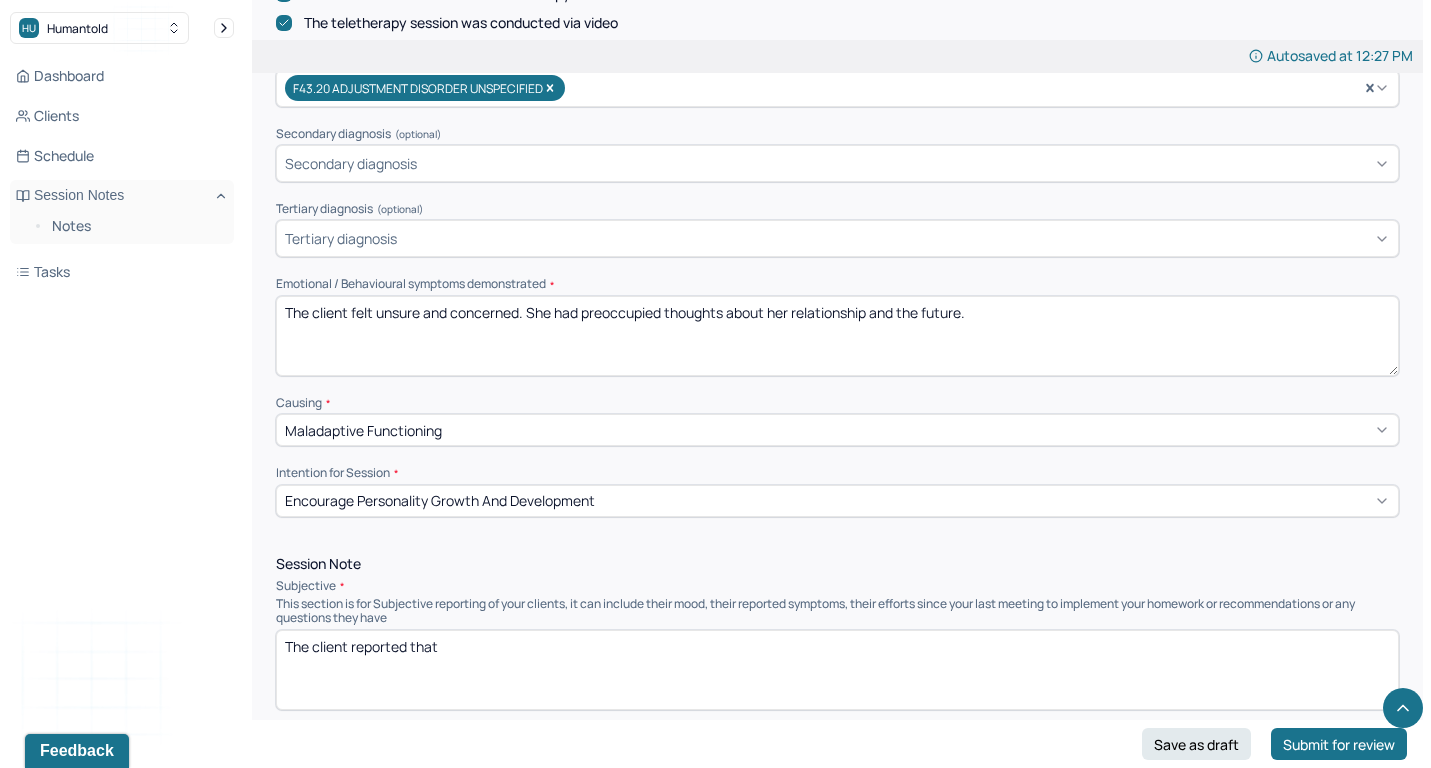 paste on "feeling unsure and experiencing self-doubt about whether or not she was being "too sensitive" and "insecure" about recent challenges involving her boyfriend's family situation. She expressed wanting to know how to navigate the situation without making her partner feel bad or pressured." 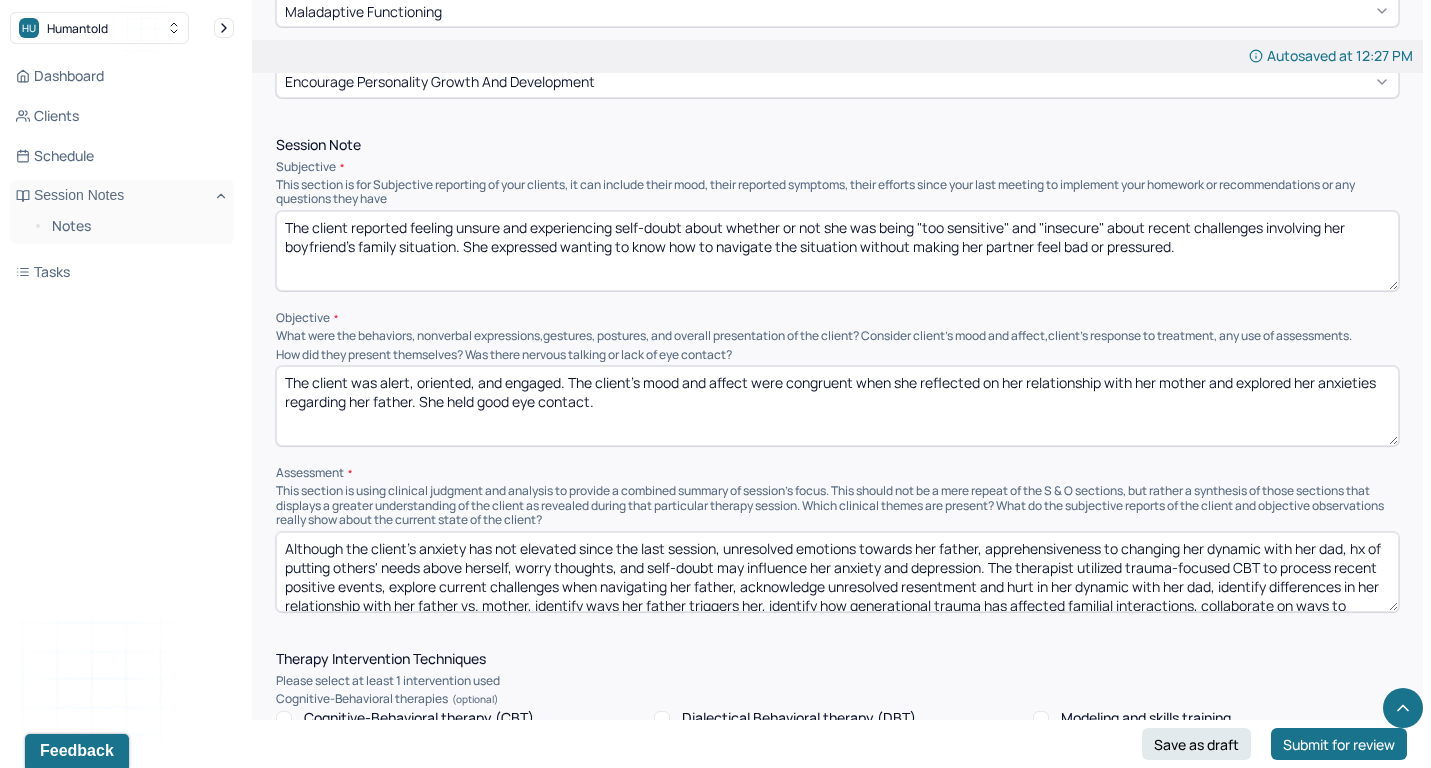 scroll, scrollTop: 1143, scrollLeft: 0, axis: vertical 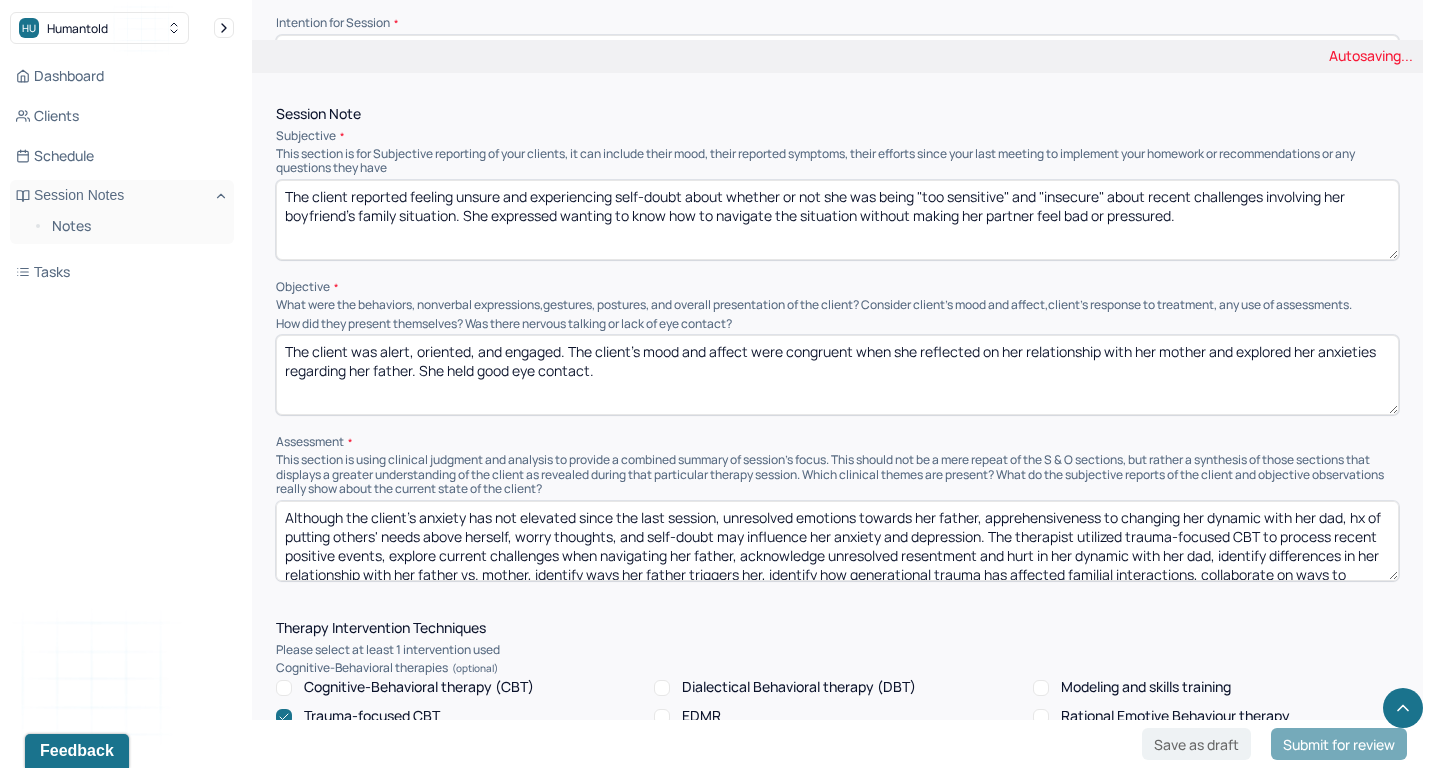 type on "The client reported feeling unsure and experiencing self-doubt about whether or not she was being "too sensitive" and "insecure" about recent challenges involving her boyfriend's family situation. She expressed wanting to know how to navigate the situation without making her partner feel bad or pressured." 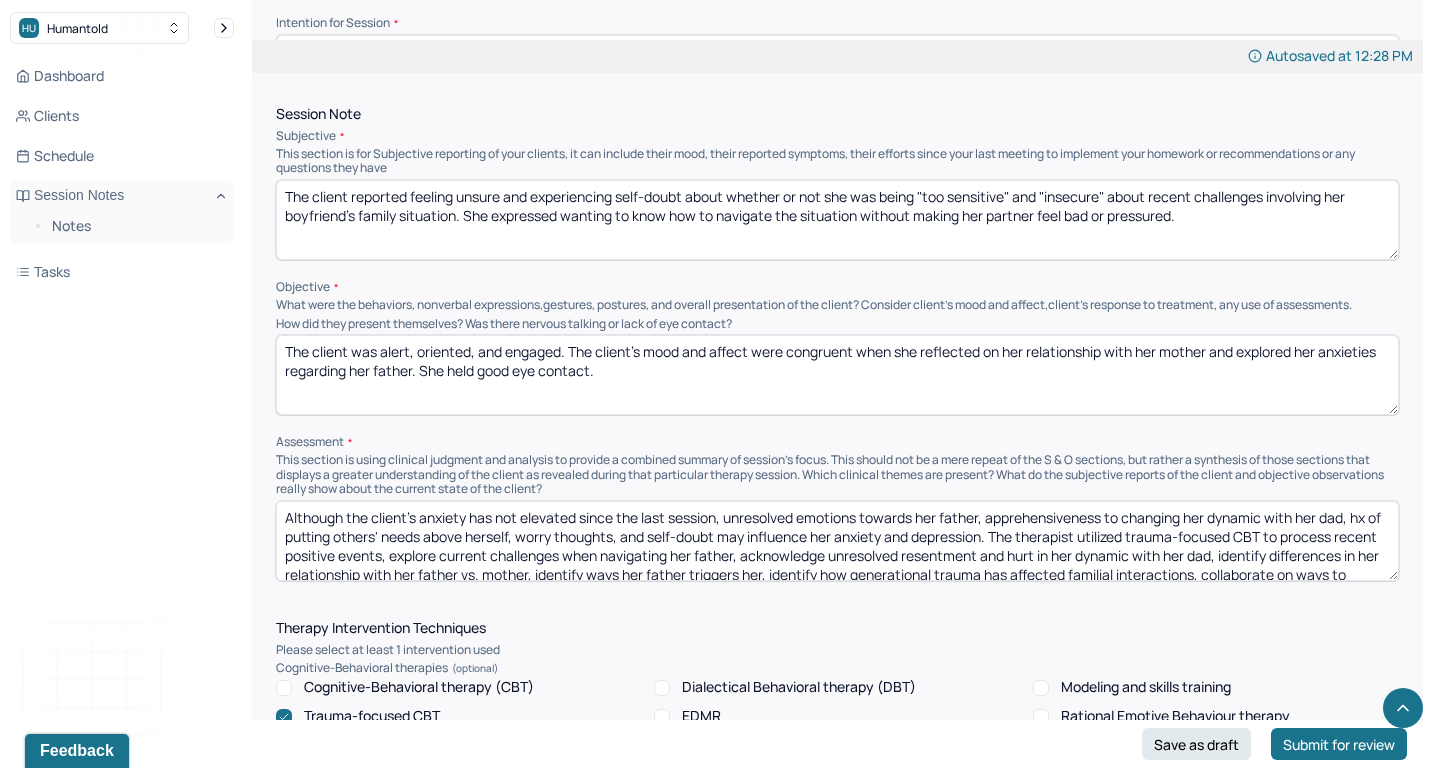 click on "The client was alert, oriented, and engaged. The client's mood and affect were congruent when she reflected on her relationship with her mother and explored her anxieties regarding her father. She held good eye contact." at bounding box center (837, 375) 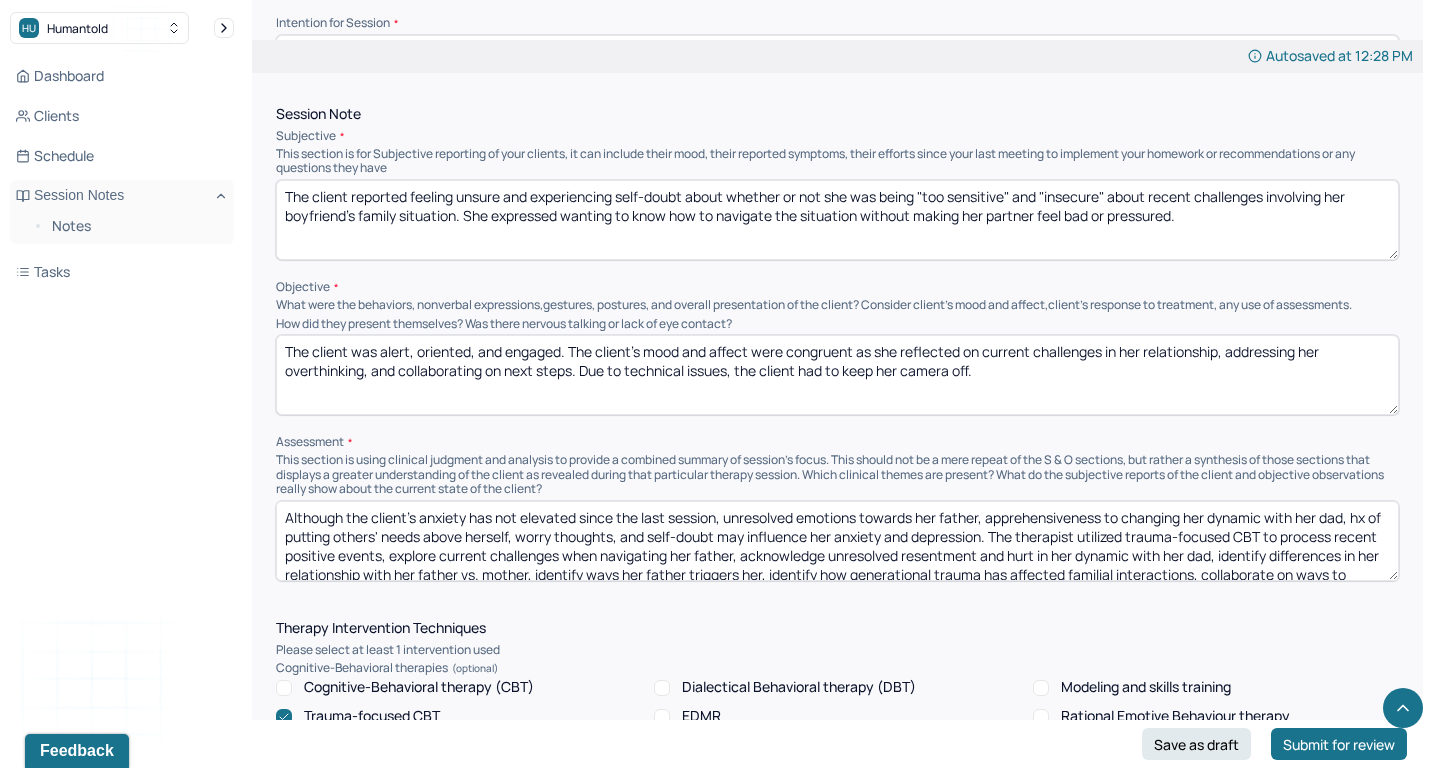 type on "The client was alert, oriented, and engaged. The client's mood and affect were congruent as she reflected on current challenges in her relationship, addressing her overthinking, and collaborating on next steps. Due to technical issues, the client had to keep her camera off." 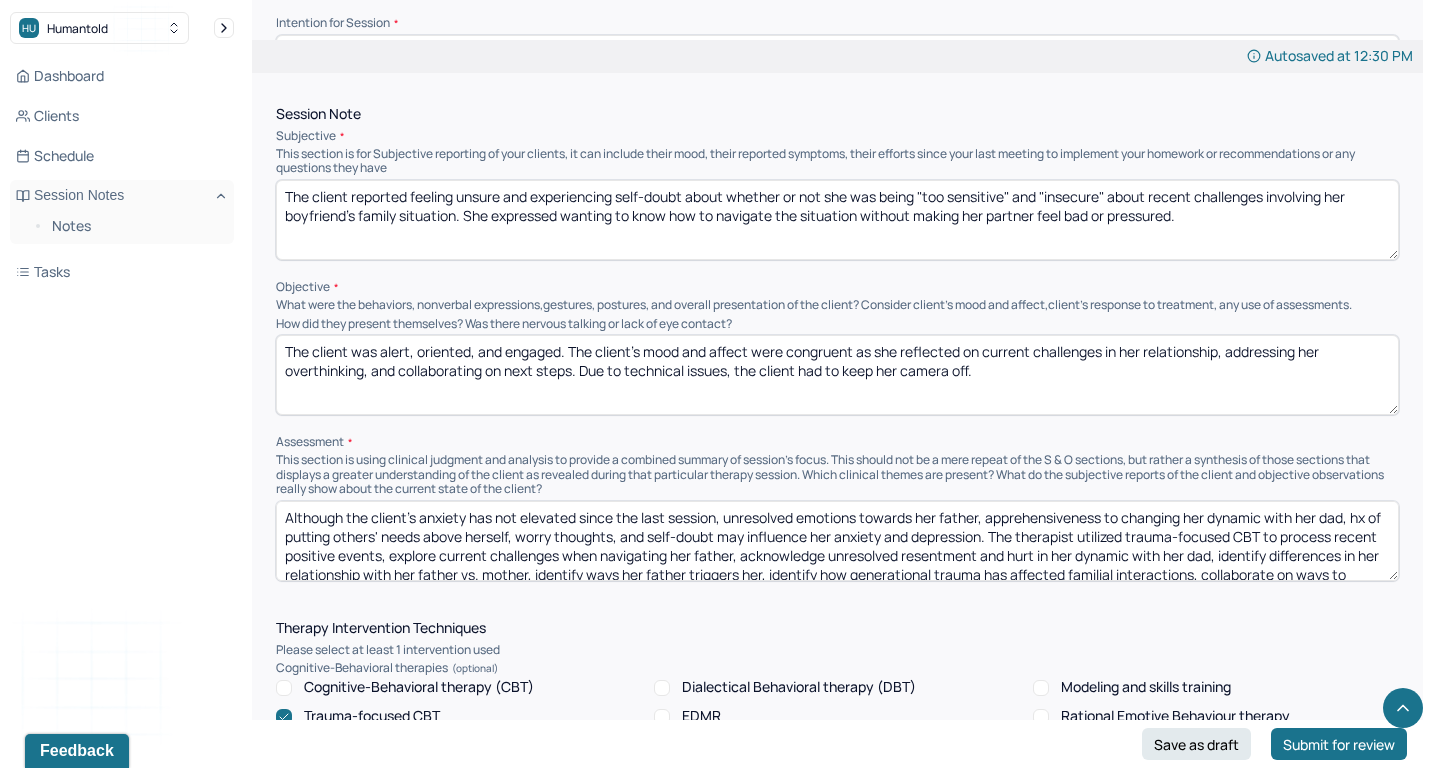 click on "Cognitive-Behavioral therapy (CBT)" at bounding box center (419, 687) 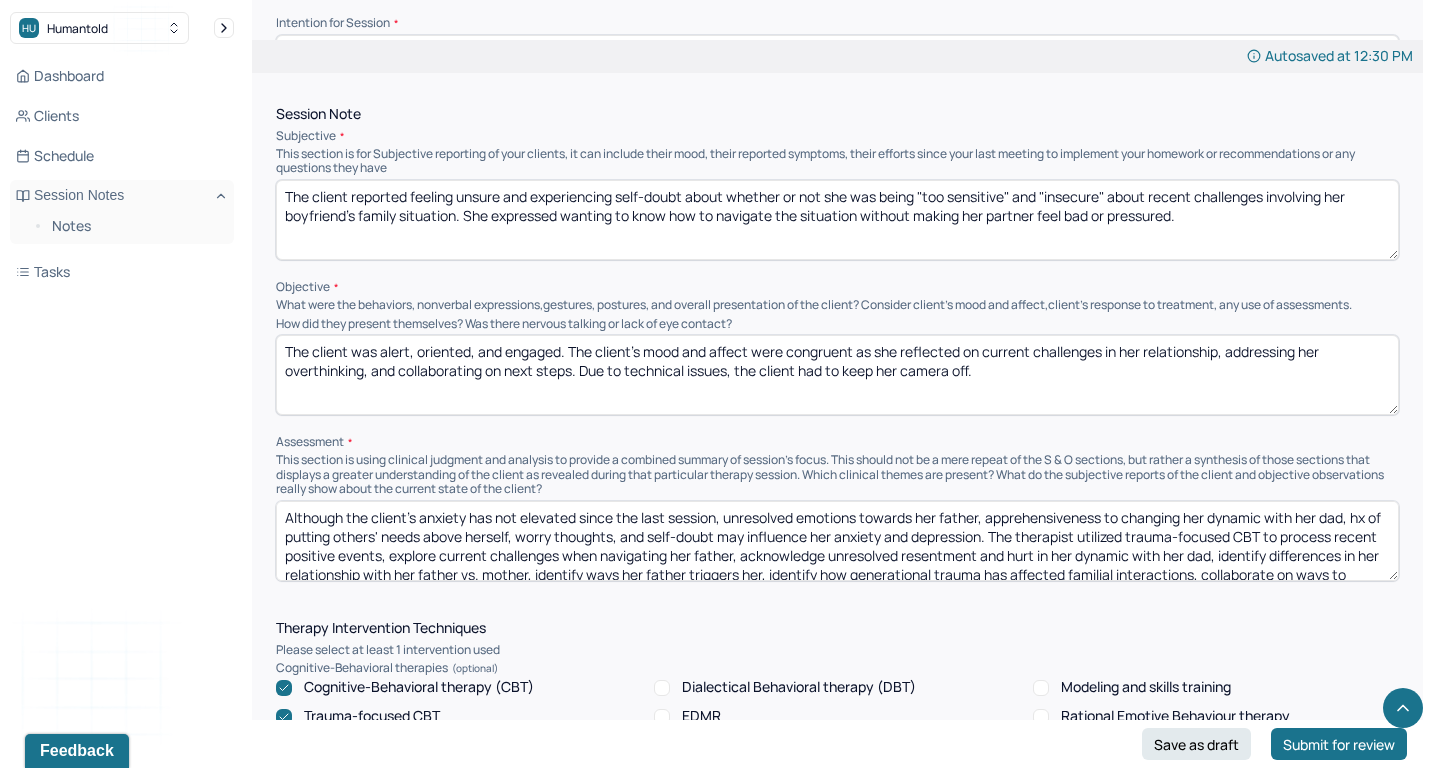 click on "Trauma-focused CBT" at bounding box center (372, 716) 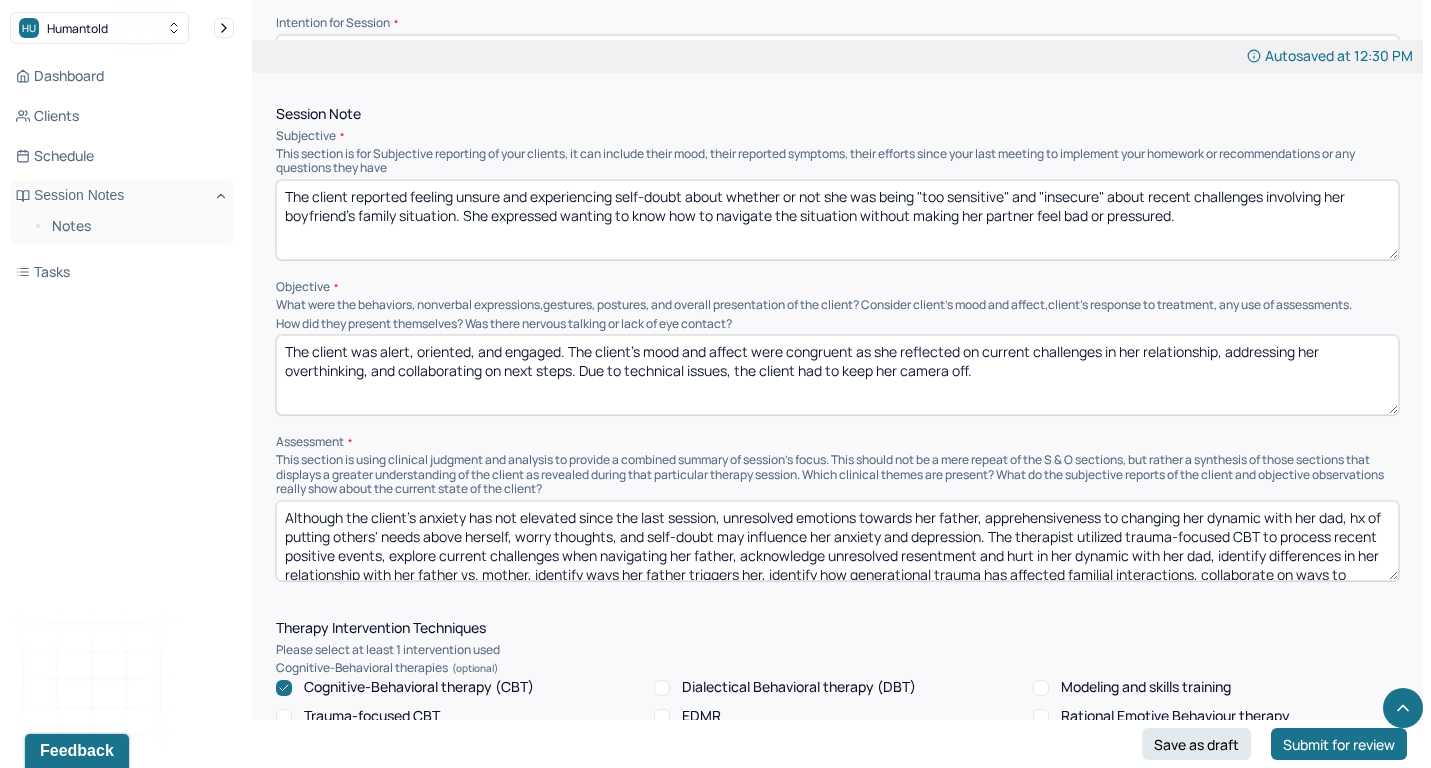 click on "Although the client's anxiety has not elevated since the last session, unresolved emotions towards her father, apprehensiveness to changing her dynamic with her dad, hx of putting others' needs above herself, worry thoughts, and self-doubt may influence her anxiety and depression. The therapist utilized trauma-focused CBT to process recent positive events, explore current challenges when navigating her father, acknowledge unresolved resentment and hurt in her dynamic with her dad, identify differences in her relationship with her father vs. mother, identify ways her father triggers her, identify how generational trauma has affected familial interactions, collaborate on ways to create small changes in her dynamic with ehr father, and discuss taking time to self-regulate." at bounding box center [837, 541] 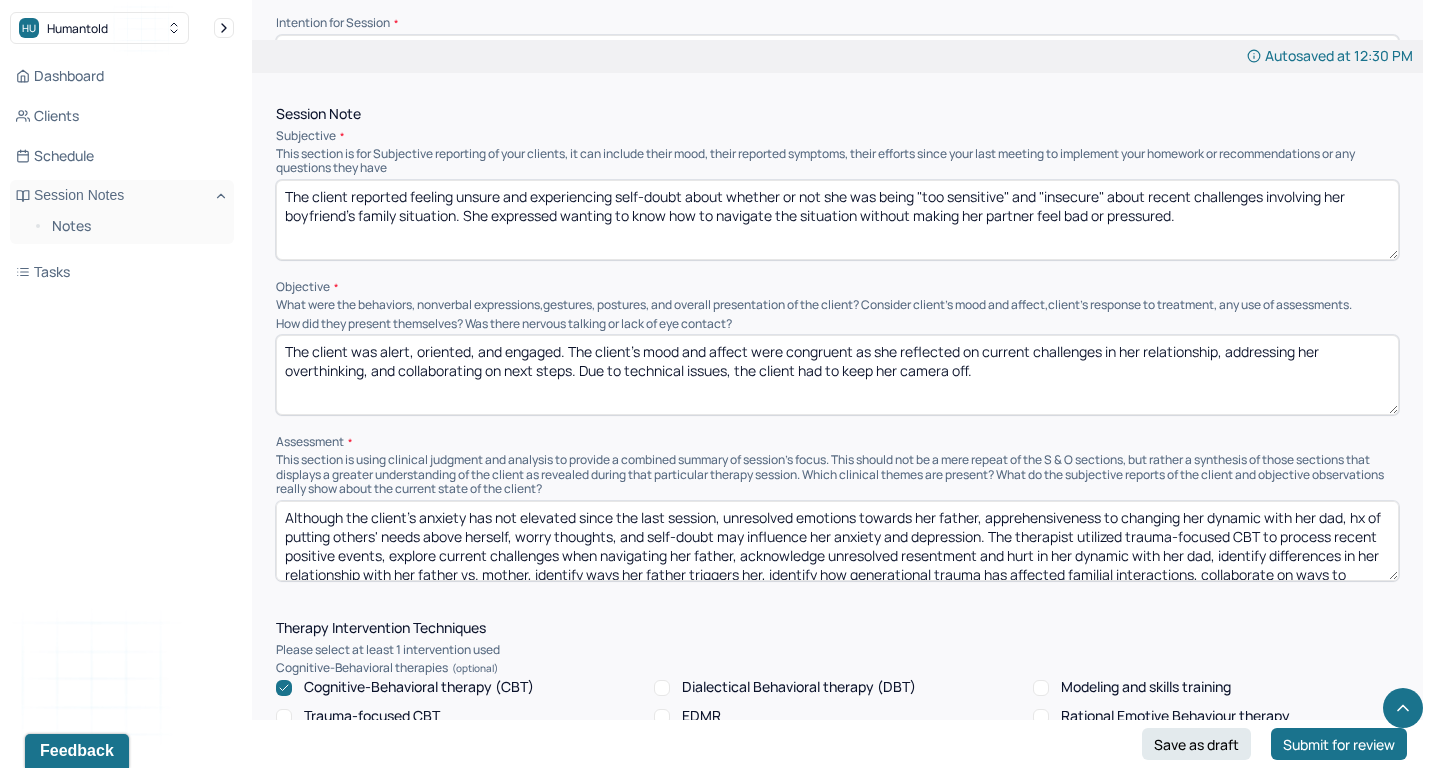 paste on "The client's anxiety has elevated since the last session. Relationship-related anxieties, self-doubt, overthinking, unresolved emotions towards men, and hx of putting others' needs above herself influence her anxiety and depression. The therapist utilized CBT to process recent challenges in her relationship, explore her fears of "pressuring" him, challenge her maladaptive thought process, address ways boundaries/expectations change over time, acknowledge the cultural challenges in the relationship, explore ways unresolved emotions towards men afffect he relationship, collaborate on ways to differienate her boyfriend from other men, and collaborate on ways to address current challenges through adaptive communication and small steps towards commitment." 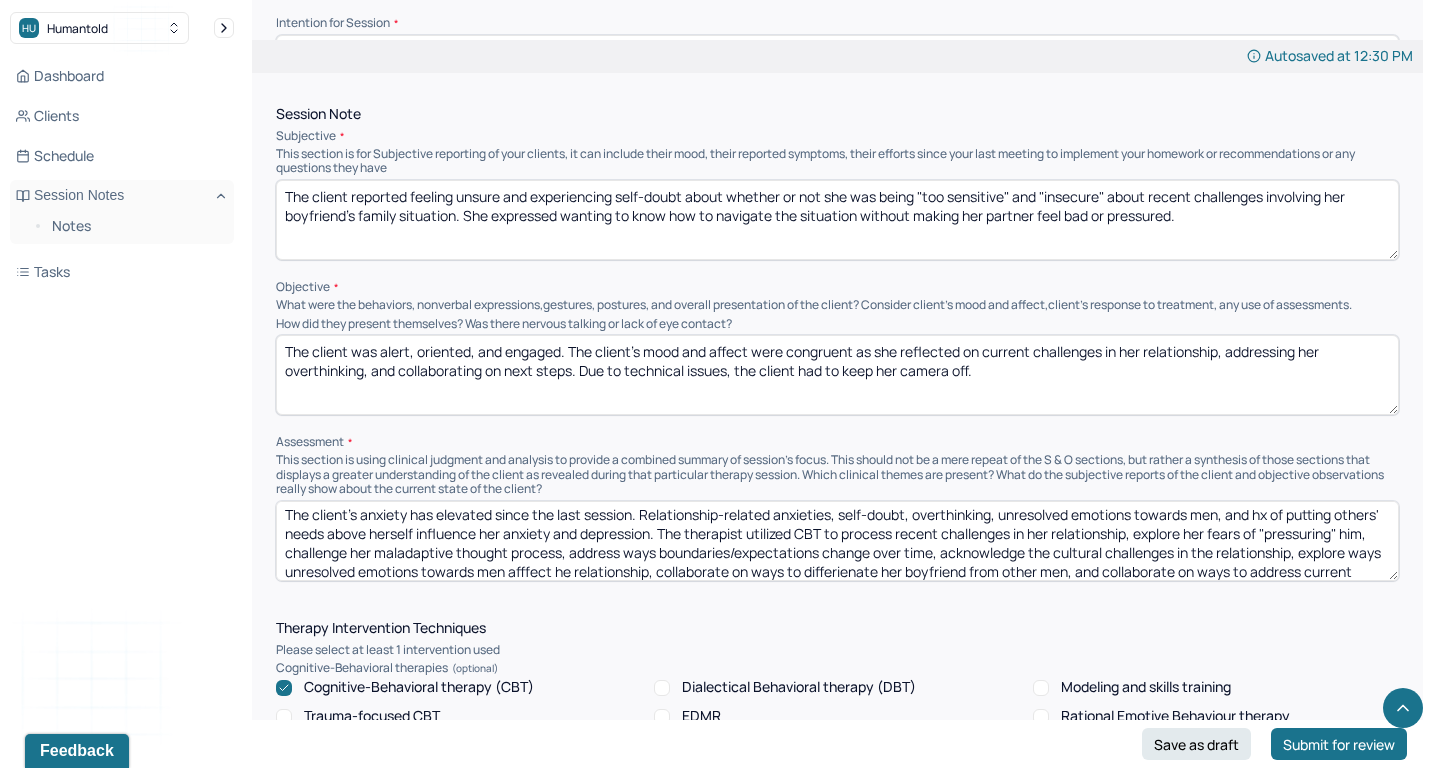 scroll, scrollTop: 0, scrollLeft: 0, axis: both 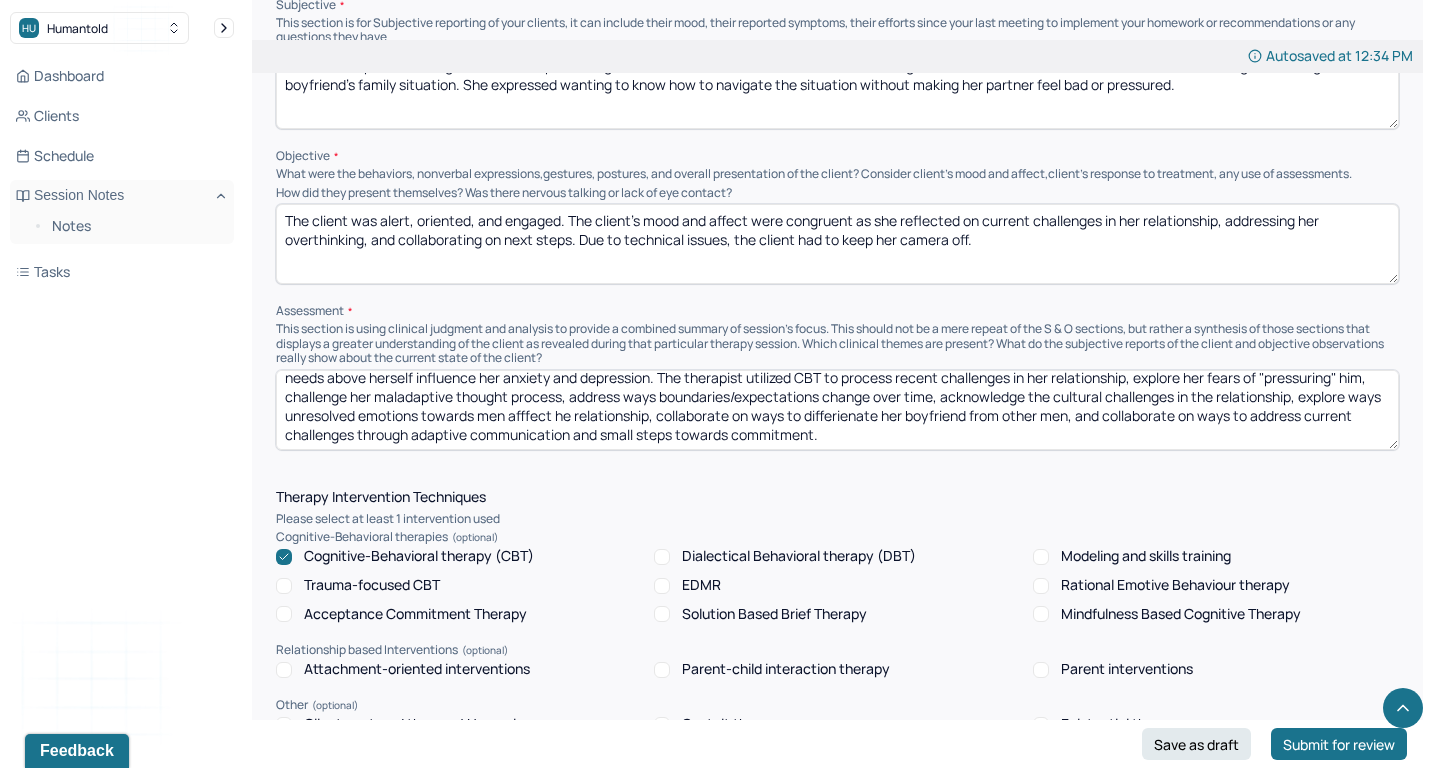 click on "The client's anxiety has elevated since the last session. Relationship-related anxieties, self-doubt, overthinking, unresolved emotions towards men, and hx of putting others' needs above herself influence her anxiety and depression. The therapist utilized CBT to process recent challenges in her relationship, explore her fears of "pressuring" him, challenge her maladaptive thought process, address ways boundaries/expectations change over time, acknowledge the cultural challenges in the relationship, explore ways unresolved emotions towards men afffect he relationship, collaborate on ways to differienate her boyfriend from other men, and collaborate on ways to address current challenges through adaptive communication and small steps towards commitment." at bounding box center (837, 410) 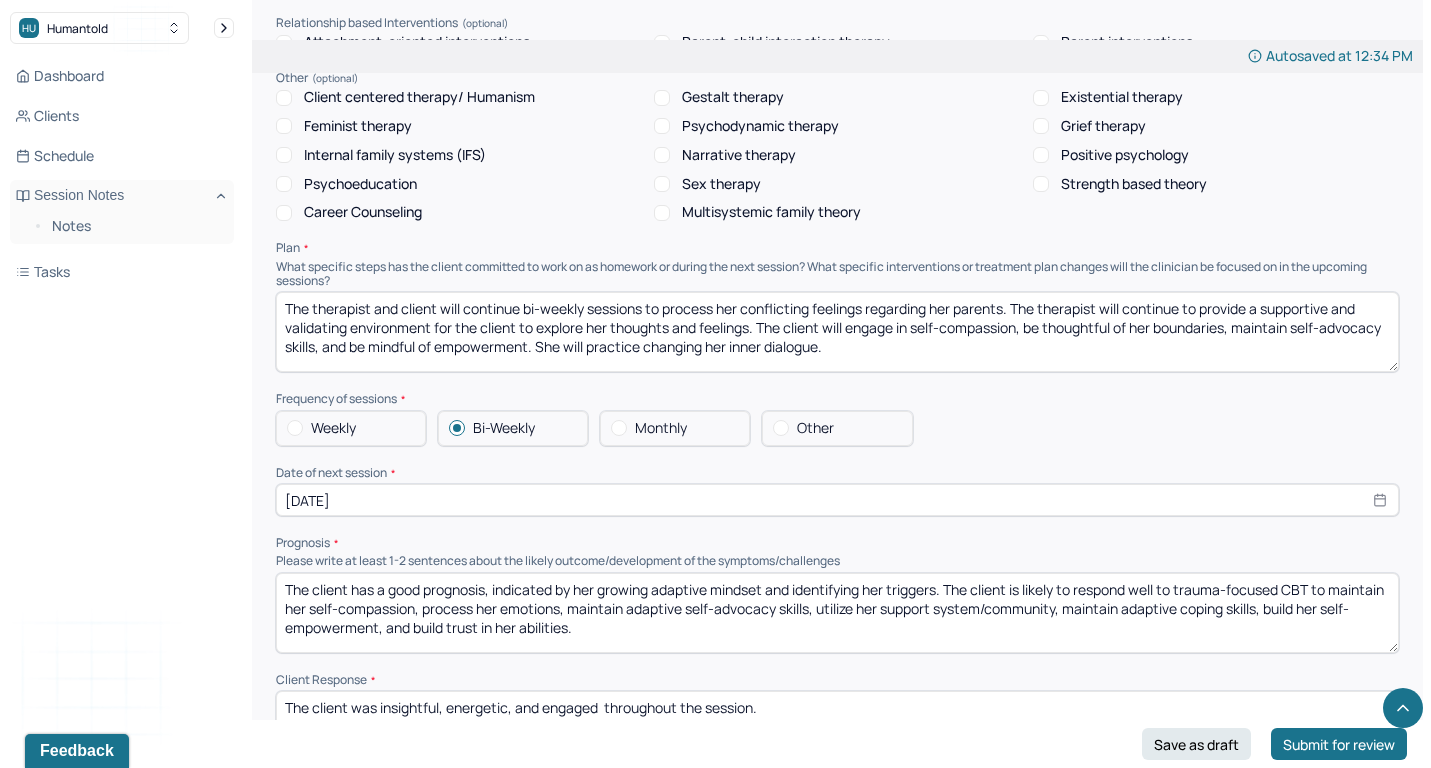 scroll, scrollTop: 1917, scrollLeft: 0, axis: vertical 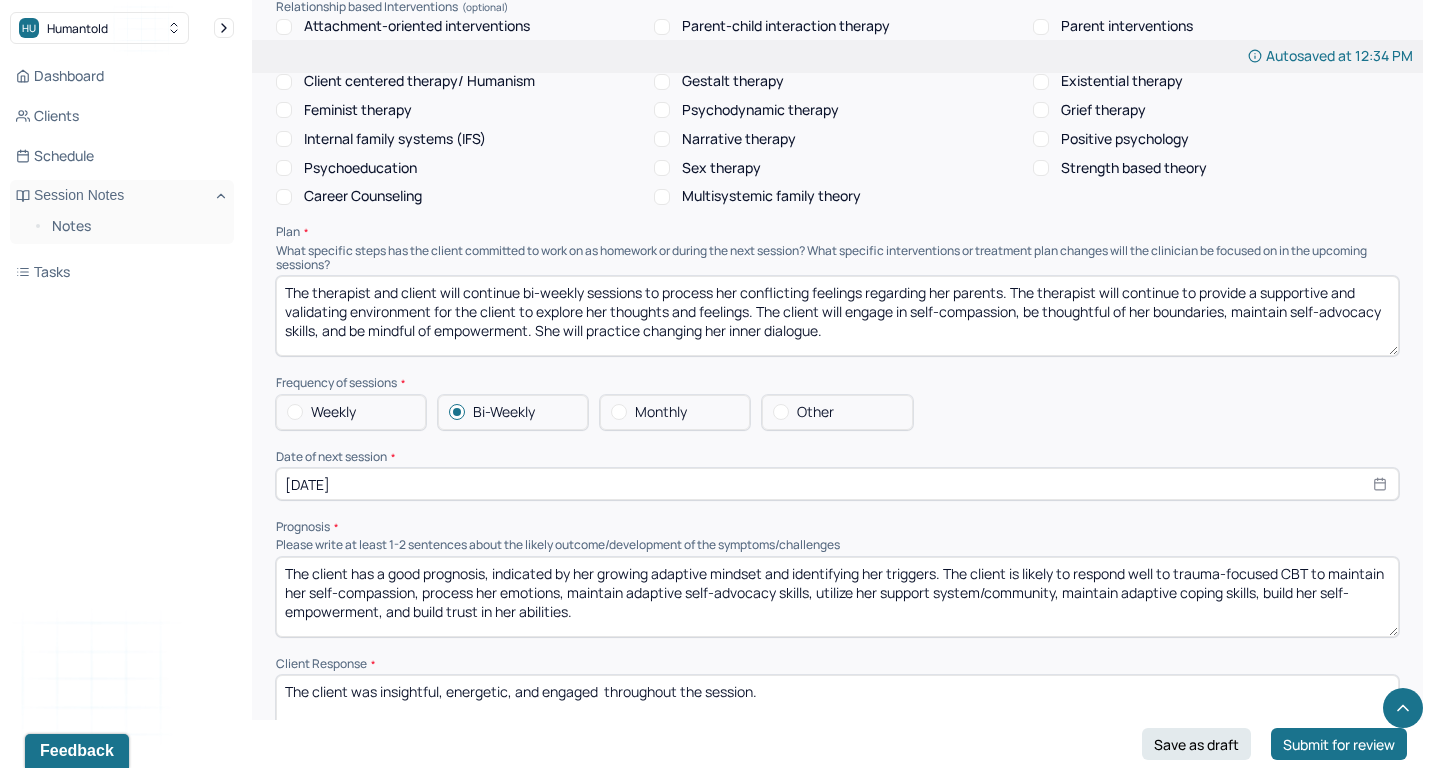 type on "The client's anxiety has elevated since the last session. Relationship-related anxieties, self-doubt, overthinking, unresolved emotions towards men, and hx of putting others' needs above herself influence her anxiety and depression. The therapist utilized CBT to process recent challenges in her relationship, explore her fears of "pressuring" him, challenge her maladaptive thought process, address ways boundaries/expectations change over time, acknowledge the cultural challenges in the relationship, explore ways unresolved emotions towards men afffect he relationship, collaborate on ways to differentiate her boyfriend from other men, and collaborate on ways to address current challenges through adaptive communication and small steps towards commitment." 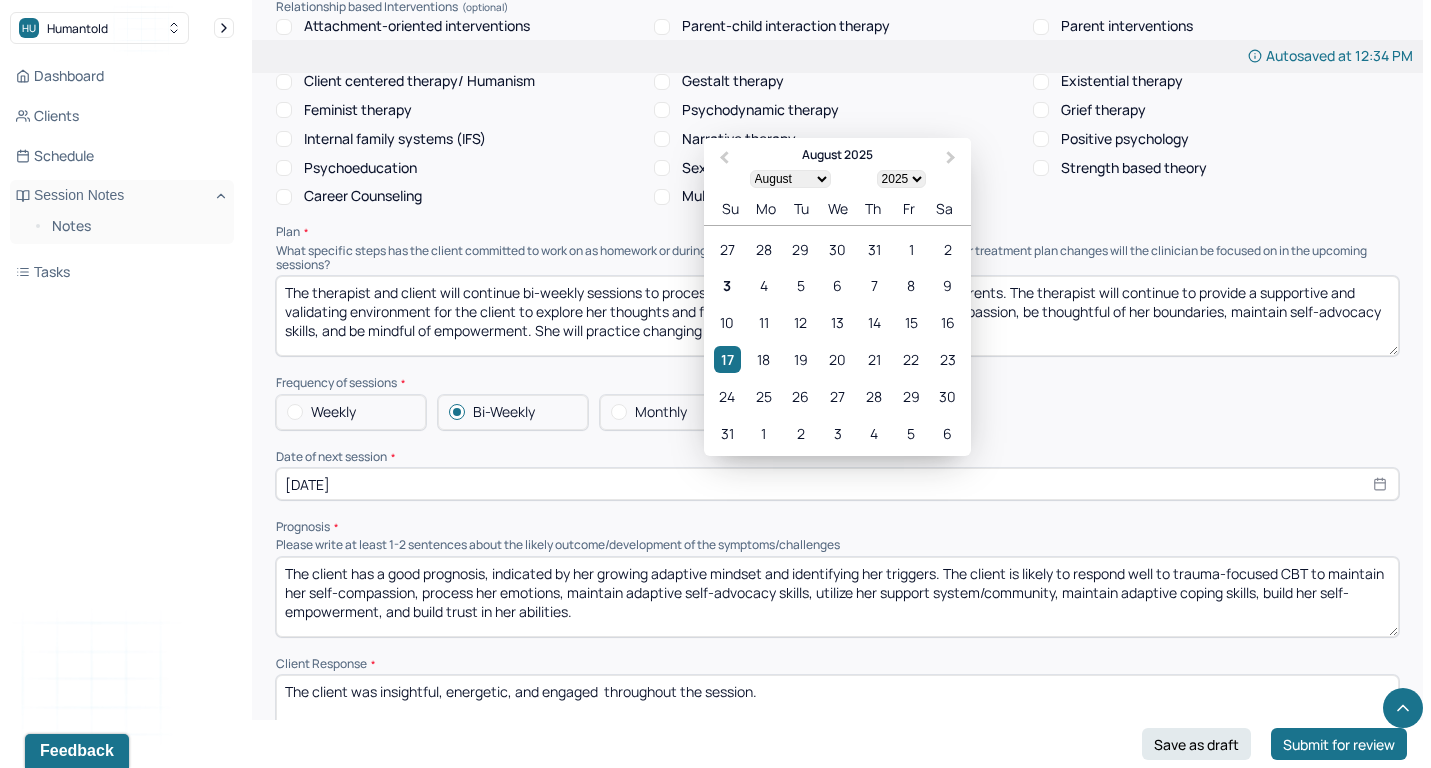 click on "[DATE]" at bounding box center (837, 484) 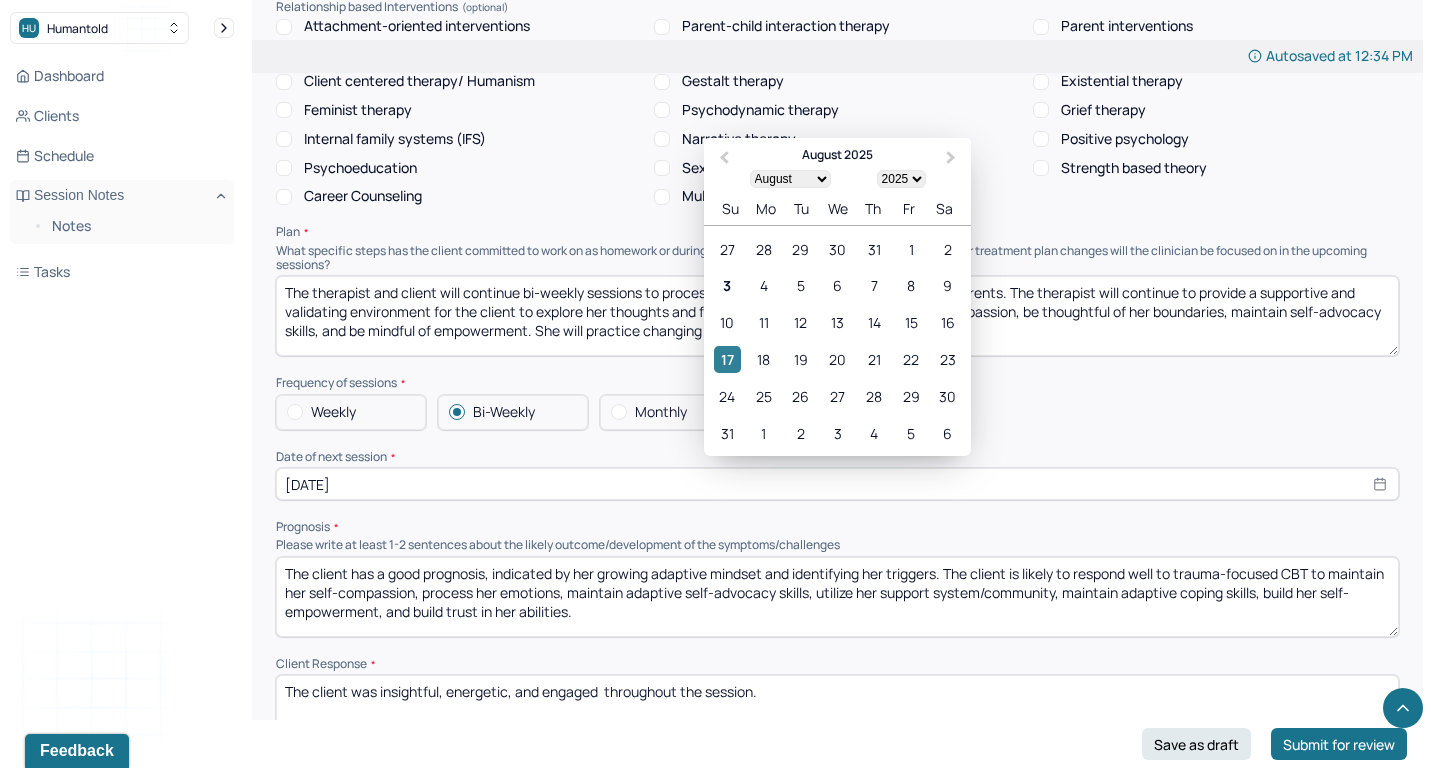 click on "17" at bounding box center [727, 359] 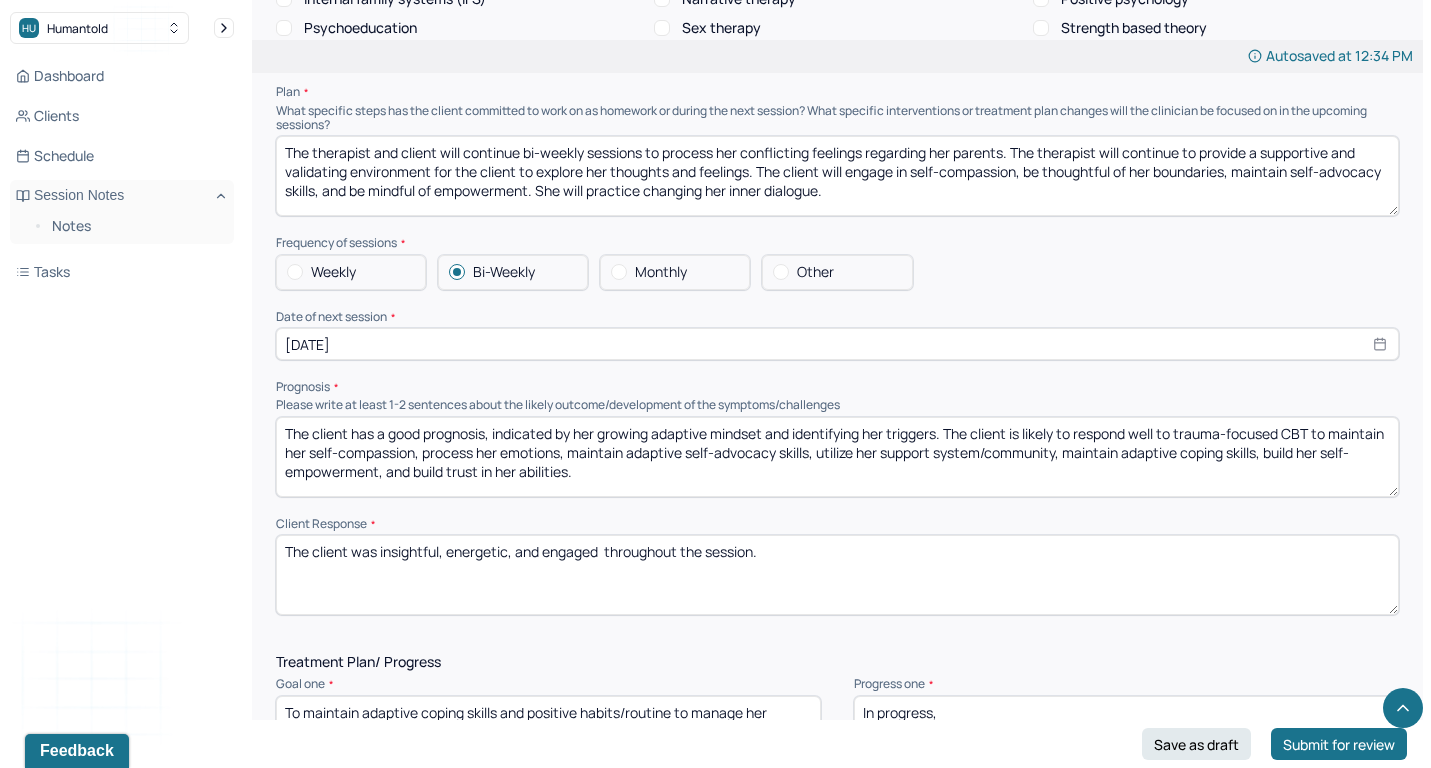 scroll, scrollTop: 2061, scrollLeft: 0, axis: vertical 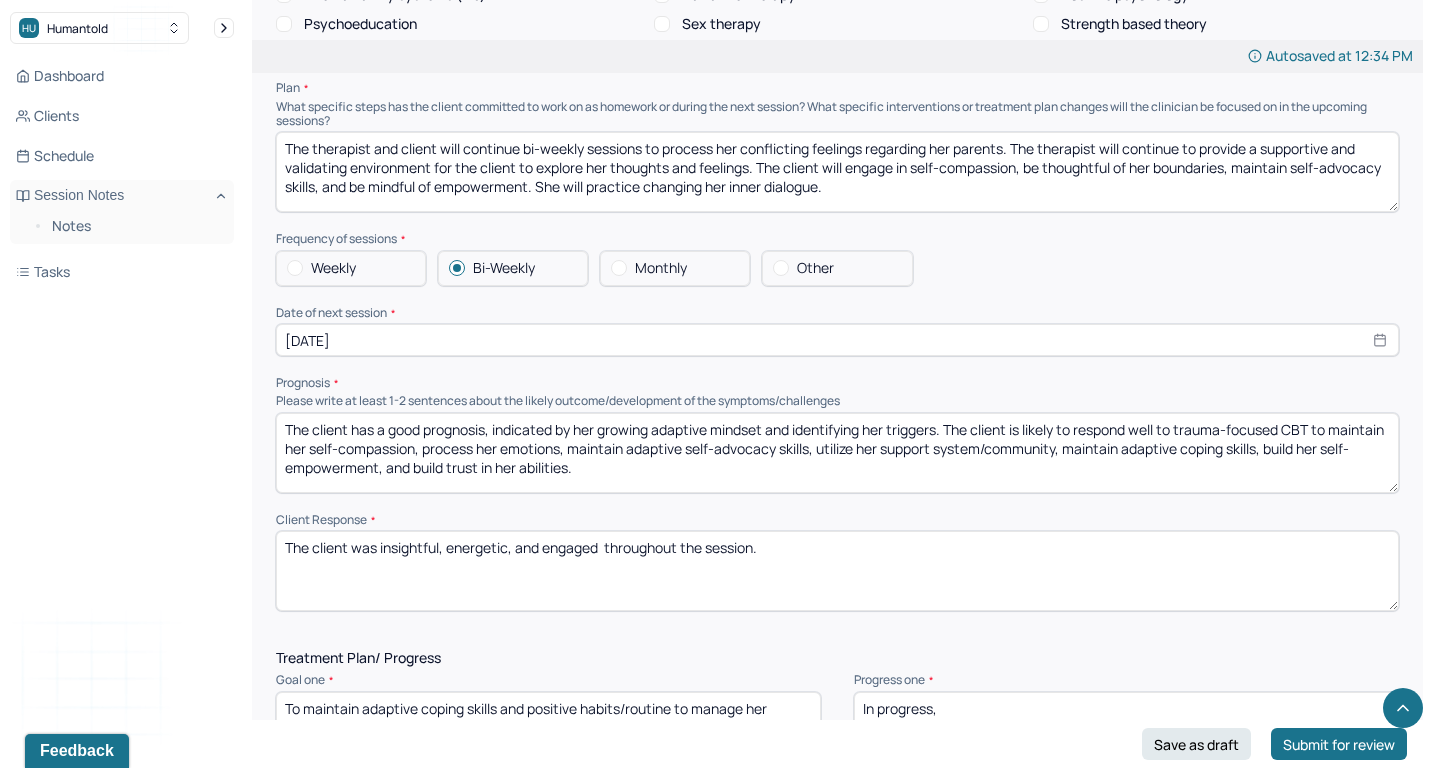 click on "The therapist and client will continue bi-weekly sessions to process her conflicting feelings regarding her parents. The therapist will continue to provide a supportive and validating environment for the client to explore her thoughts and feelings. The client will engage in self-compassion, be thoughtful of her boundaries, maintain self-advocacy skills, and be mindful of empowerment. She will practice changing her inner dialogue." at bounding box center [837, 172] 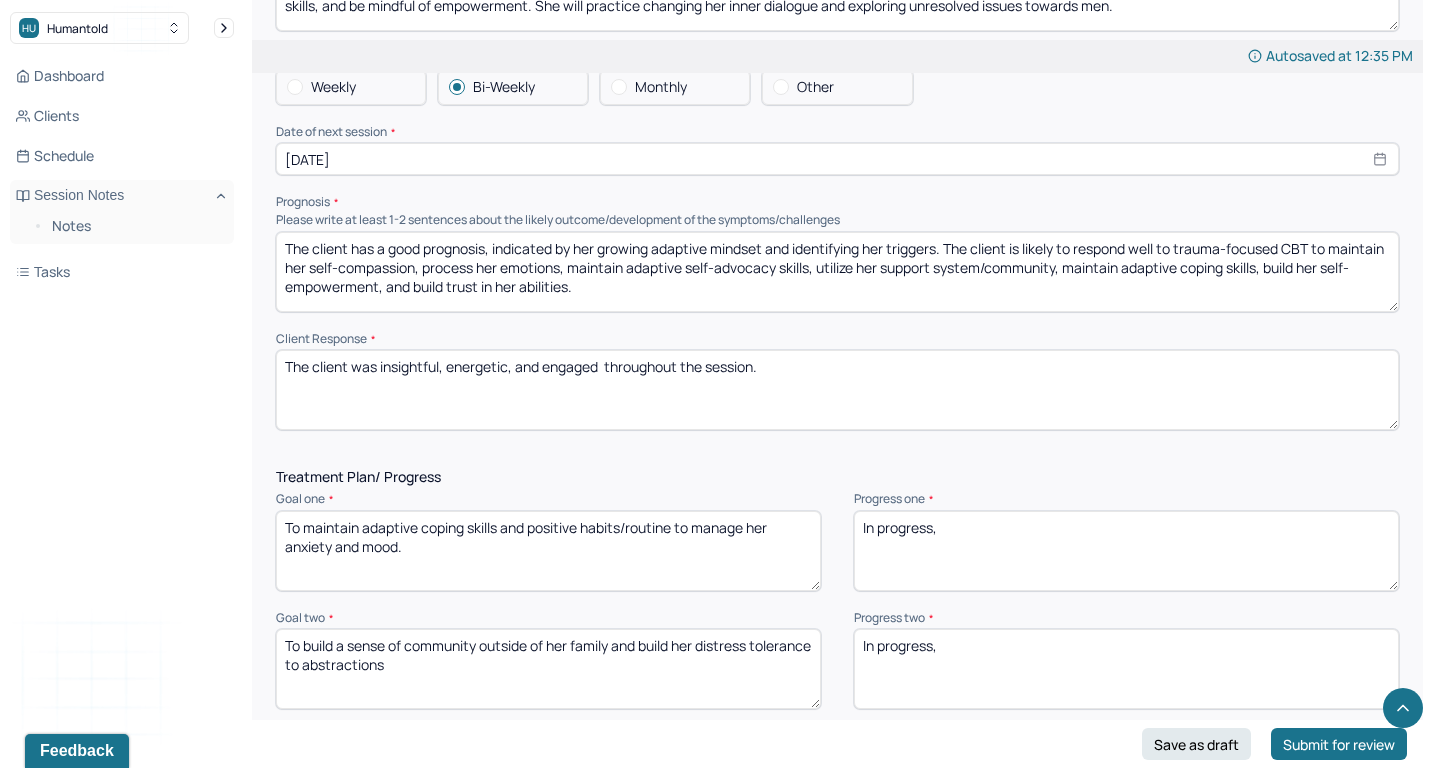 scroll, scrollTop: 2250, scrollLeft: 0, axis: vertical 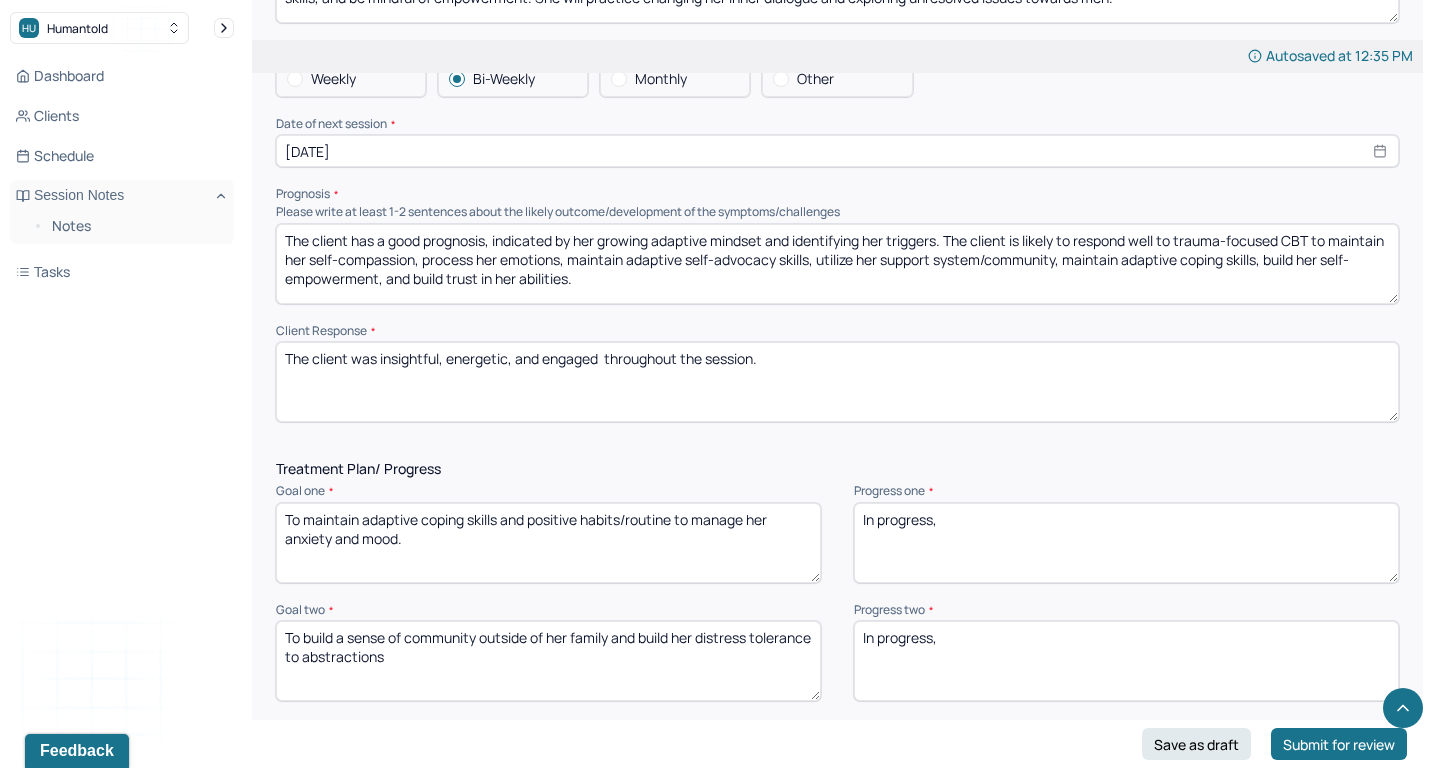 type on "The therapist and client will continue bi-weekly sessions to process her conflicting feelings regarding her parents. The therapist will continue to provide a supportive and validating environment for the client to explore her thoughts and feelings. The client will engage in self-compassion, be thoughtful of her boundaries, maintain self-advocacy skills, and be mindful of empowerment. She will practice changing her inner dialogue and exploring unresolved issues towards men." 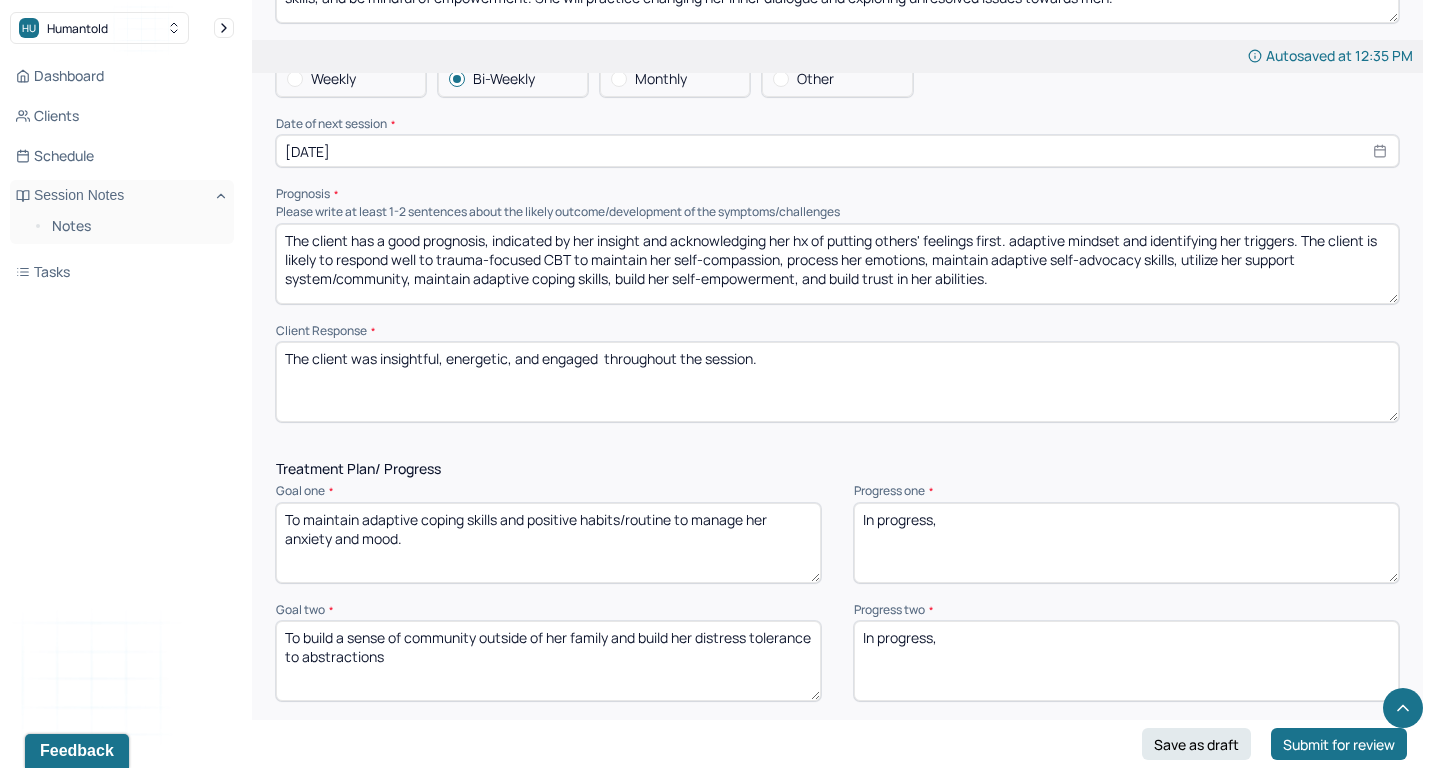 drag, startPoint x: 1315, startPoint y: 202, endPoint x: 1016, endPoint y: 199, distance: 299.01505 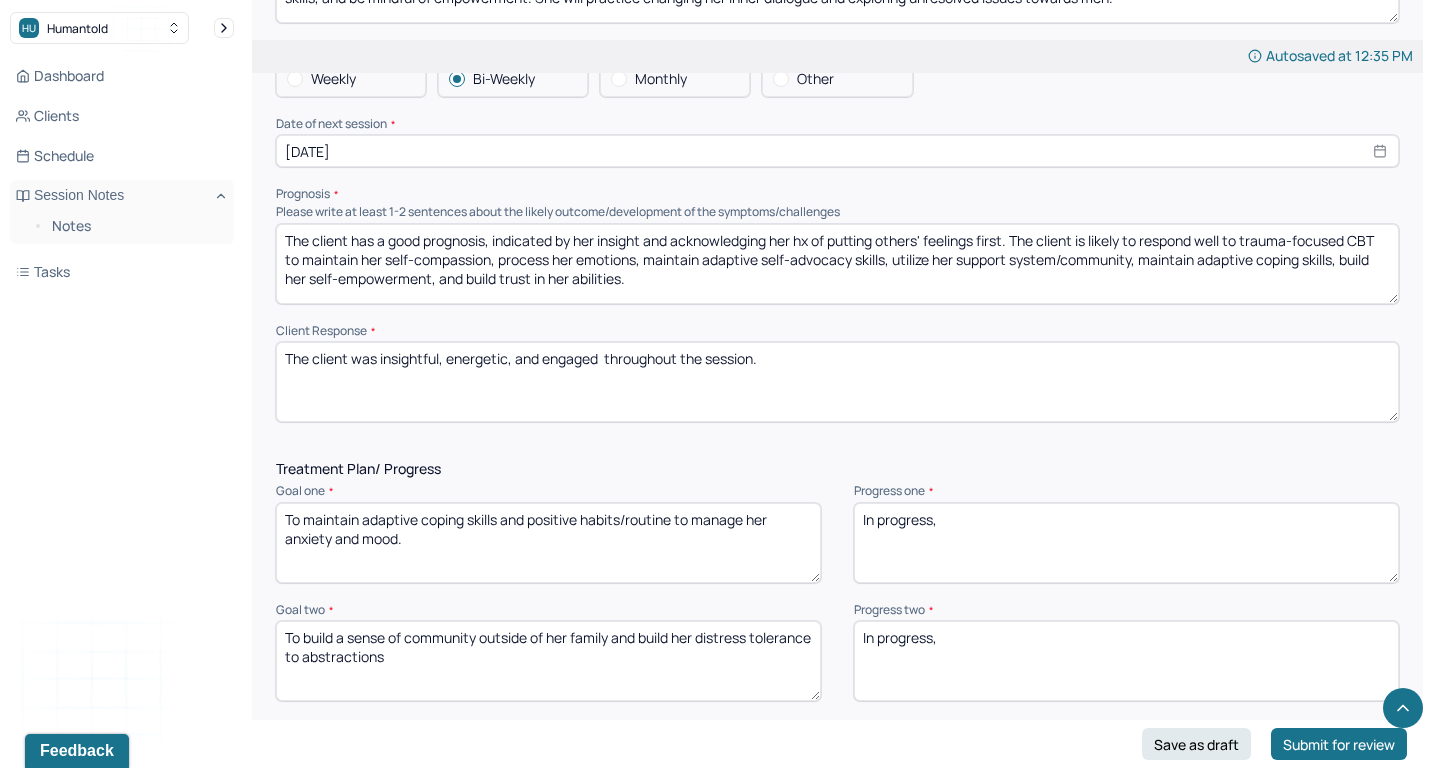 drag, startPoint x: 1356, startPoint y: 207, endPoint x: 1252, endPoint y: 207, distance: 104 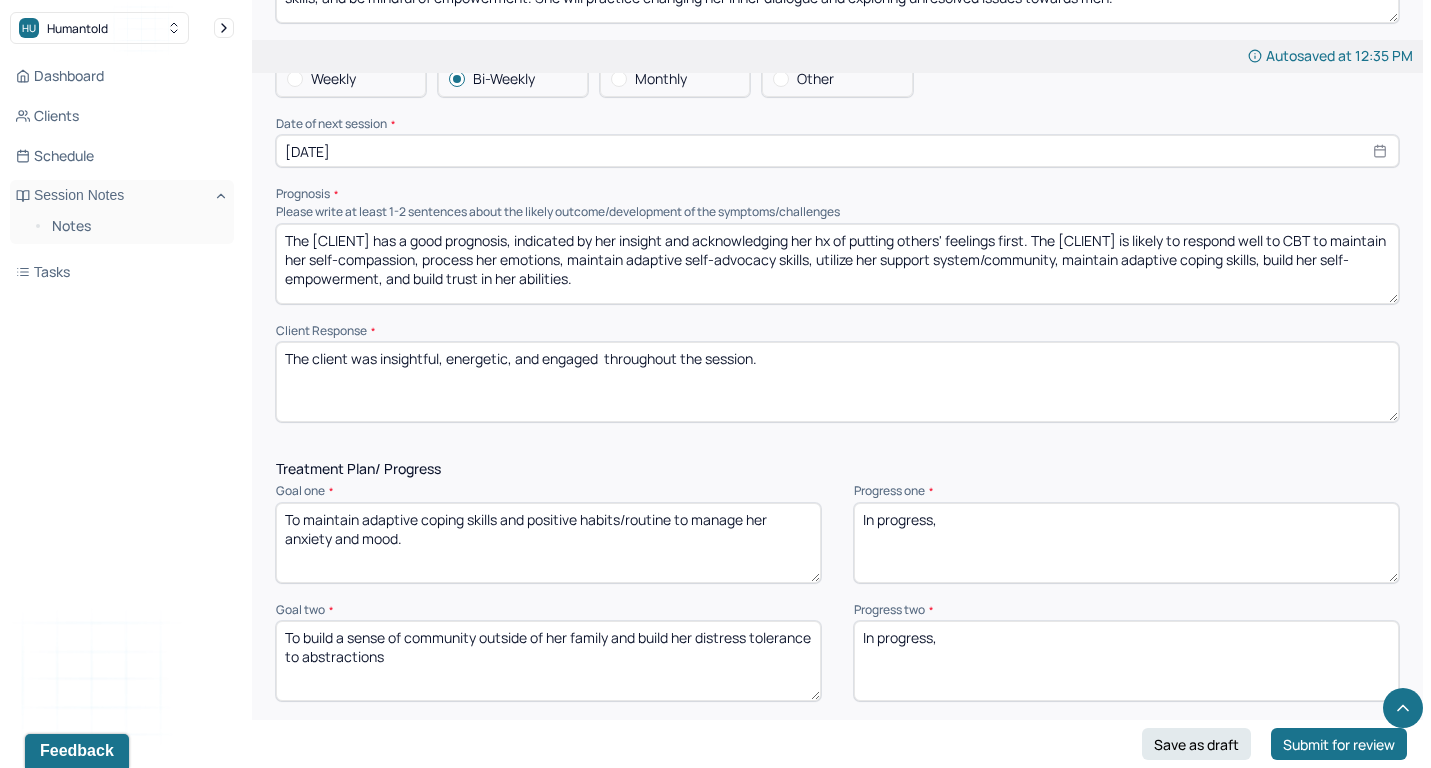 click on "The [CLIENT] has a good prognosis, indicated by her insight and acknowledging her hx of putting others' feelings first. The [CLIENT] is likely to respond well to CBT to maintain her self-compassion, process her emotions, maintain adaptive self-advocacy skills, utilize her support system/community, maintain adaptive coping skills, build her self-empowerment, and build trust in her abilities." at bounding box center [837, 264] 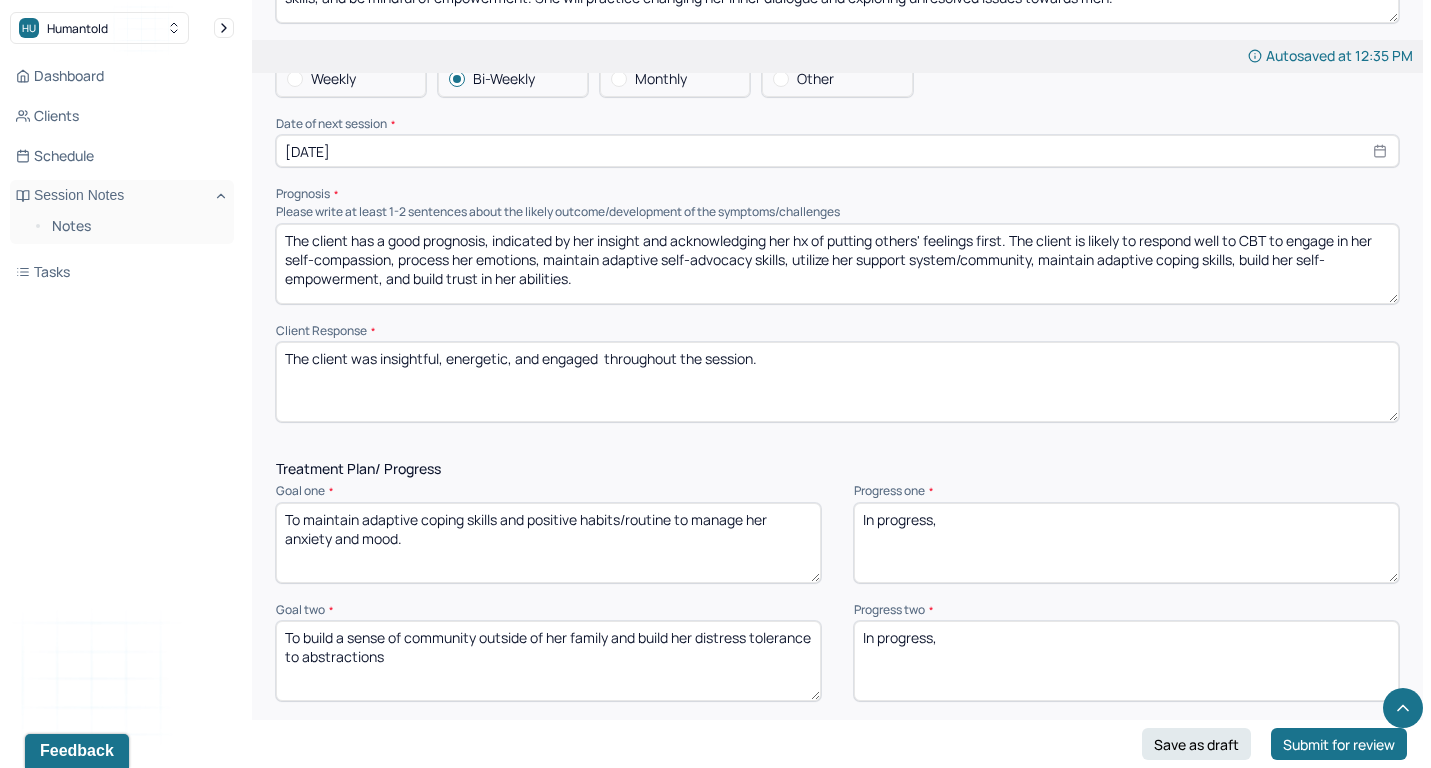 click on "The client has a good prognosis, indicated by her insight and acknowledging her hx of putting others' feelings first. The client is likely to respond well to CBT to engage in her self-compassion, process her emotions, maintain adaptive self-advocacy skills, utilize her support system/community, maintain adaptive coping skills, build her self-empowerment, and build trust in her abilities." at bounding box center (837, 264) 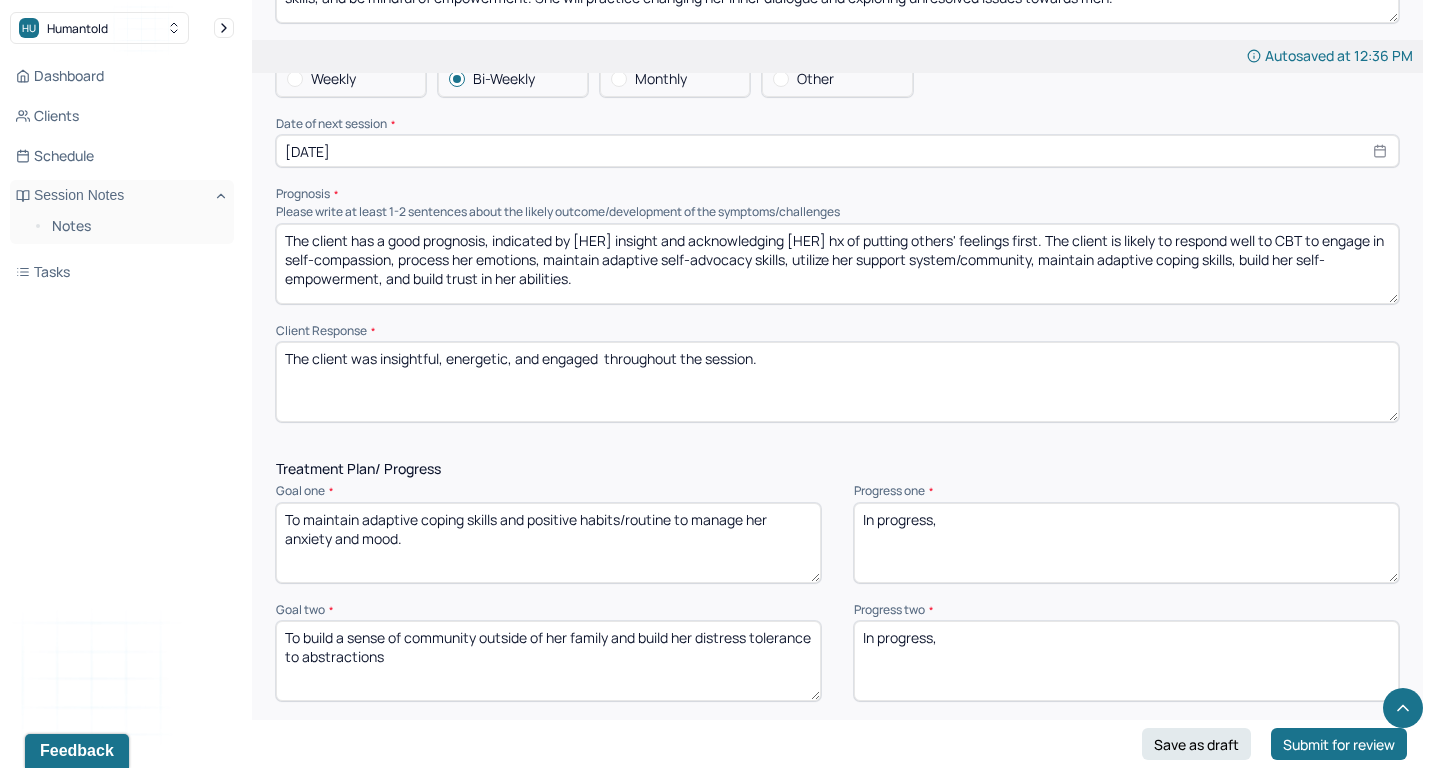 click on "The client has a good prognosis, indicated by [HER] insight and acknowledging [HER] hx of putting others' feelings first. The client is likely to respond well to CBT to engage in self-compassion, process her emotions, maintain adaptive self-advocacy skills, utilize her support system/community, maintain adaptive coping skills, build her self-empowerment, and build trust in her abilities." at bounding box center [837, 264] 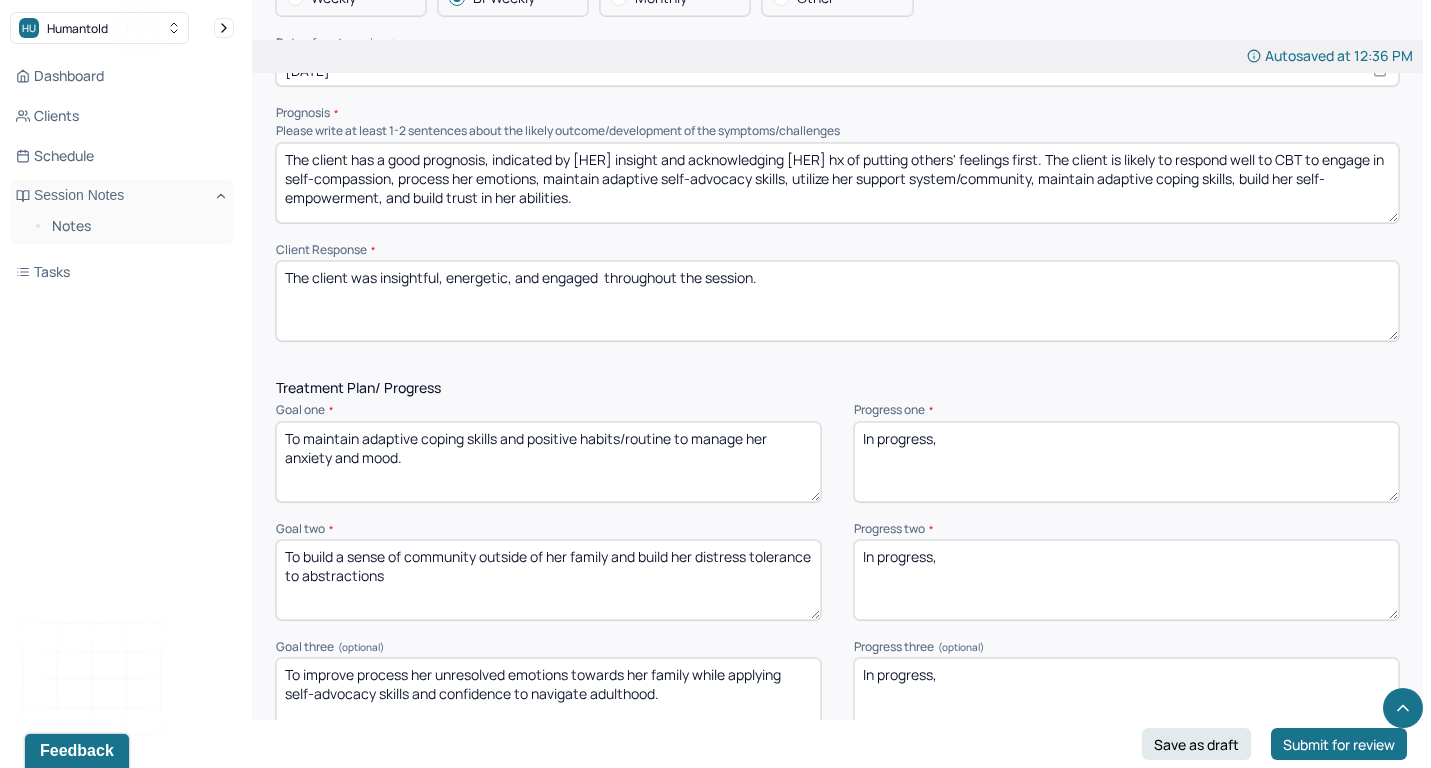 scroll, scrollTop: 2334, scrollLeft: 0, axis: vertical 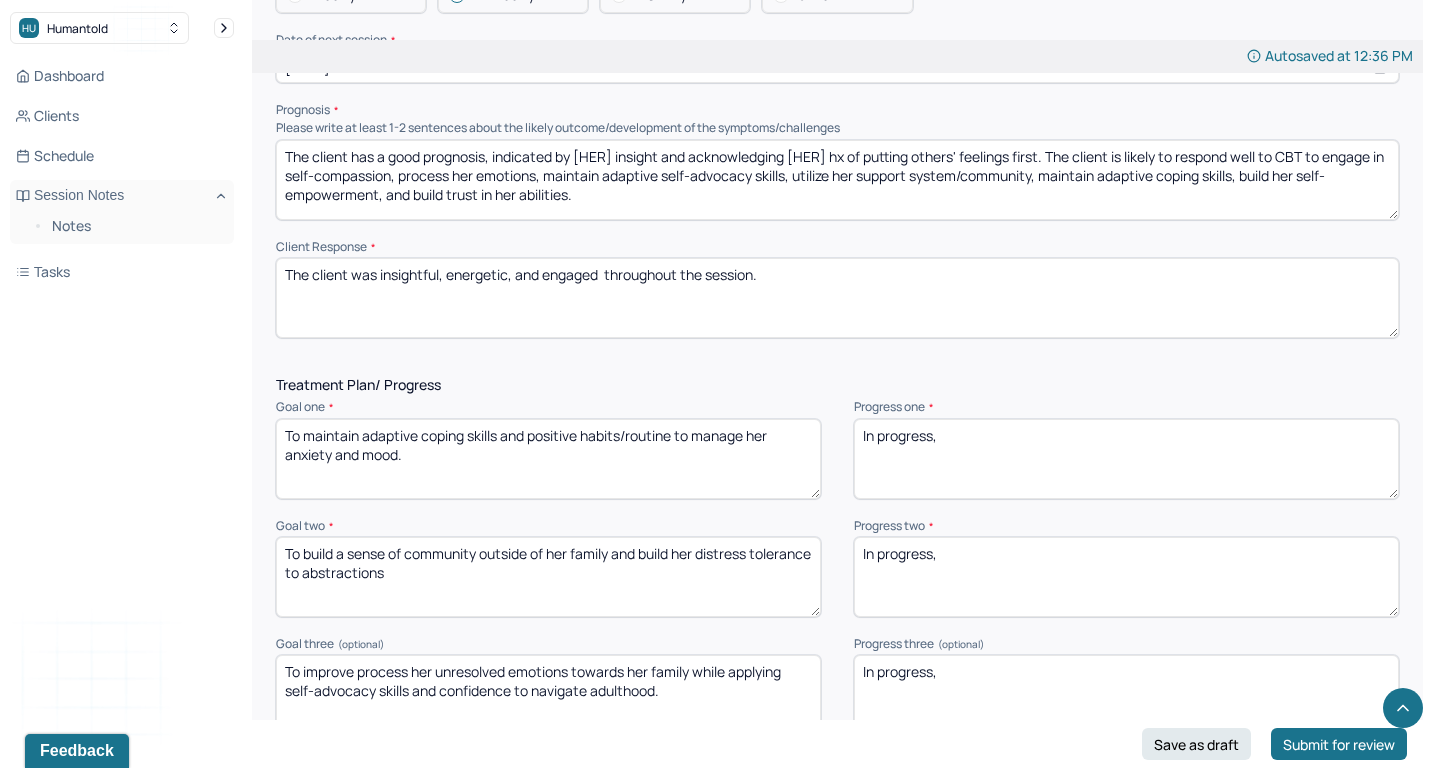 drag, startPoint x: 408, startPoint y: 158, endPoint x: 648, endPoint y: 157, distance: 240.00209 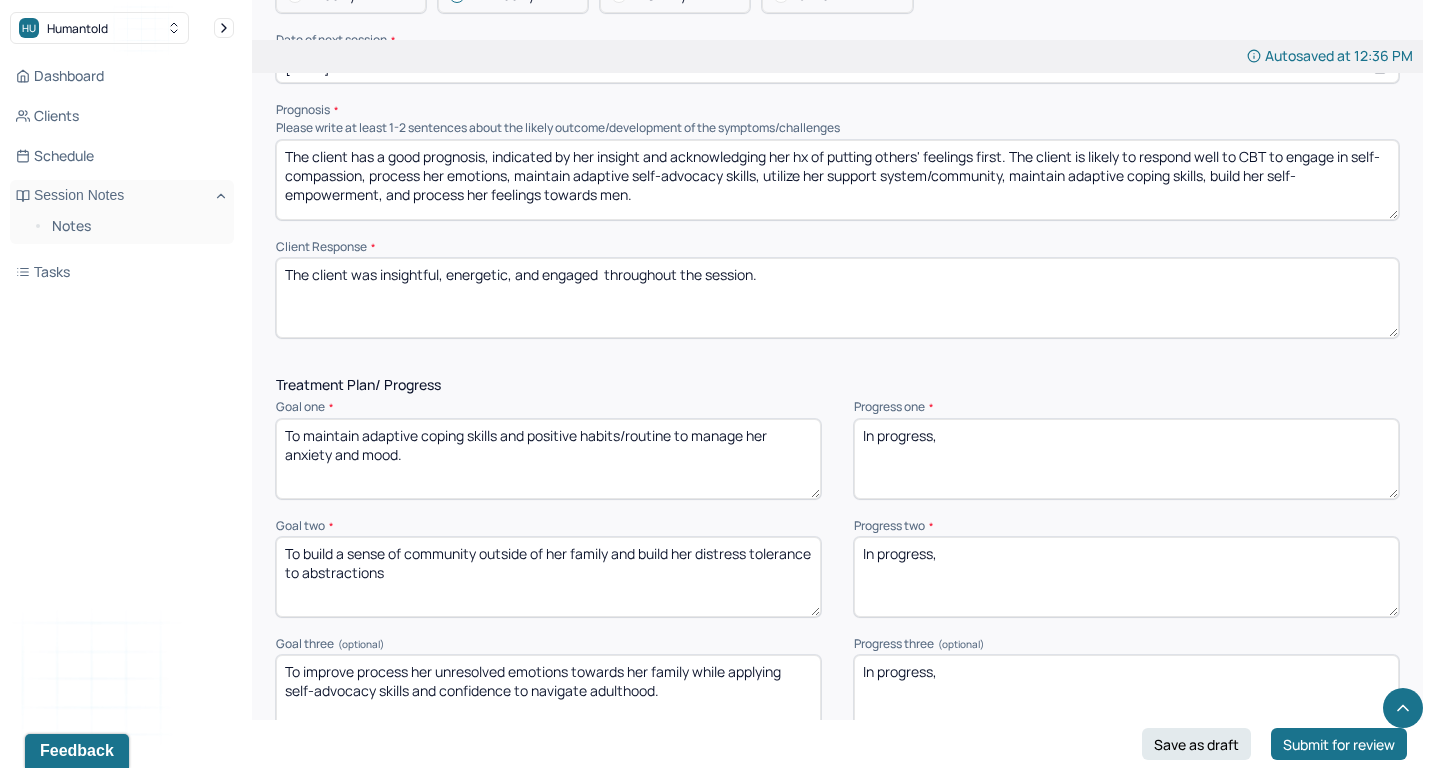 type on "The client has a good prognosis, indicated by her insight and acknowledging her hx of putting others' feelings first. The client is likely to respond well to CBT to engage in self-compassion, process her emotions, maintain adaptive self-advocacy skills, utilize her support system/community, maintain adaptive coping skills, build her self-empowerment, and process her feelings towards men." 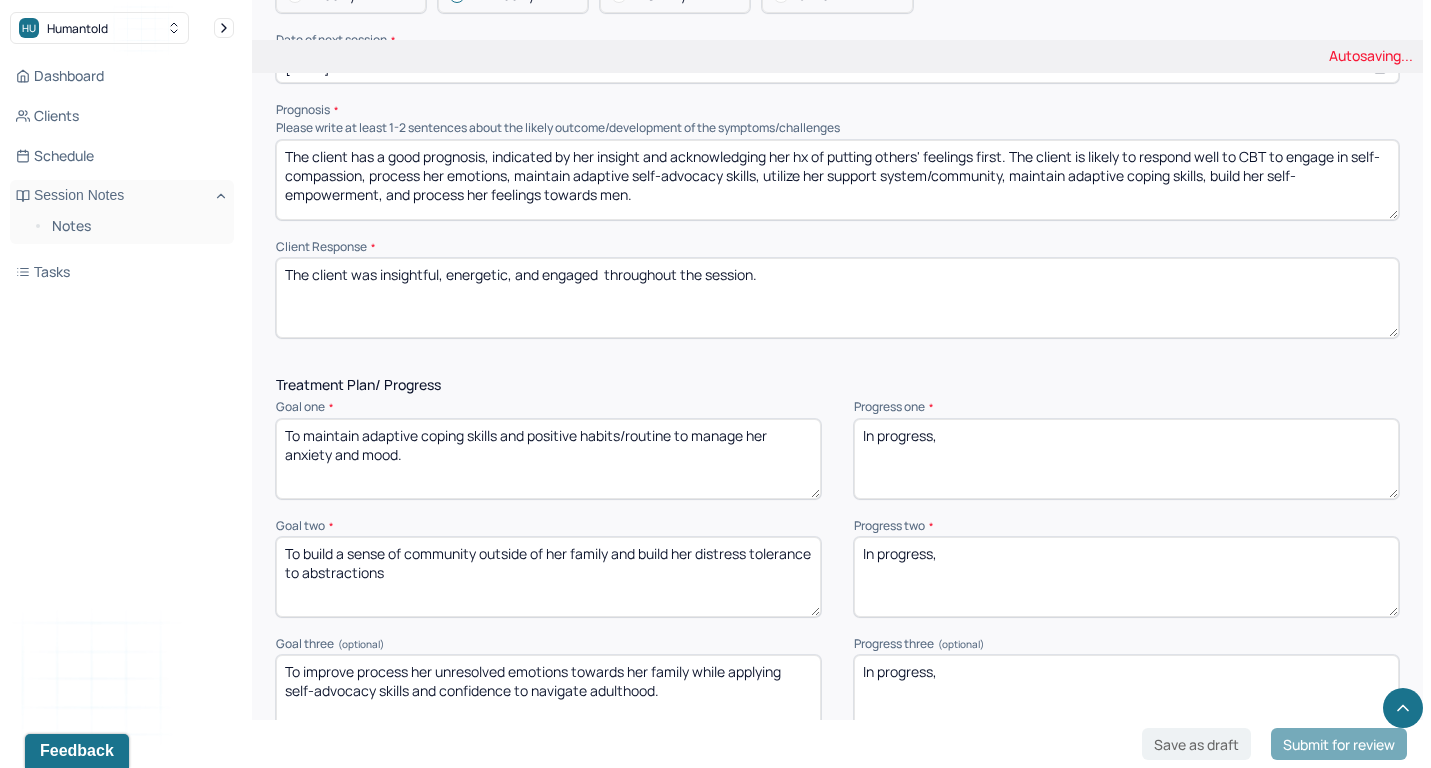 click on "The client was insightful, energetic, and engaged  throughout the session." at bounding box center (837, 298) 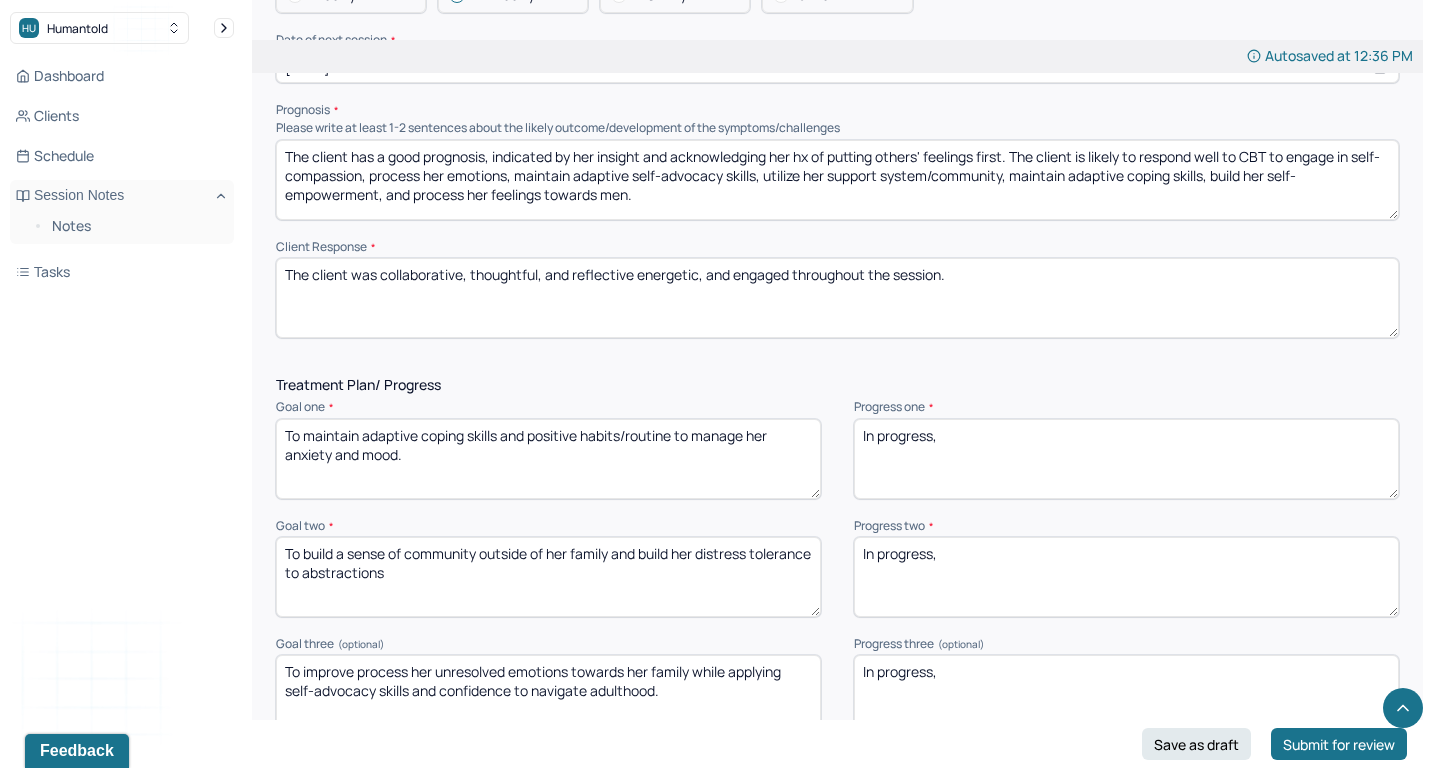 drag, startPoint x: 800, startPoint y: 238, endPoint x: 639, endPoint y: 240, distance: 161.01242 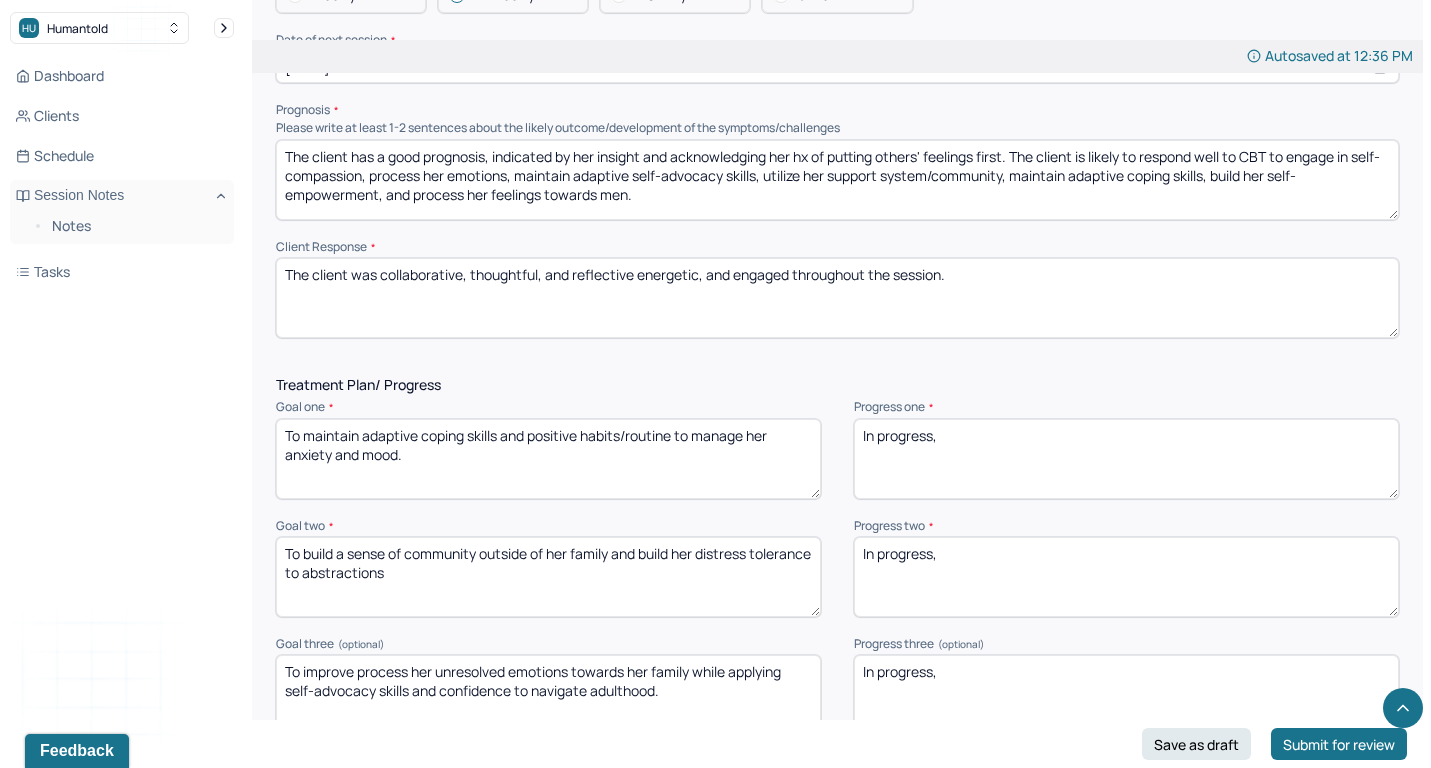 click on "The client was collaborative, thoughtful, and reflective energetic, and engaged throughout the session." at bounding box center (837, 298) 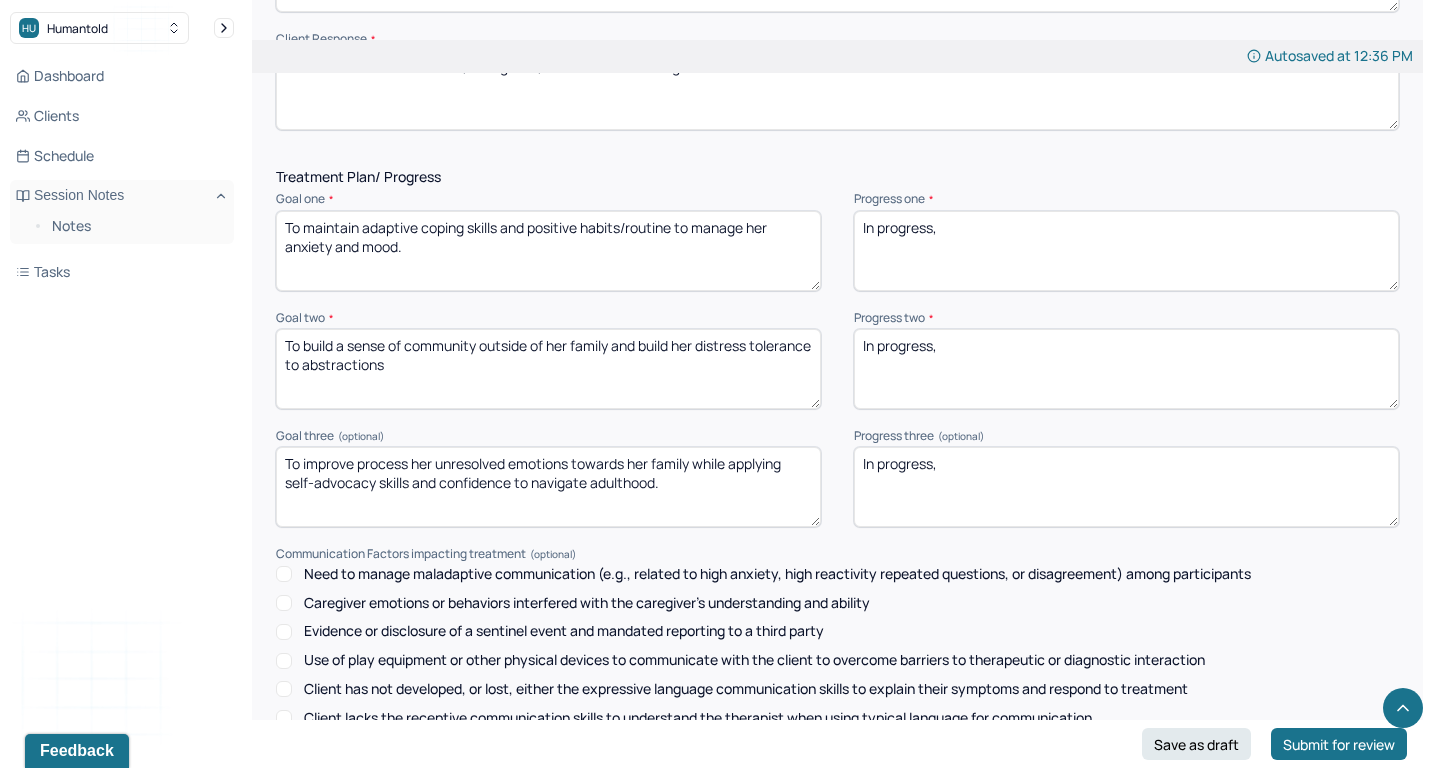 scroll, scrollTop: 2401, scrollLeft: 0, axis: vertical 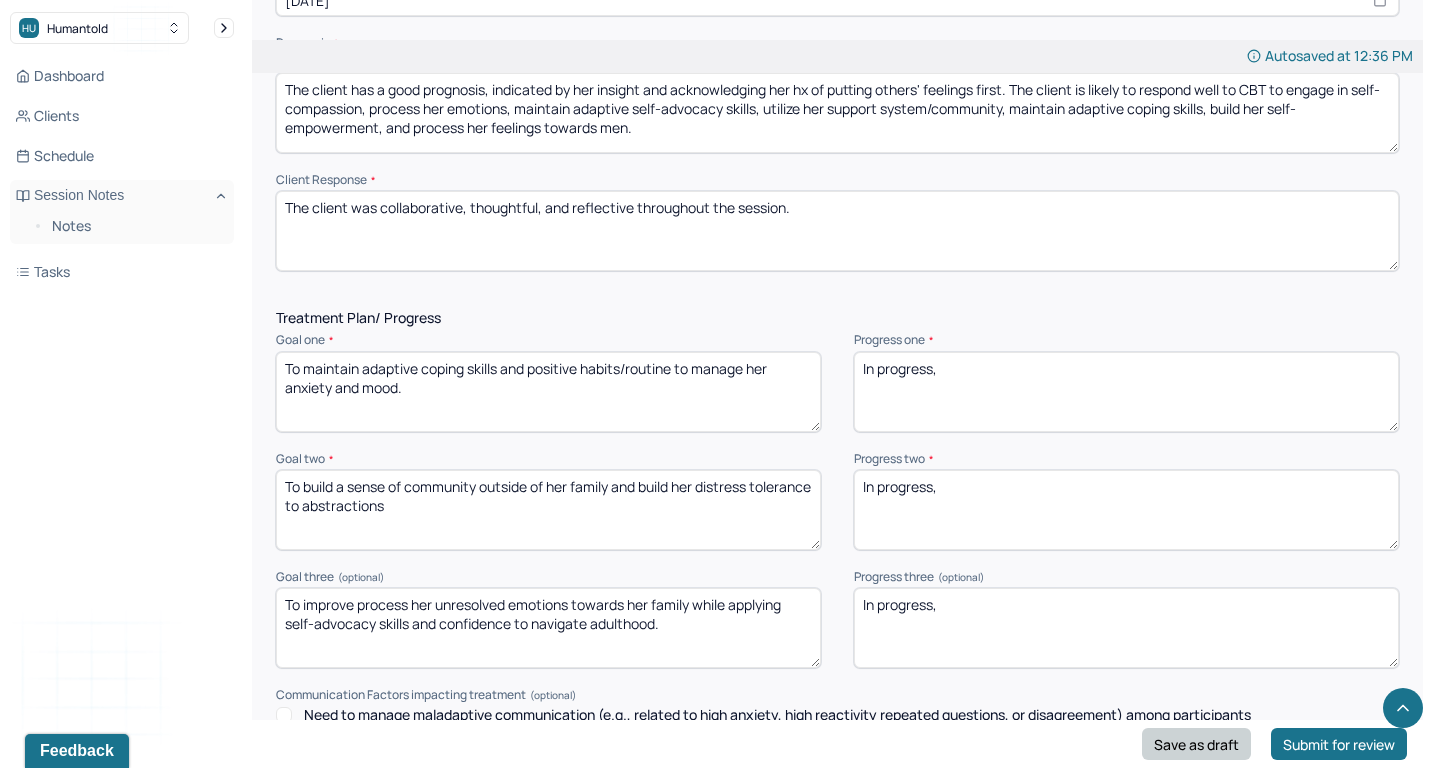 type on "The client was collaborative, thoughtful, and reflective throughout the session." 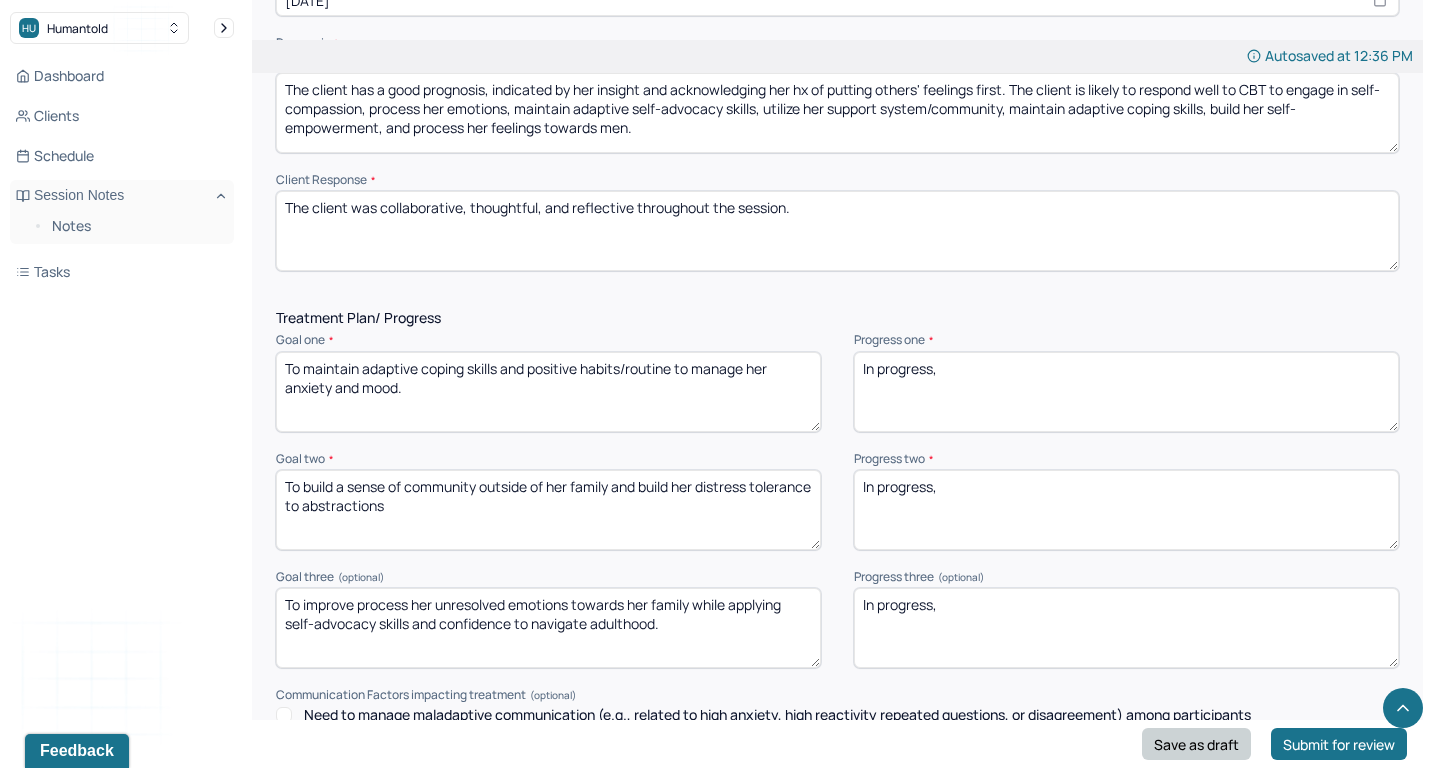 click on "Save as draft" at bounding box center [1196, 744] 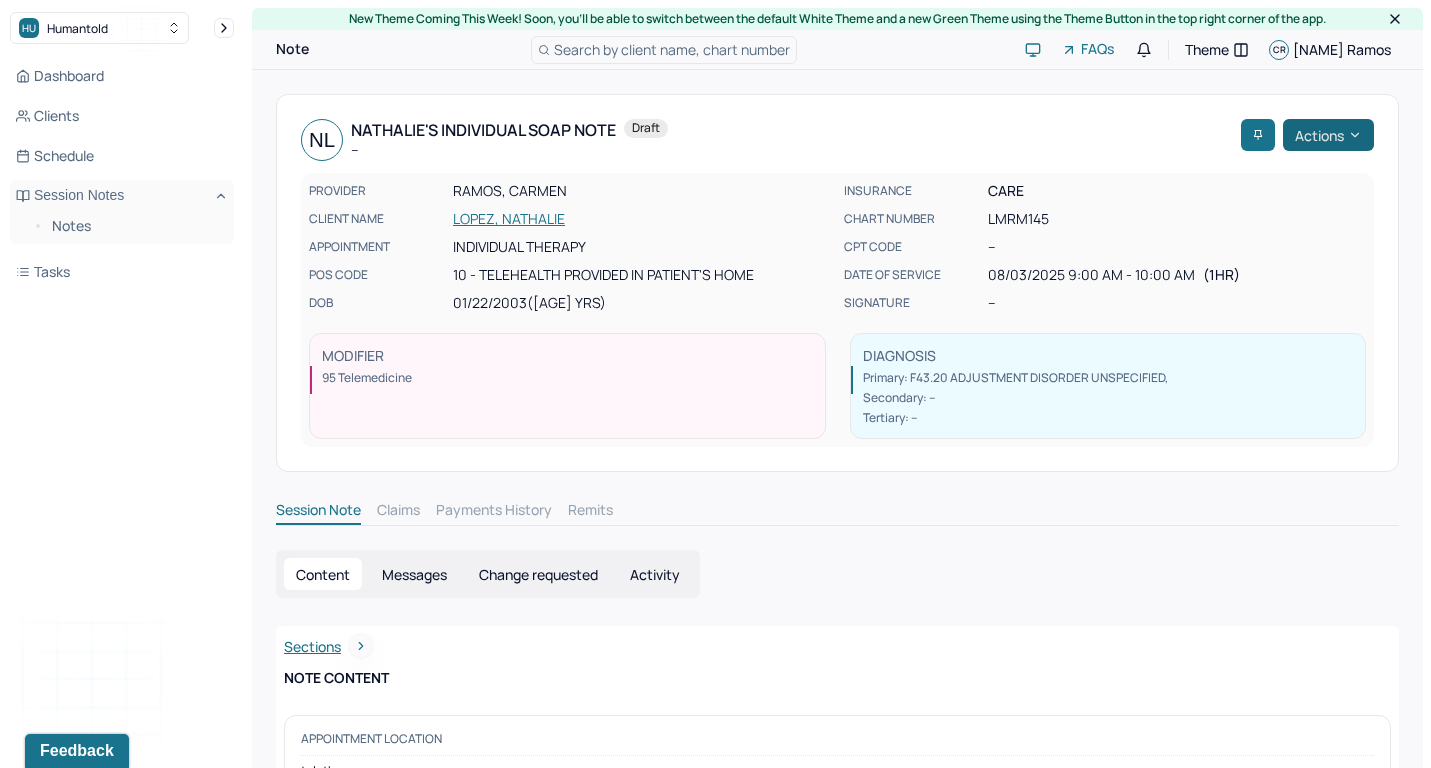scroll, scrollTop: 0, scrollLeft: 0, axis: both 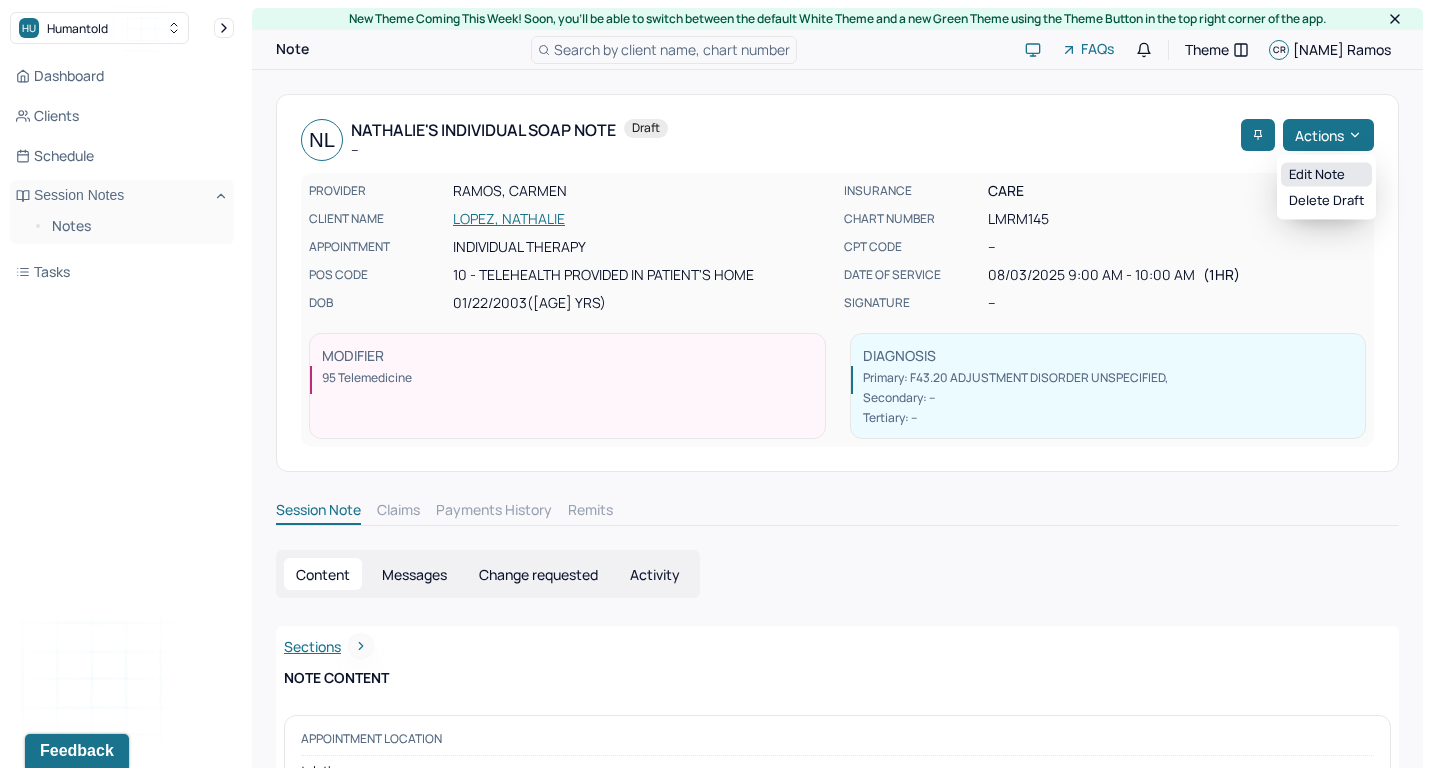click on "Edit note" at bounding box center [1326, 175] 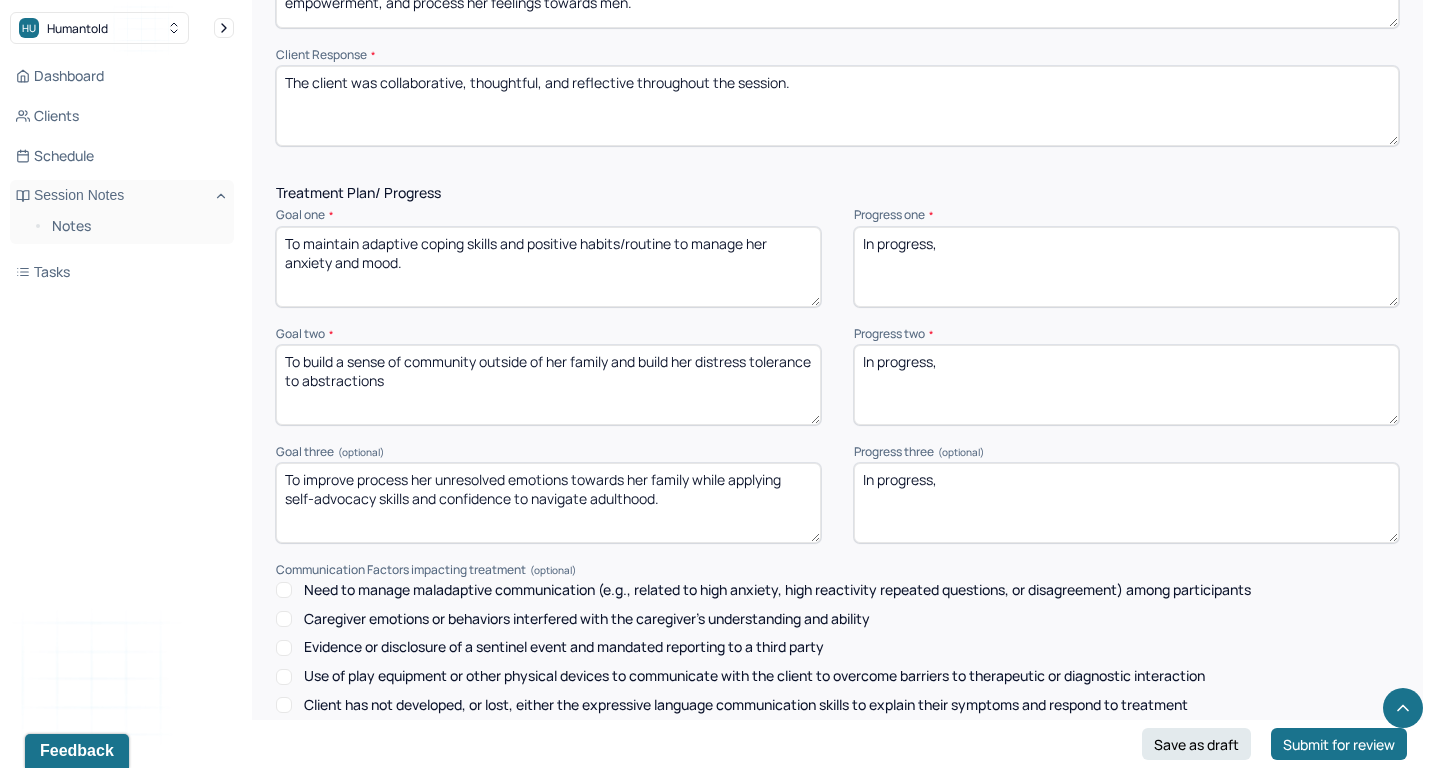 scroll, scrollTop: 2504, scrollLeft: 0, axis: vertical 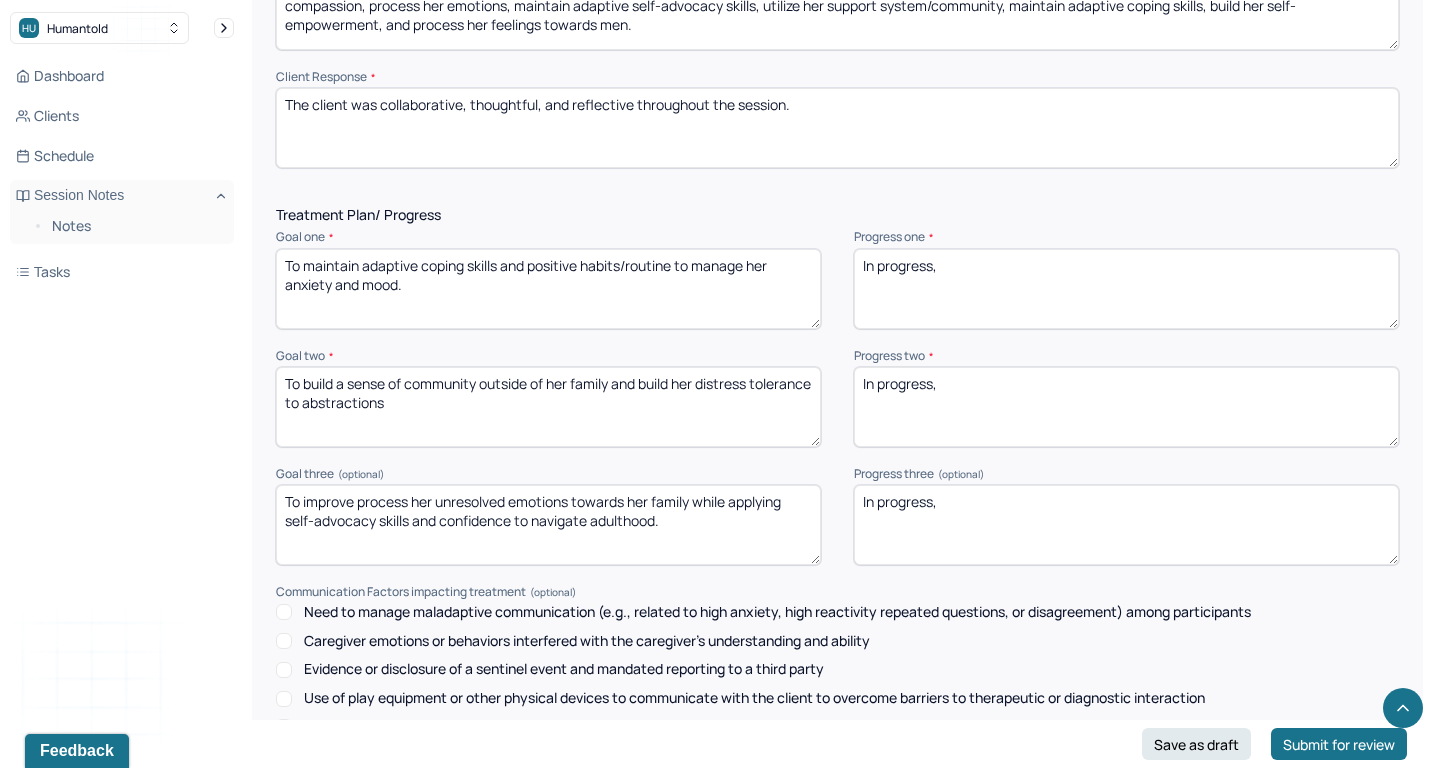 click on "In progress," at bounding box center (1126, 289) 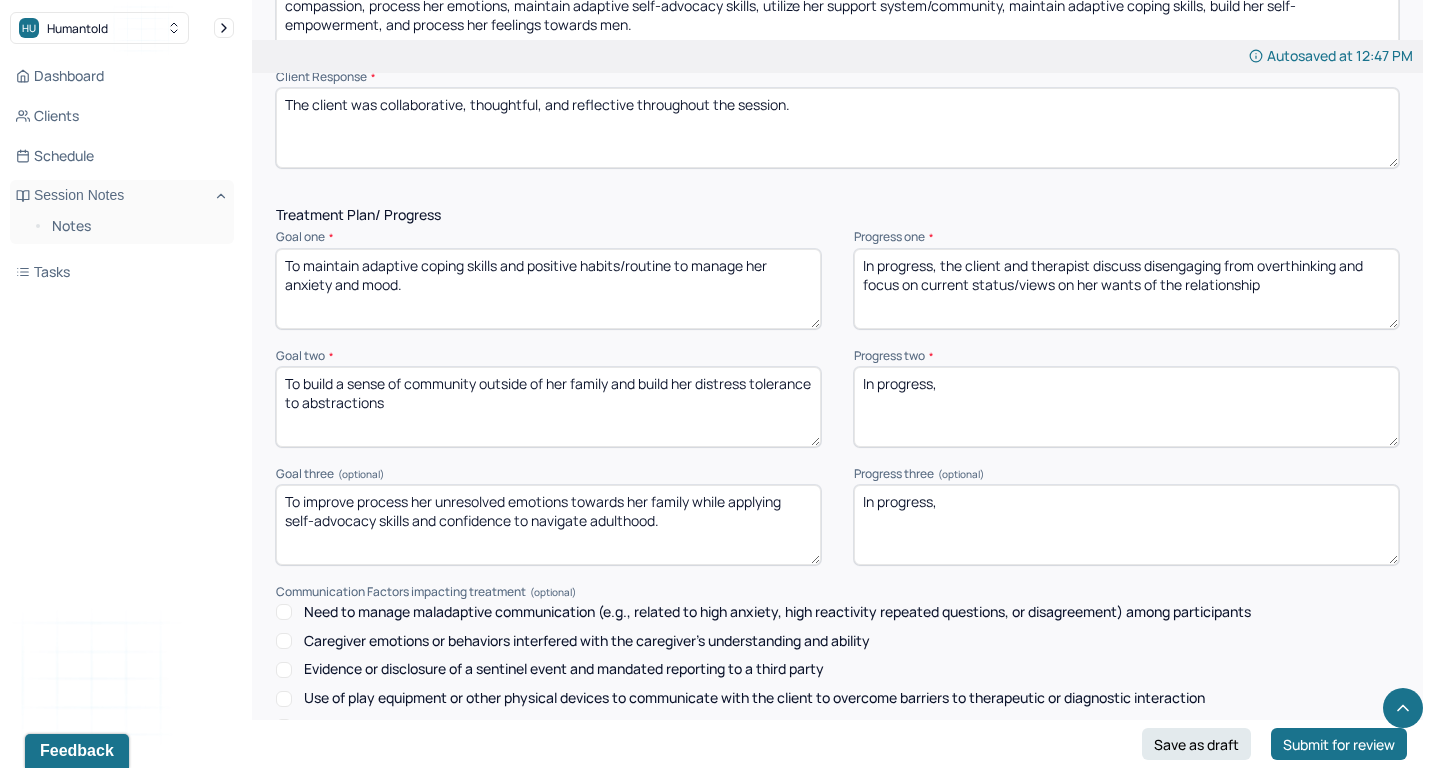 drag, startPoint x: 981, startPoint y: 232, endPoint x: 1175, endPoint y: 244, distance: 194.37077 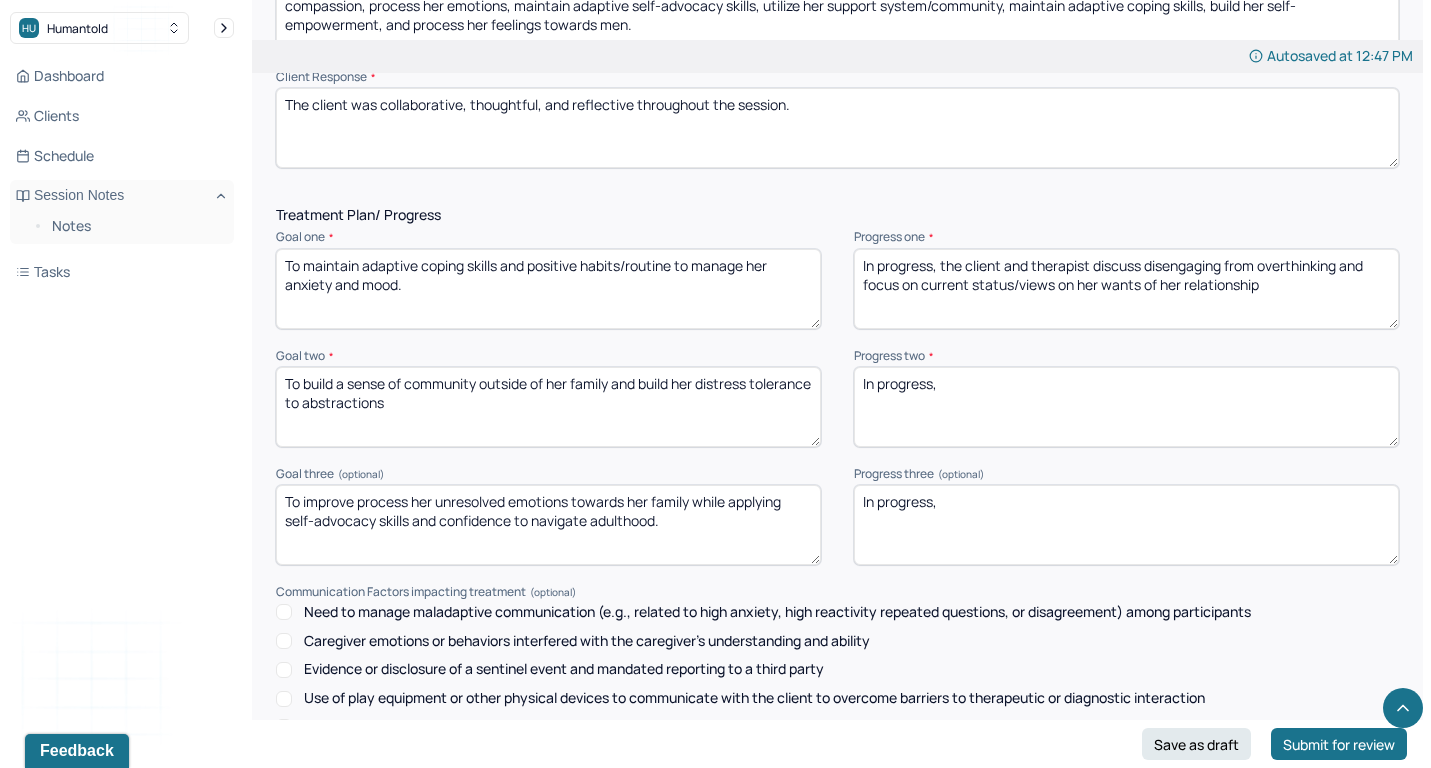 click on "In progress, the client and therapist discuss disengaging from overthinking and focus on current status/views" at bounding box center (1126, 289) 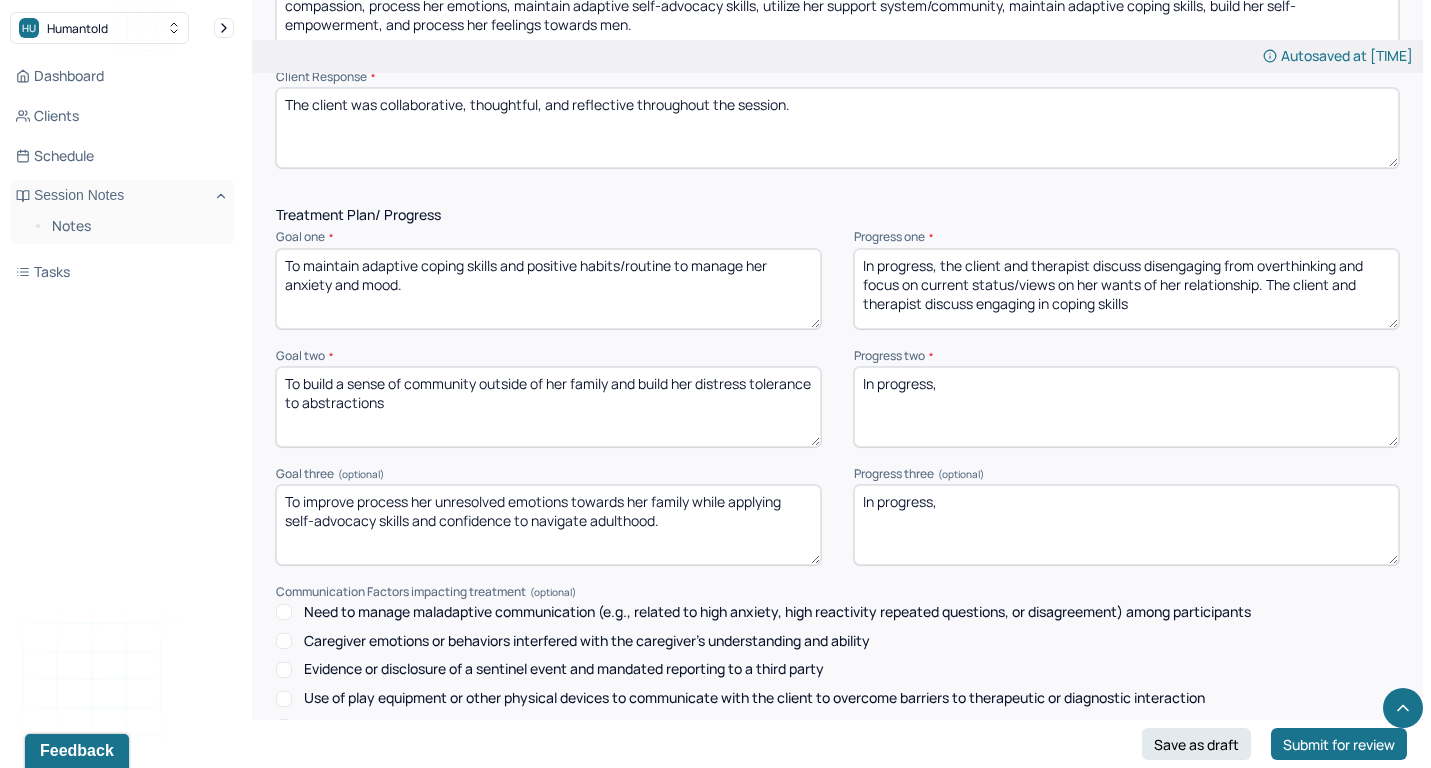 drag, startPoint x: 1269, startPoint y: 250, endPoint x: 1298, endPoint y: 271, distance: 35.805027 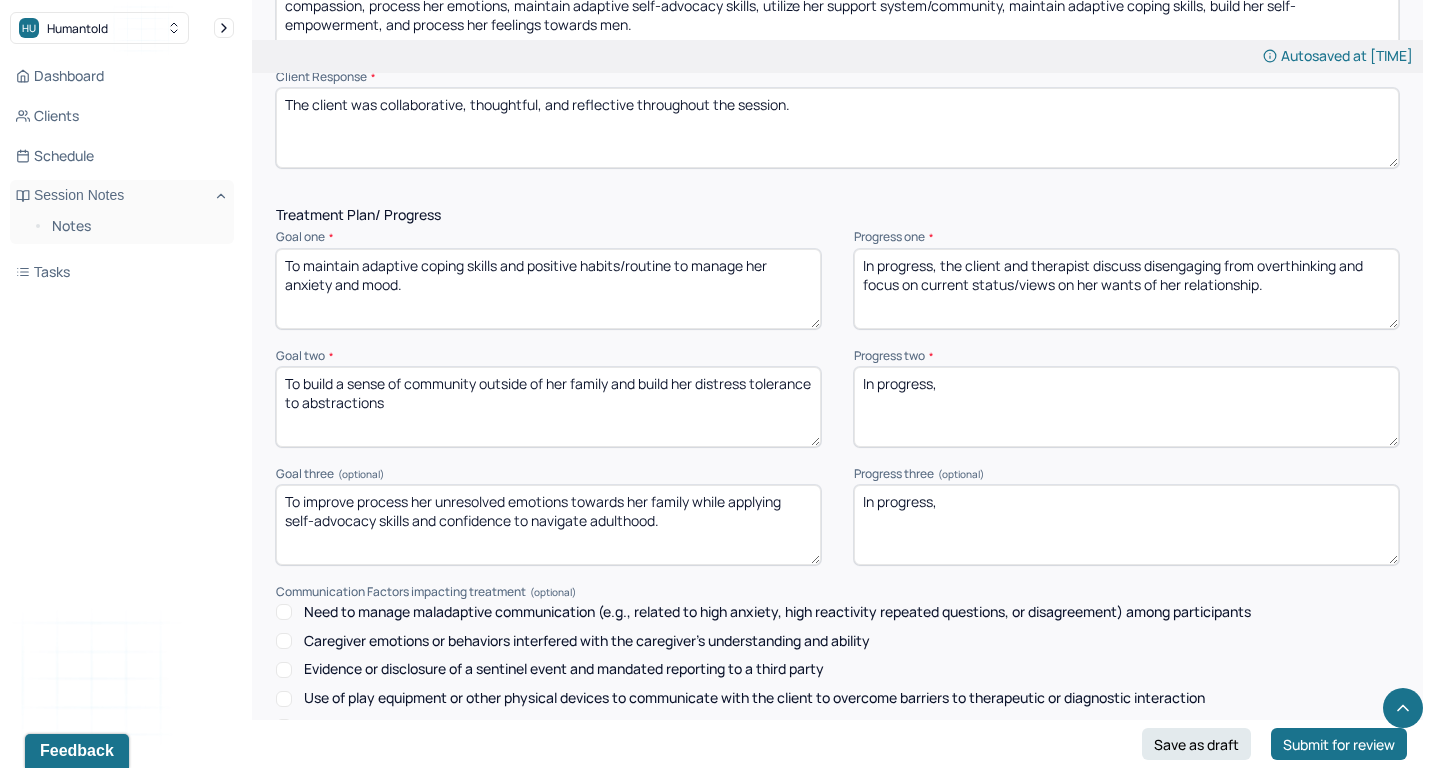 click on "In progress, the client and therapist discuss disengaging from overthinking and focus on current status/views on her wants of her relationship." at bounding box center [1126, 289] 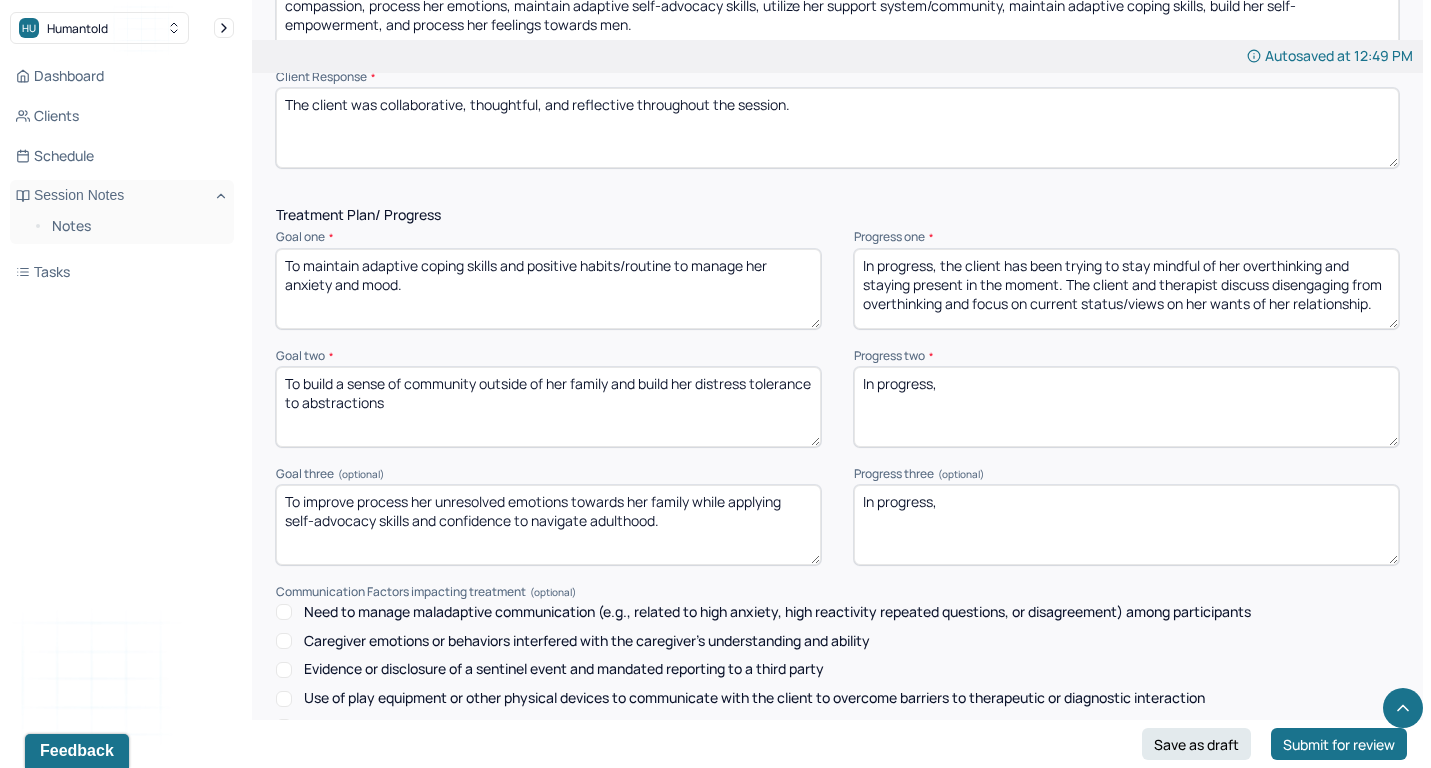 drag, startPoint x: 1070, startPoint y: 251, endPoint x: 1126, endPoint y: 285, distance: 65.51336 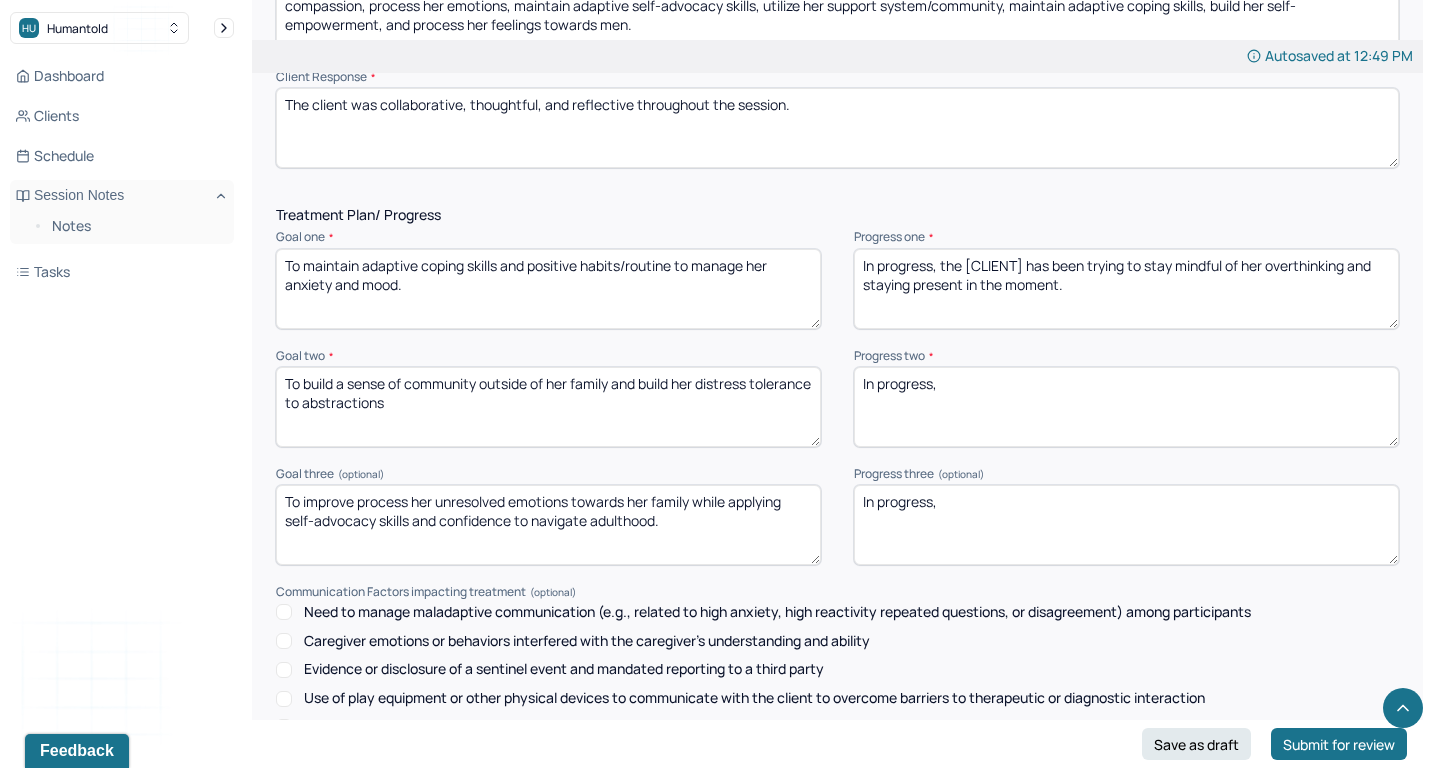type on "In progress, the [CLIENT] has been trying to stay mindful of her overthinking and staying present in the moment." 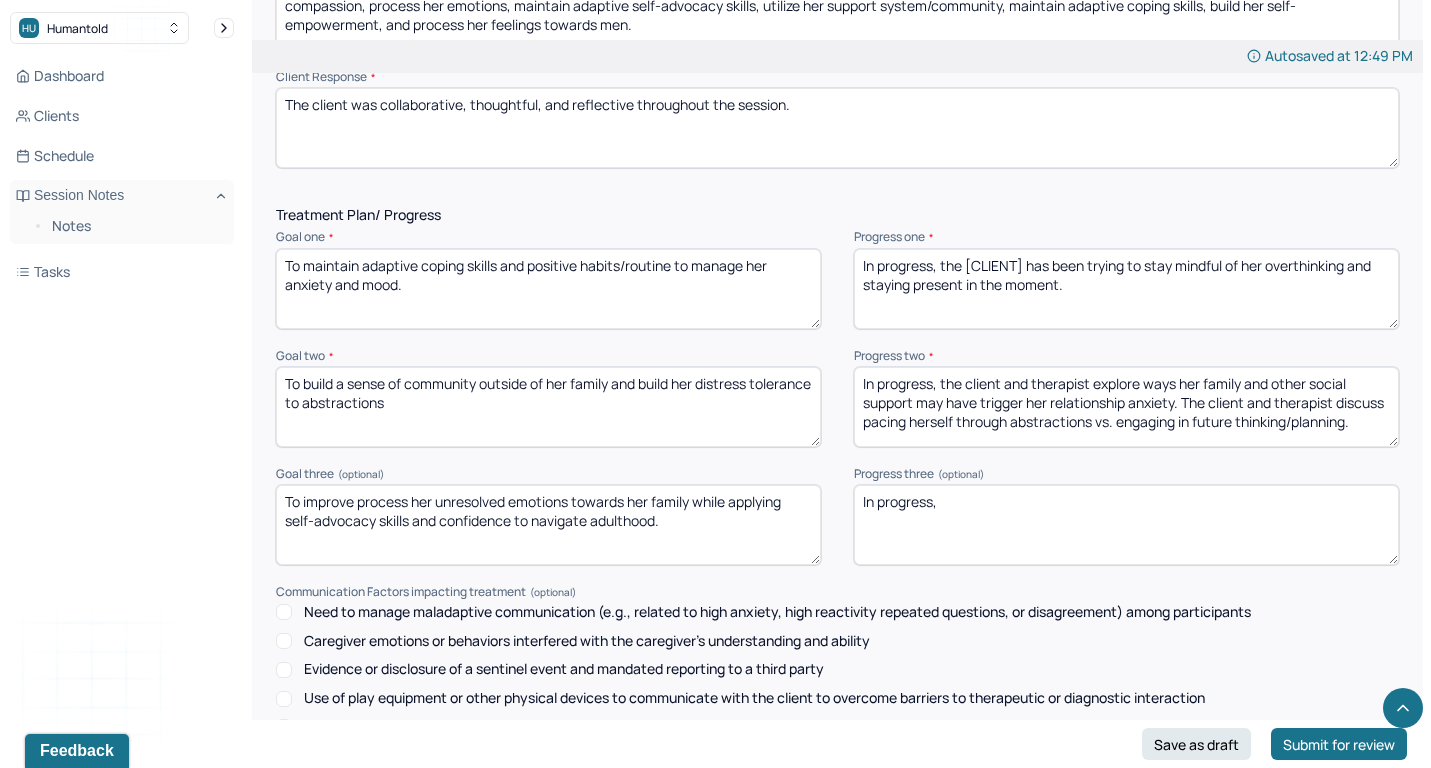 type on "In progress, the client and therapist explore ways her family and other social support may have trigger her relationship anxiety. The client and therapist discuss pacing herself through abstractions vs. engaging in future thinking/planning." 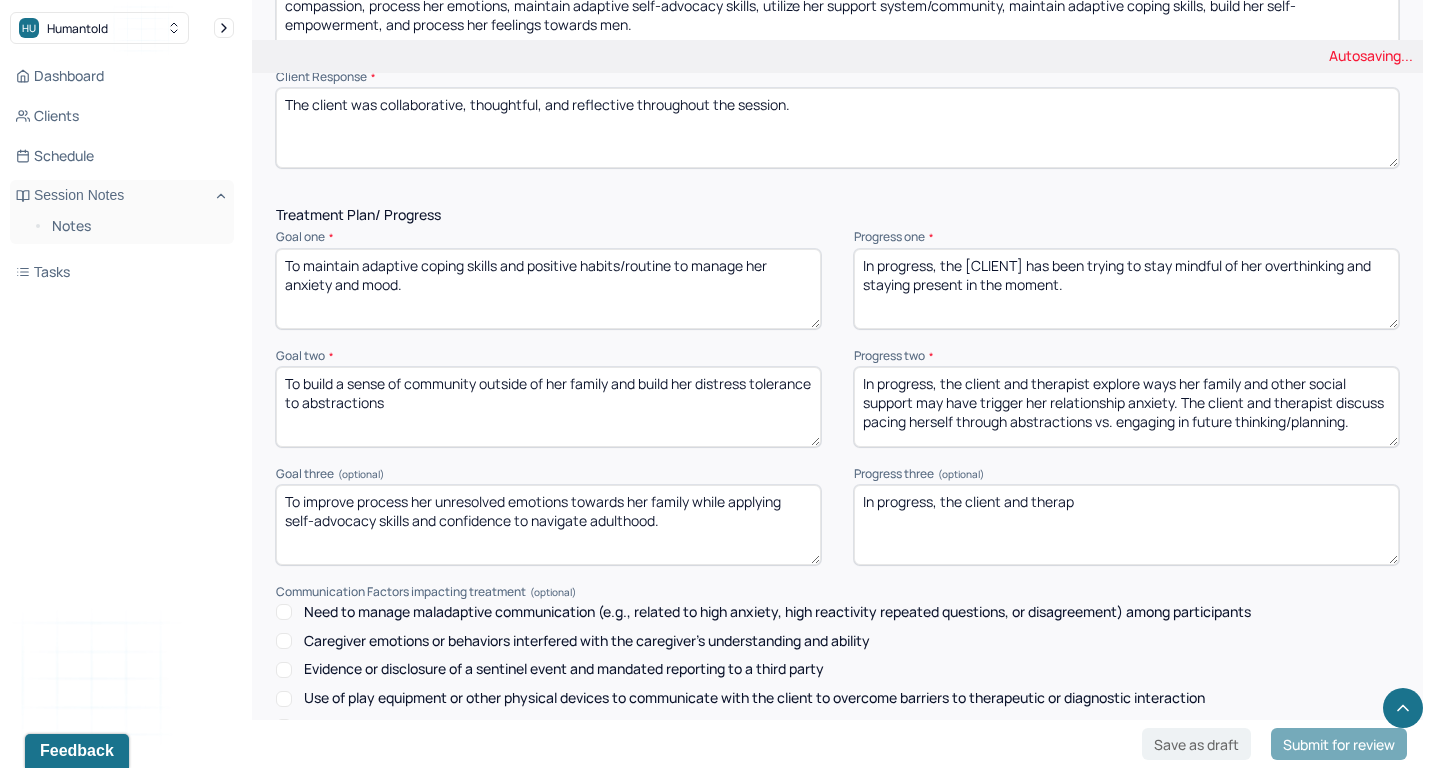 type on "In progress, the client and therapist" 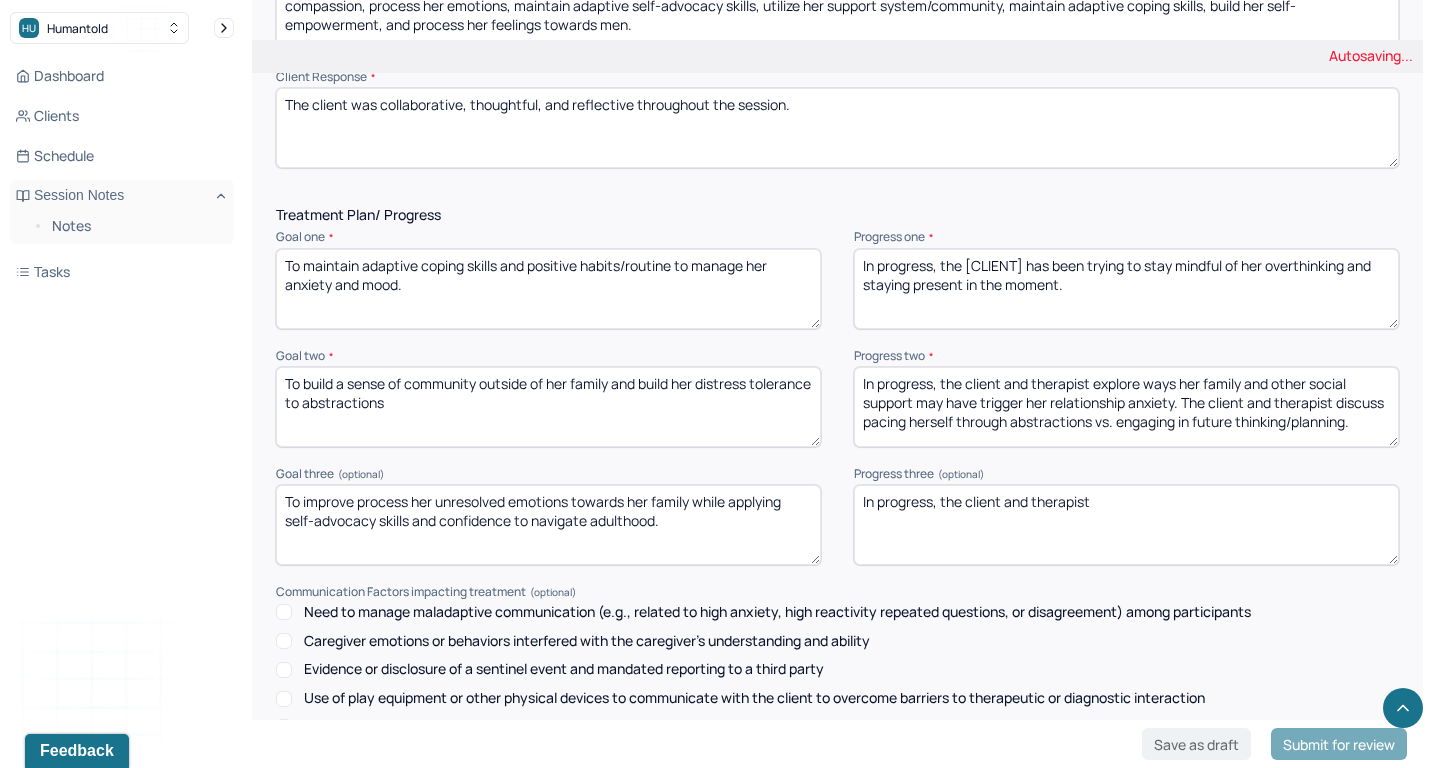 drag, startPoint x: 963, startPoint y: 462, endPoint x: 928, endPoint y: 504, distance: 54.67175 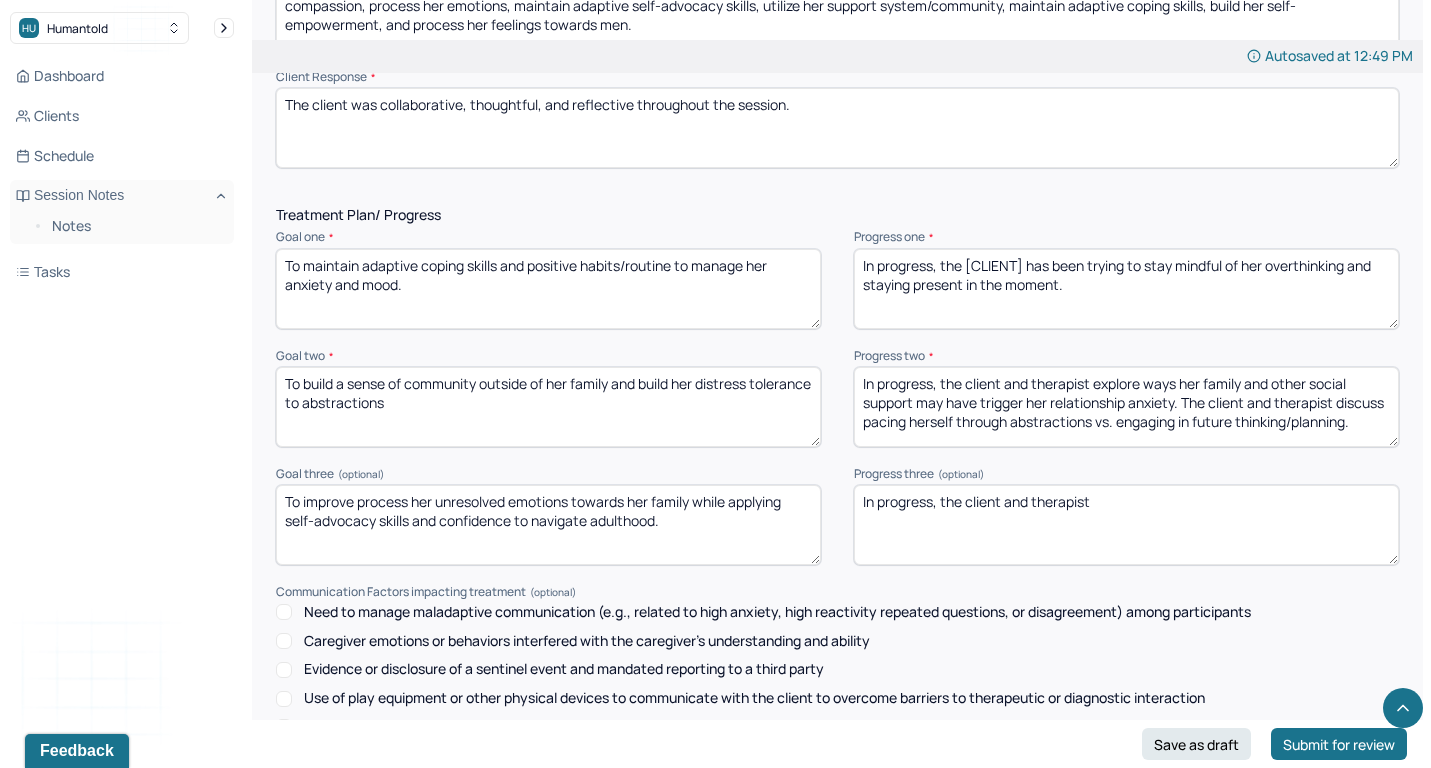 click on "In progress," at bounding box center [1126, 525] 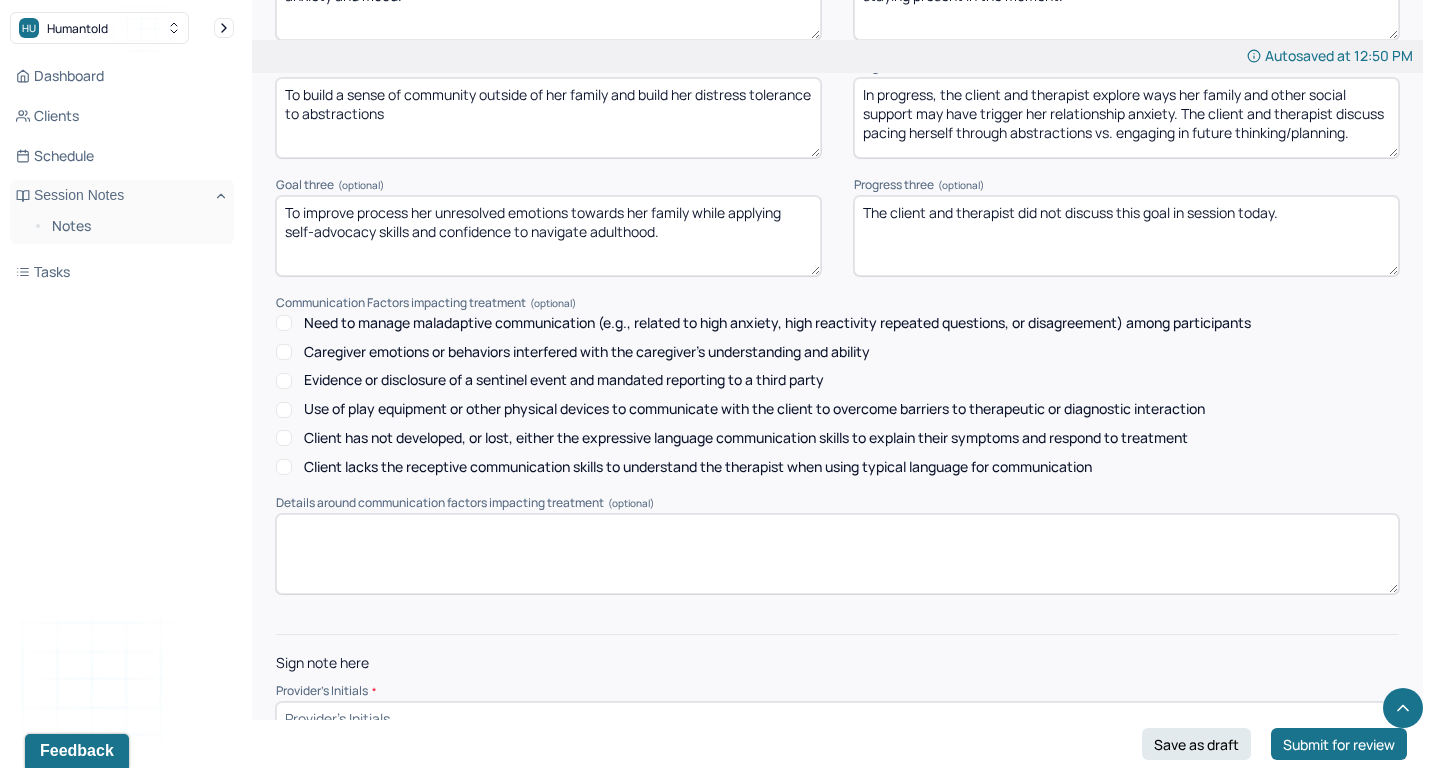 scroll, scrollTop: 2792, scrollLeft: 0, axis: vertical 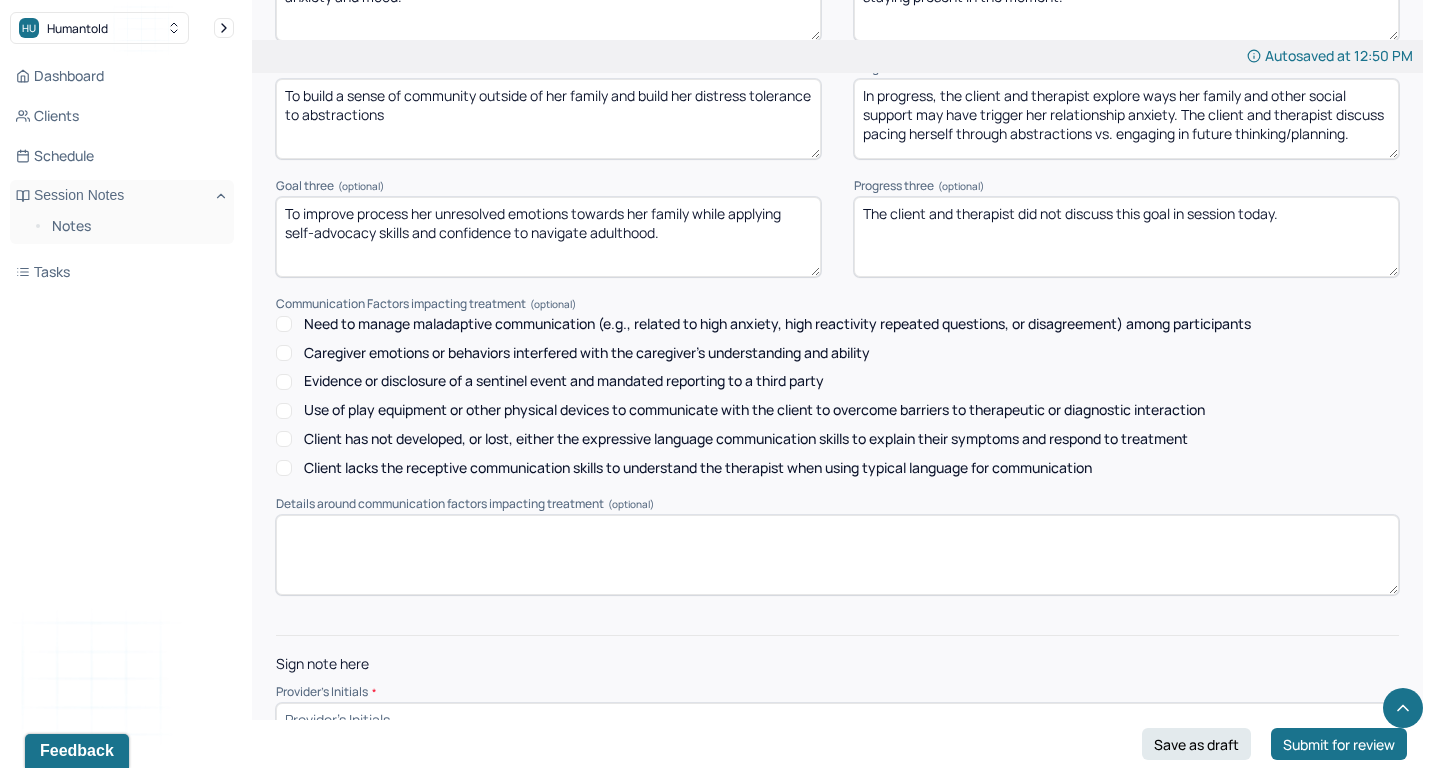 type on "The client and therapist did not discuss this goal in session today." 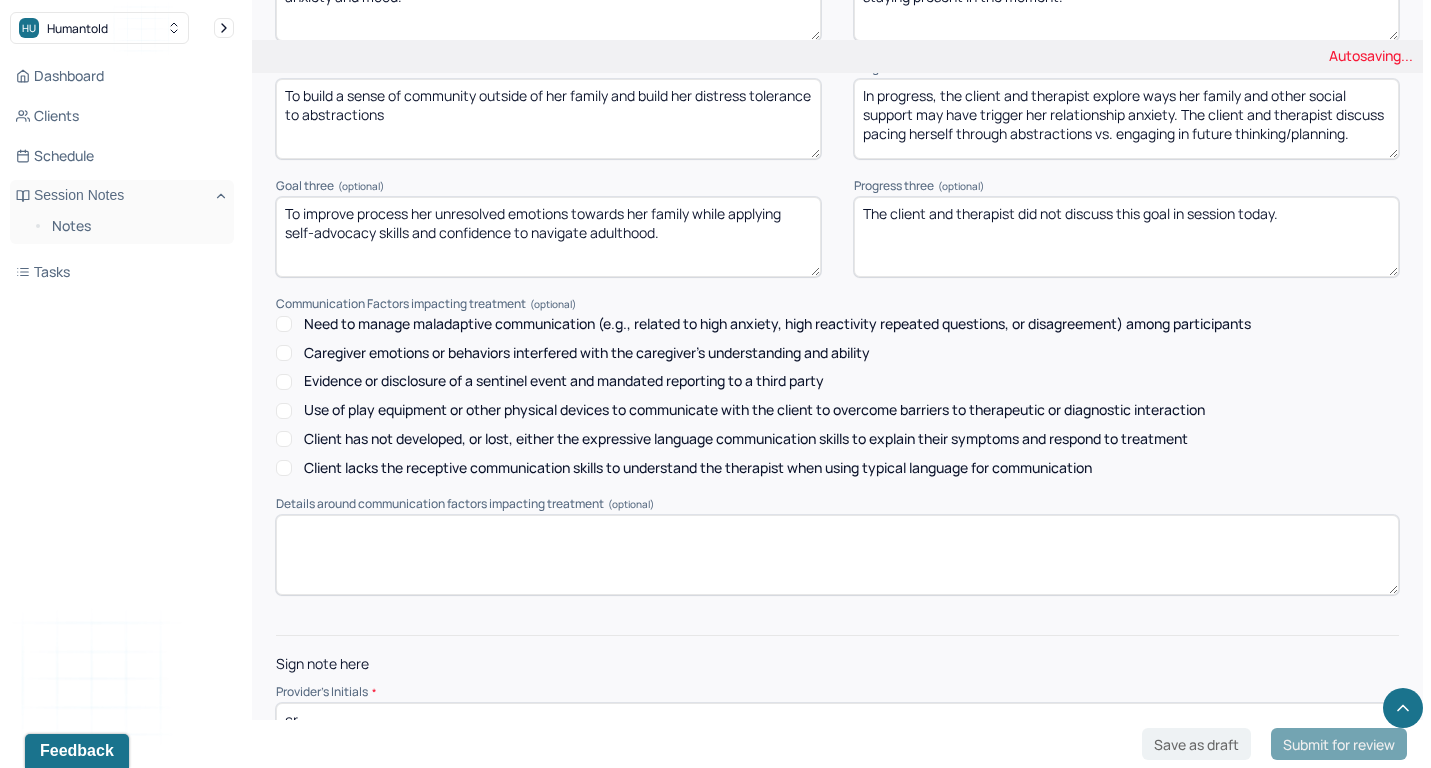 type on "cr" 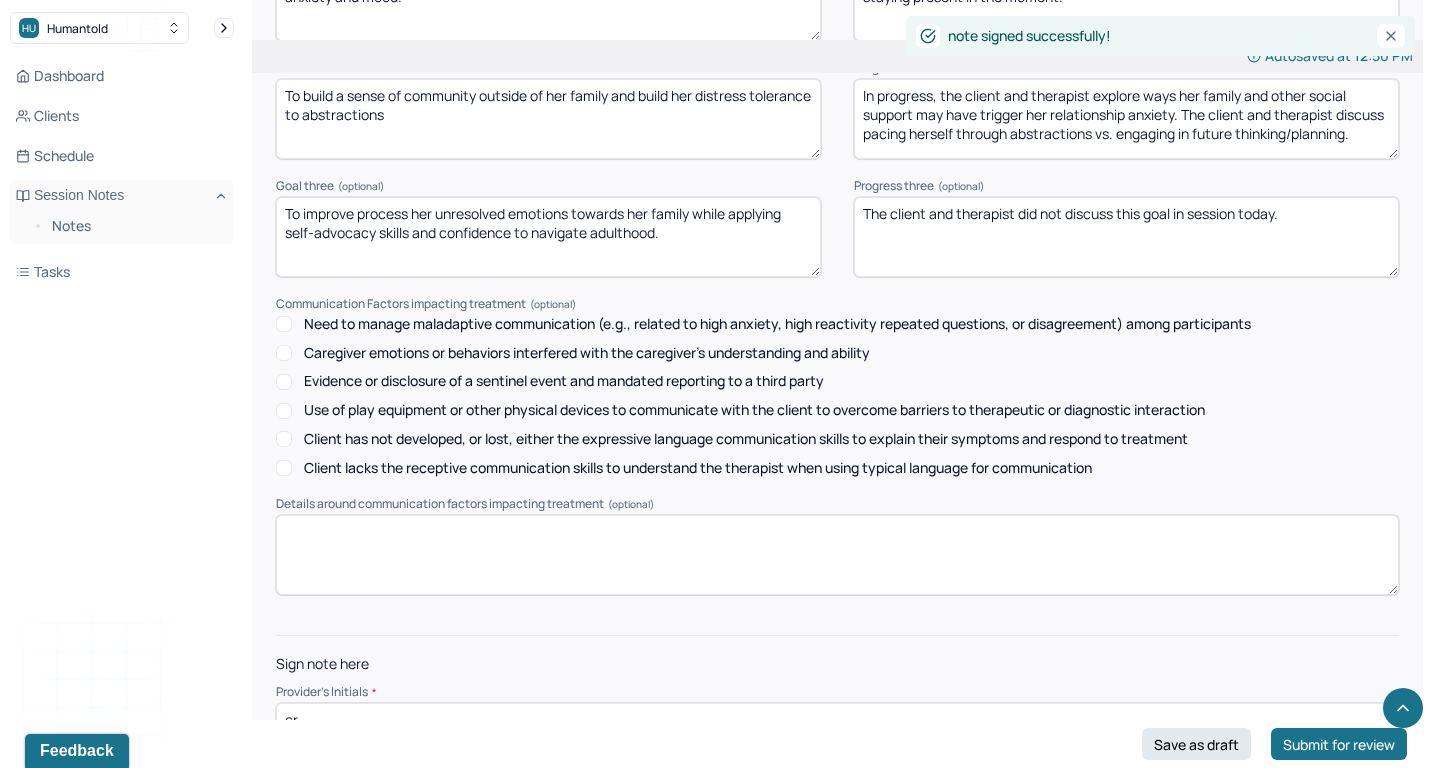 scroll, scrollTop: 0, scrollLeft: 0, axis: both 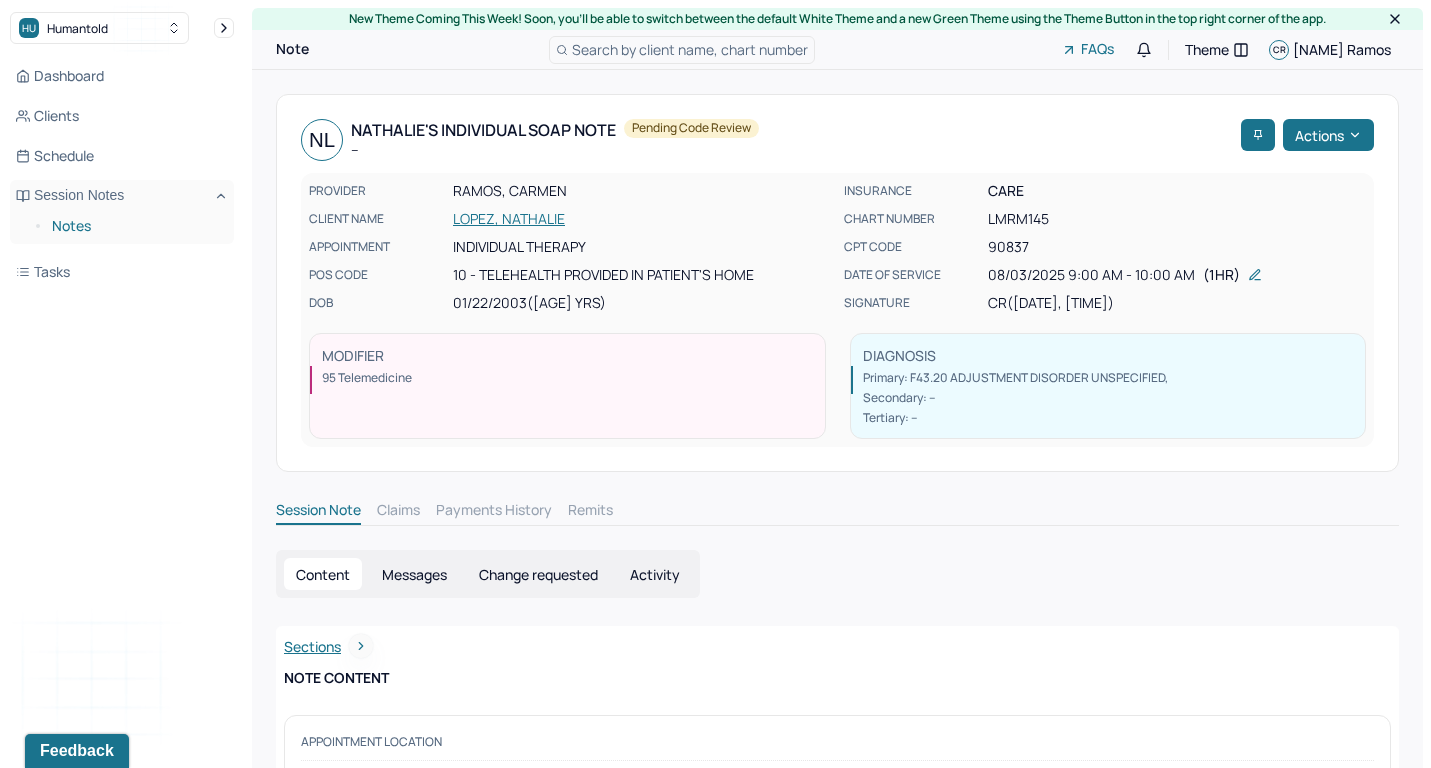 click on "Notes" at bounding box center [135, 226] 